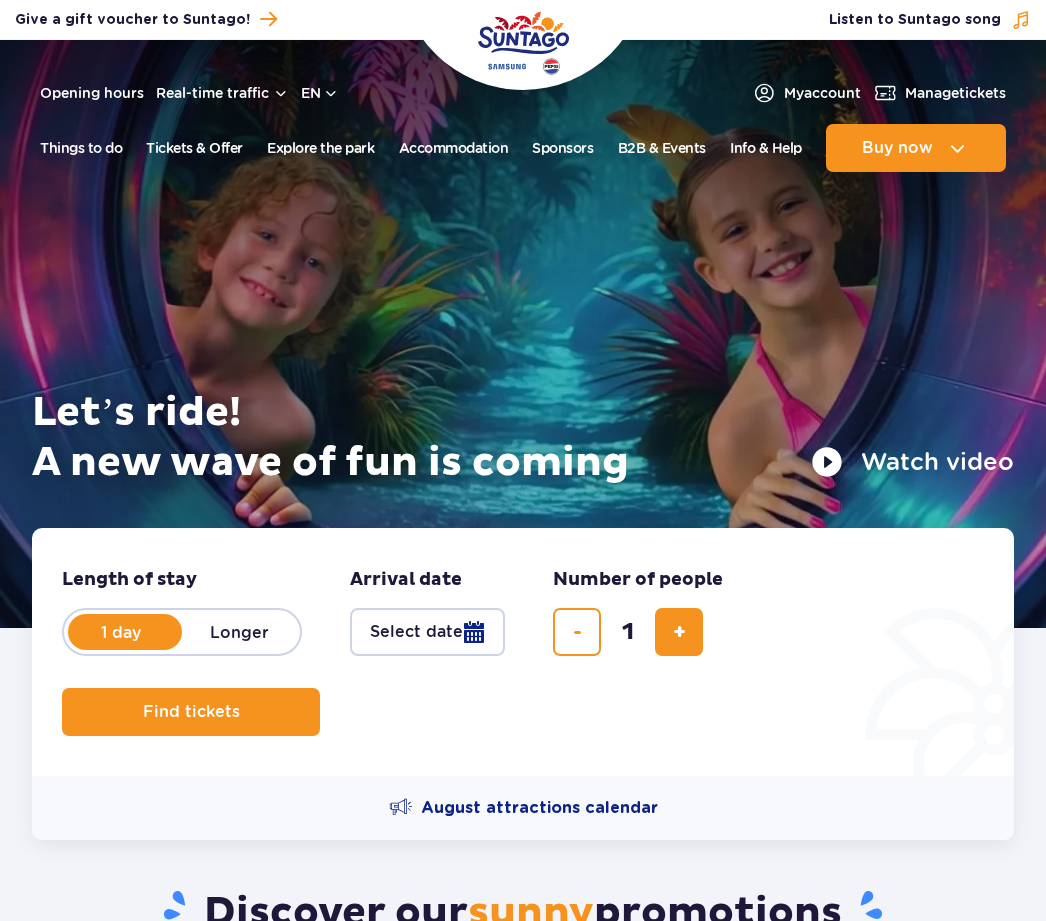 scroll, scrollTop: 0, scrollLeft: 0, axis: both 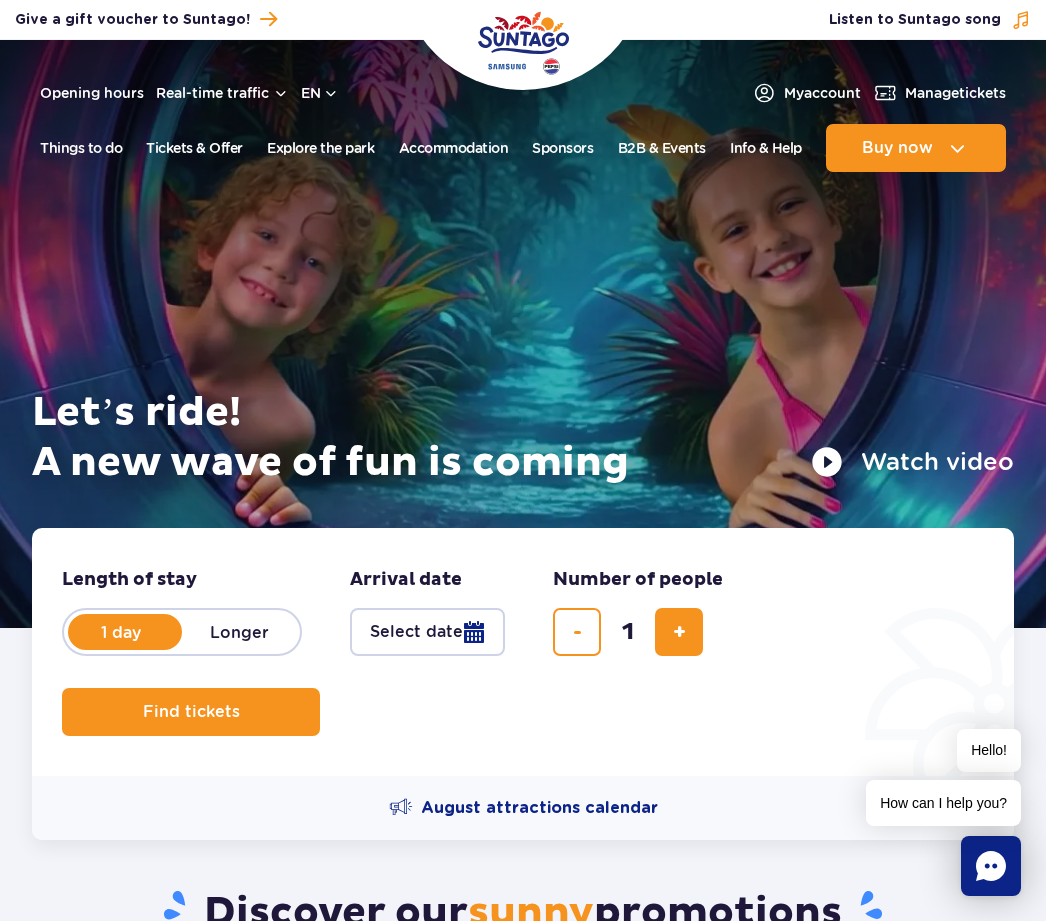 click on "My  account" at bounding box center [806, 93] 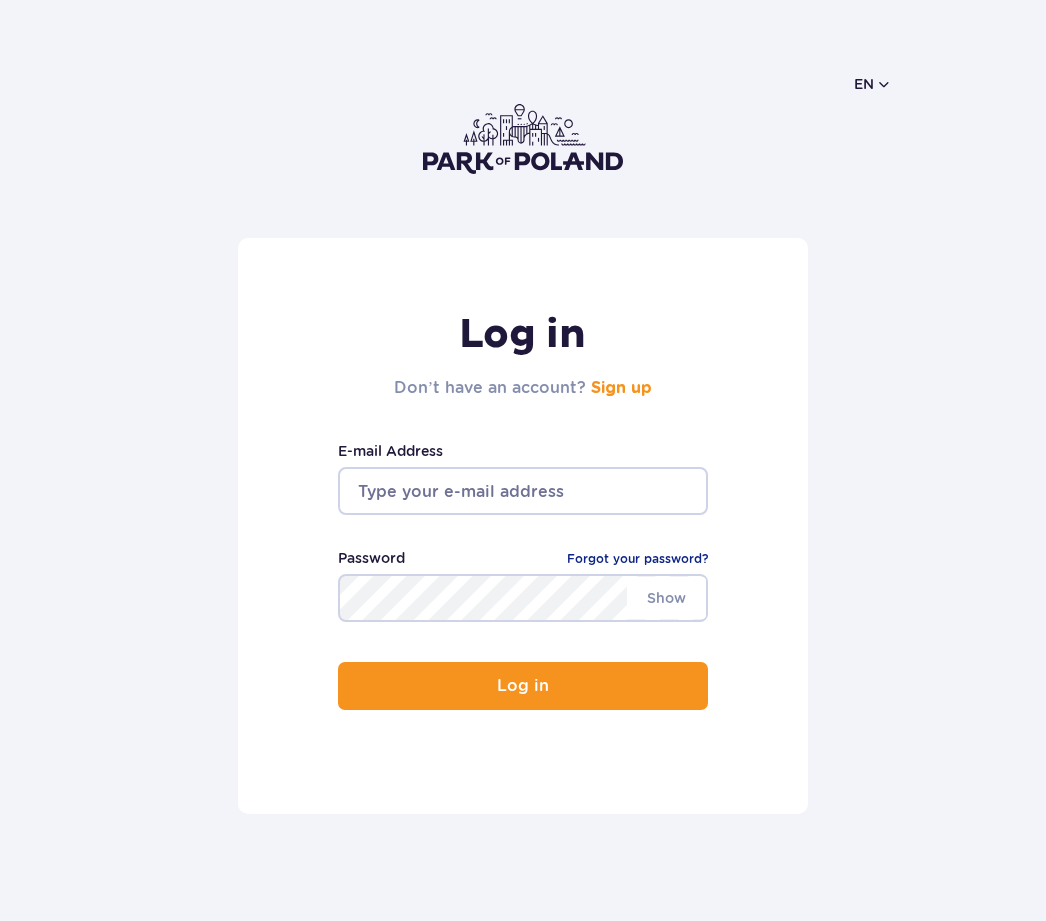 scroll, scrollTop: 0, scrollLeft: 0, axis: both 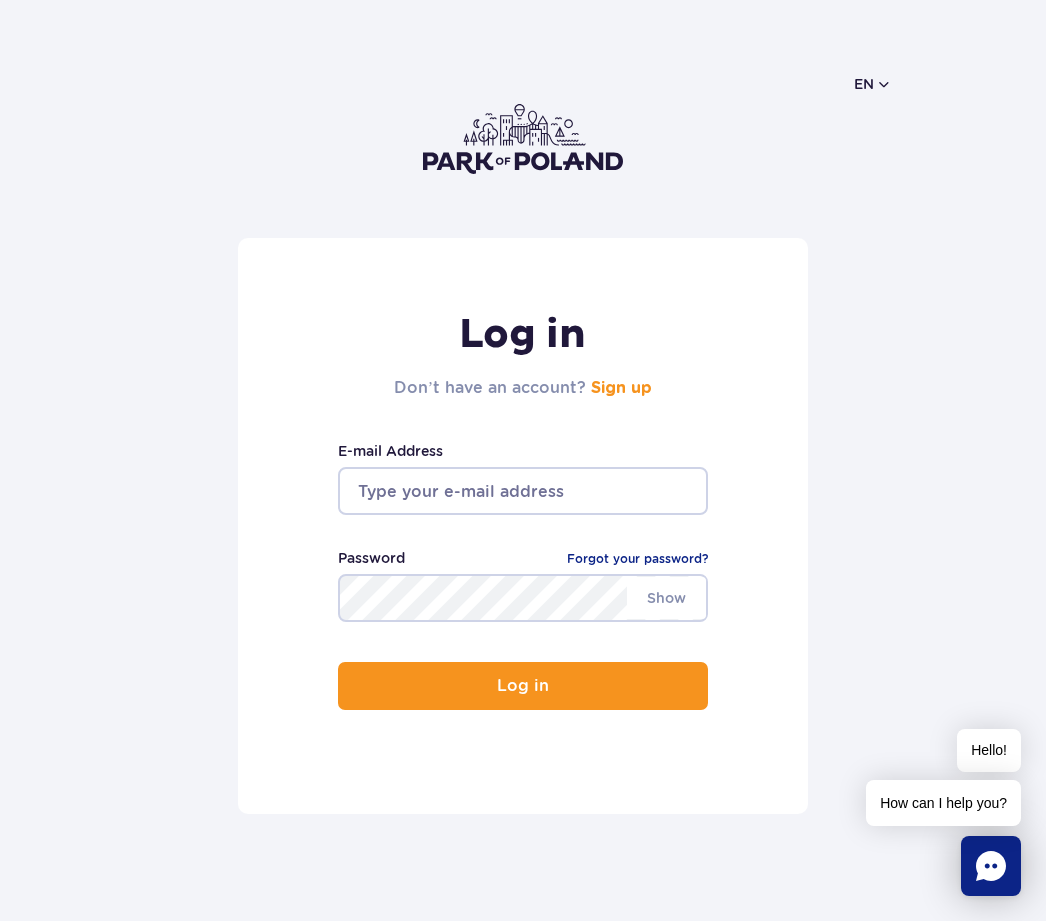 click at bounding box center (523, 491) 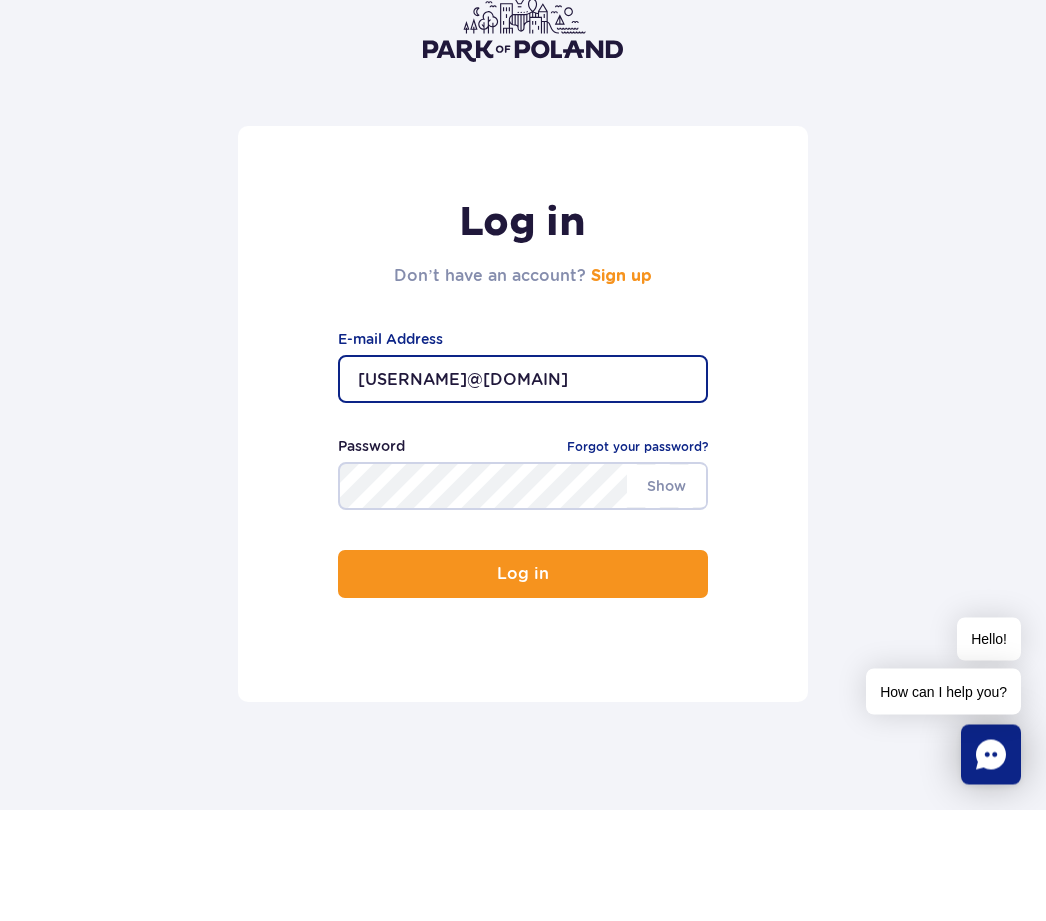 type on "ericm55@ymail.com" 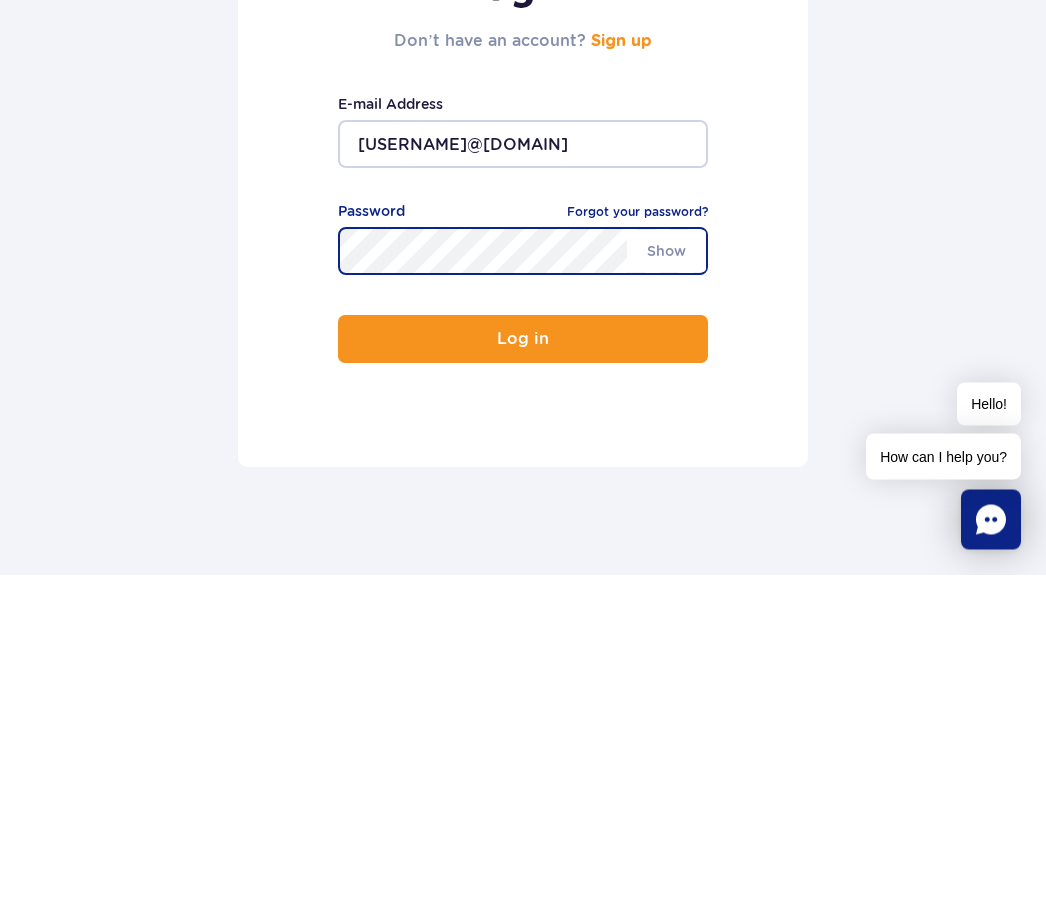 click on "Show" at bounding box center (666, 598) 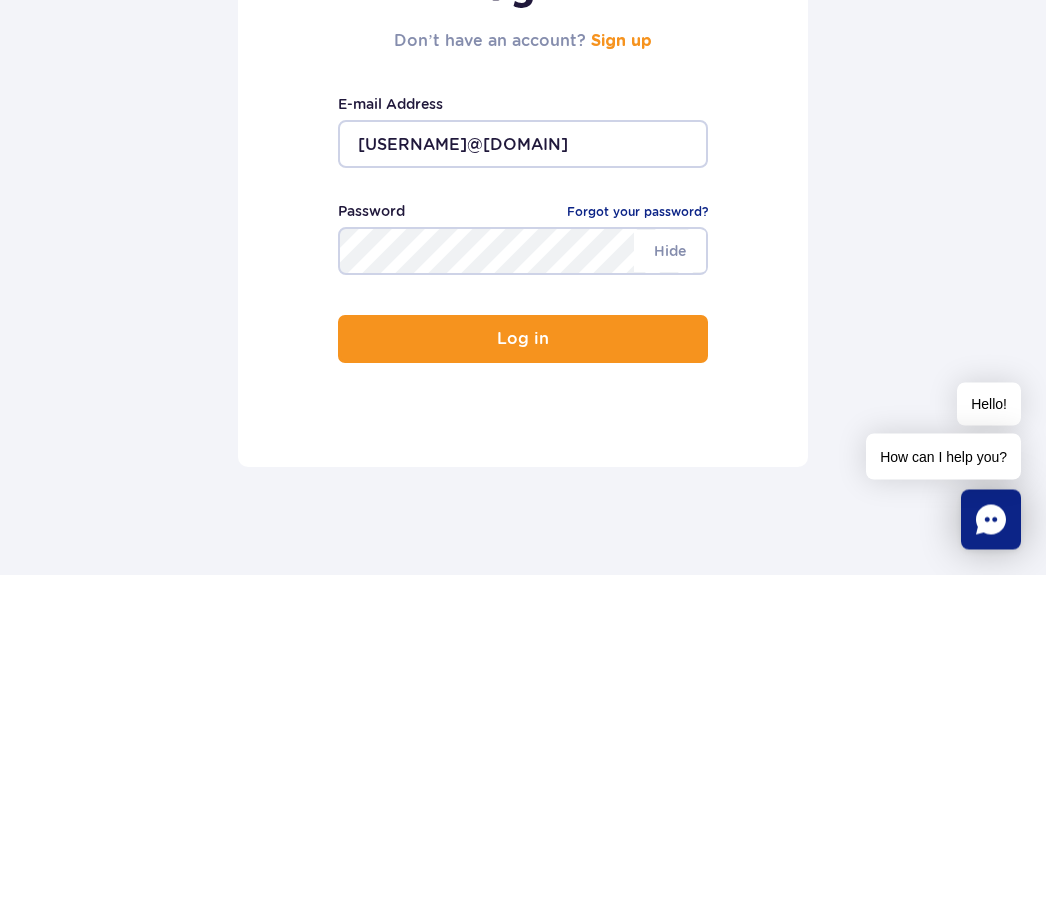 scroll, scrollTop: 347, scrollLeft: 0, axis: vertical 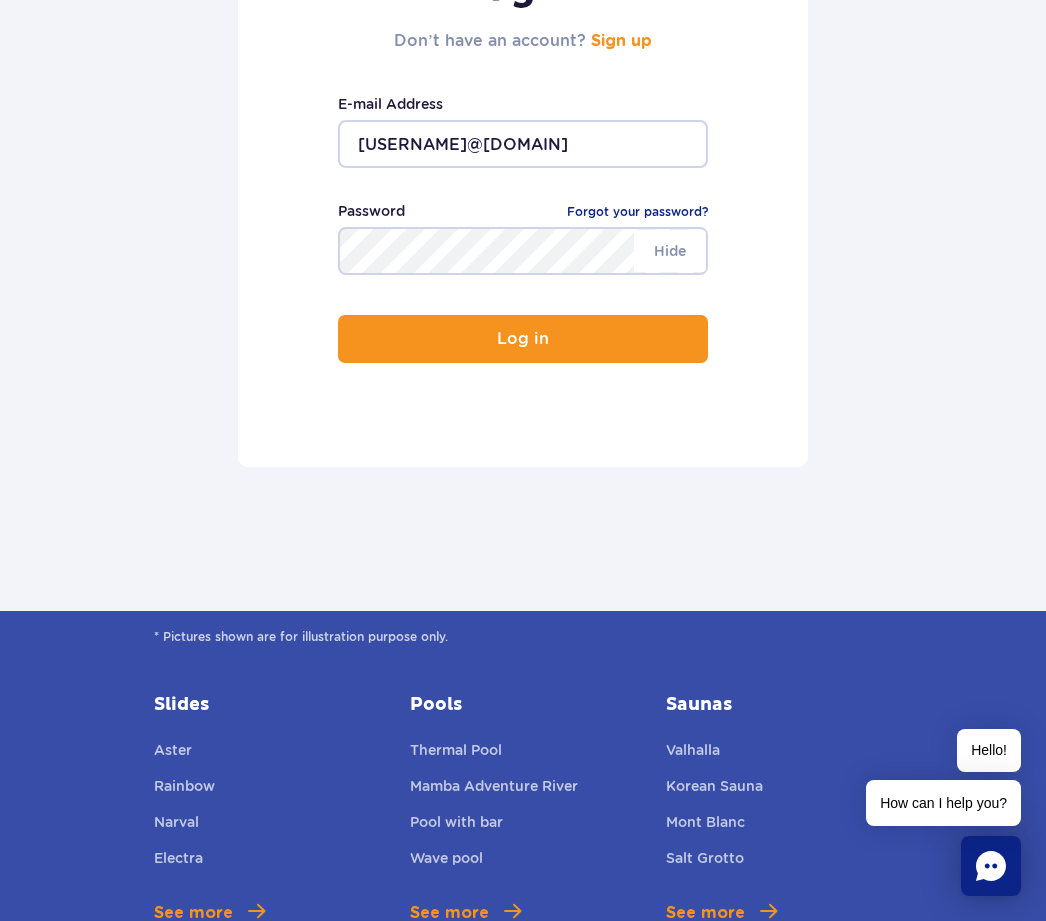 click on "Log in" at bounding box center (523, 339) 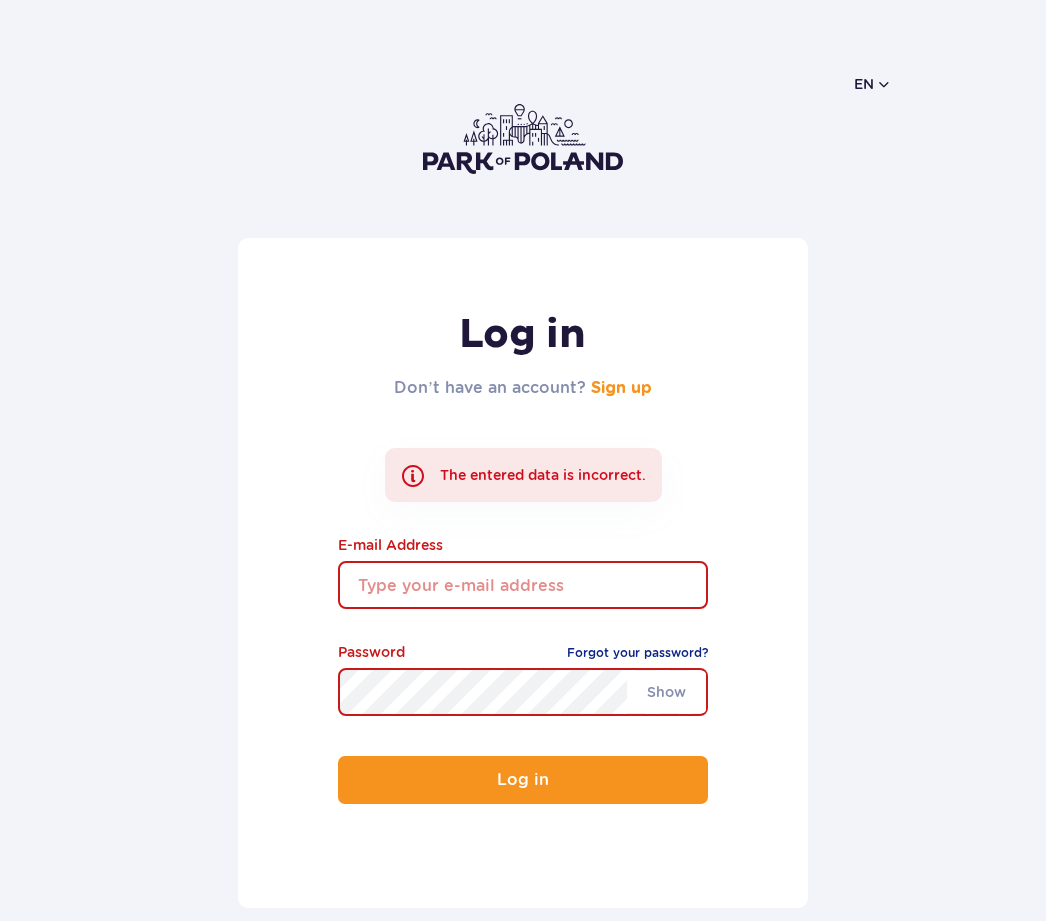 scroll, scrollTop: 0, scrollLeft: 0, axis: both 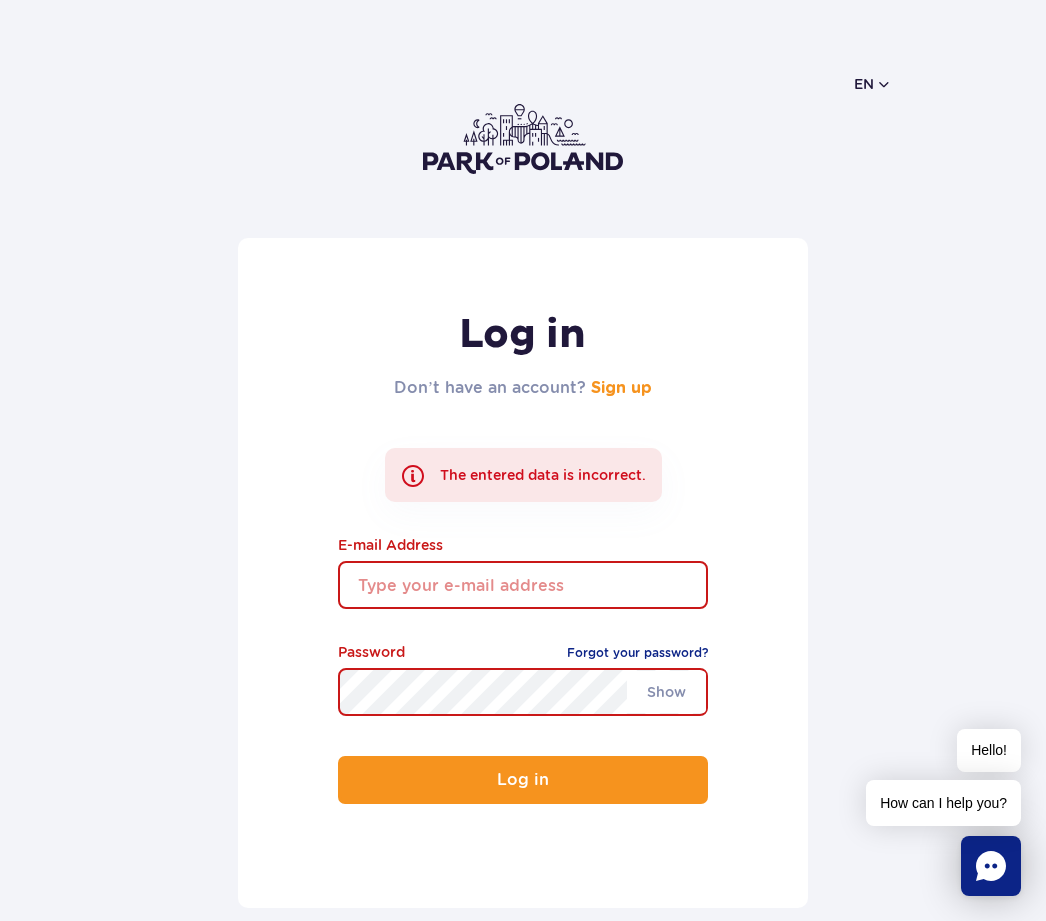 click at bounding box center (523, 585) 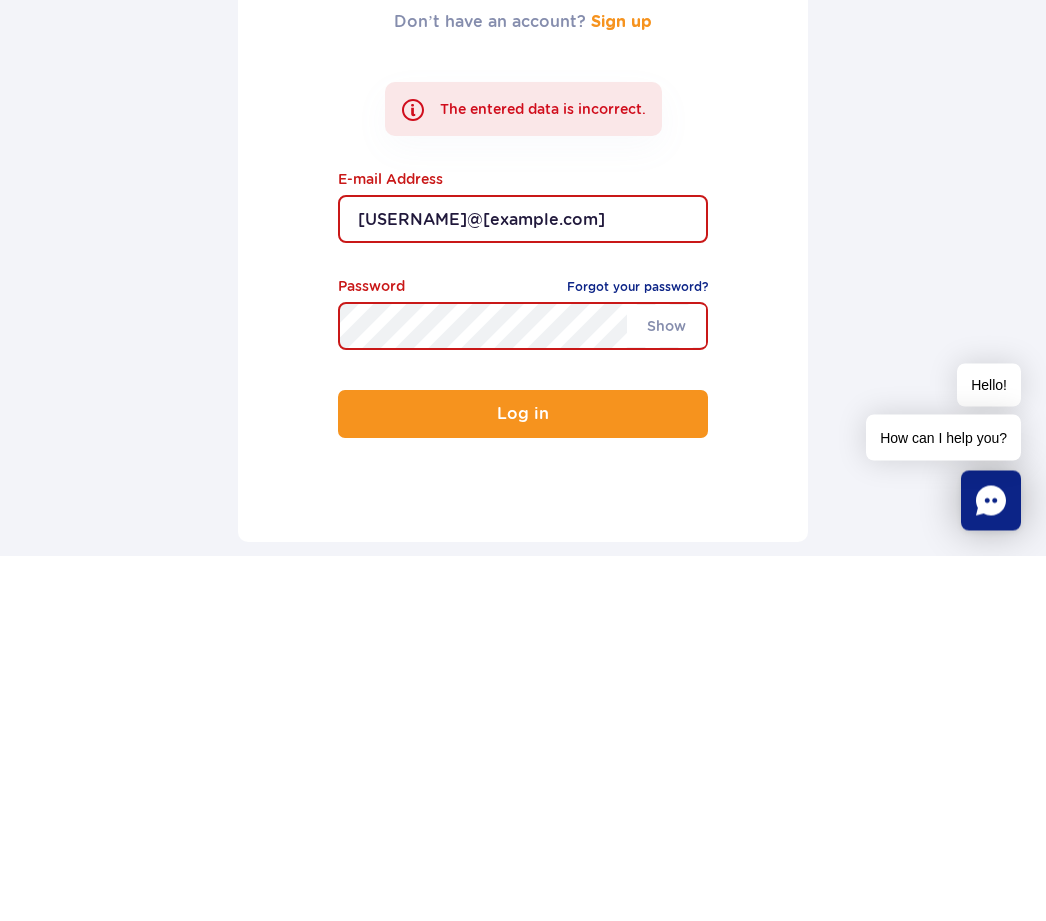 type on "ericm55@ymail.com" 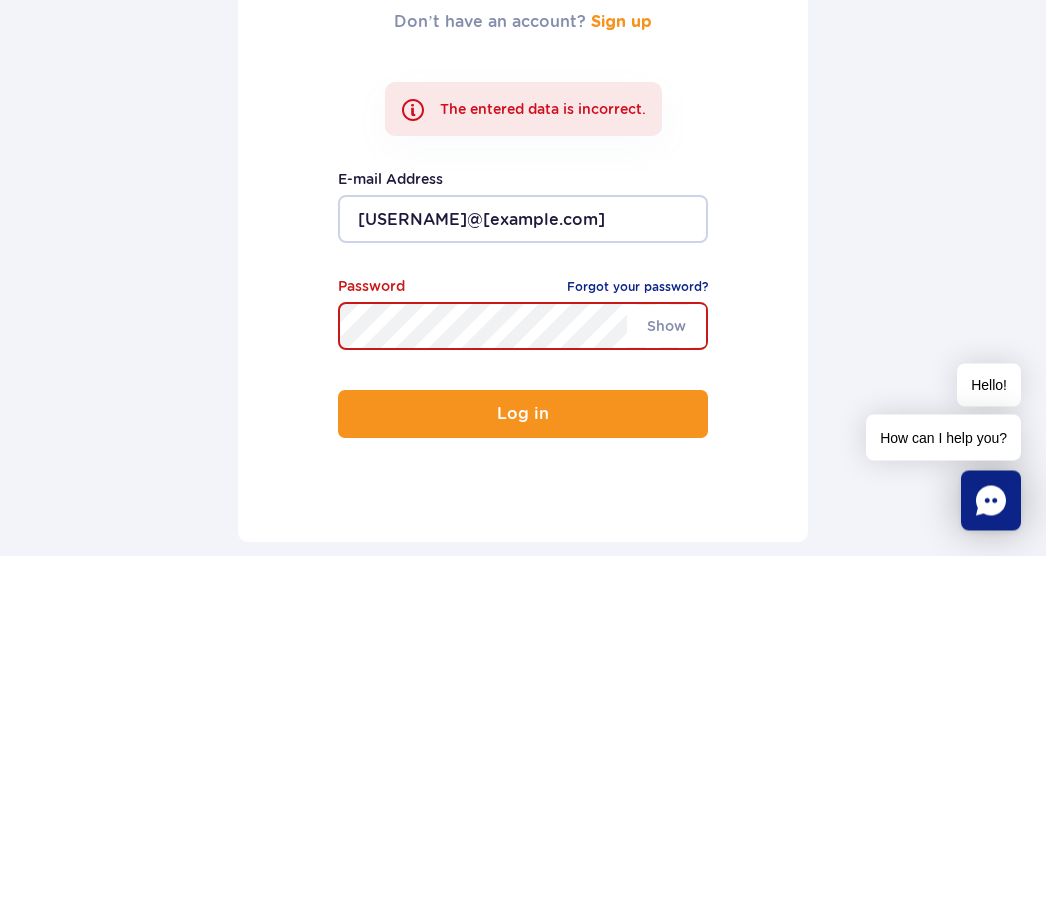 click on "Log in" at bounding box center [523, 780] 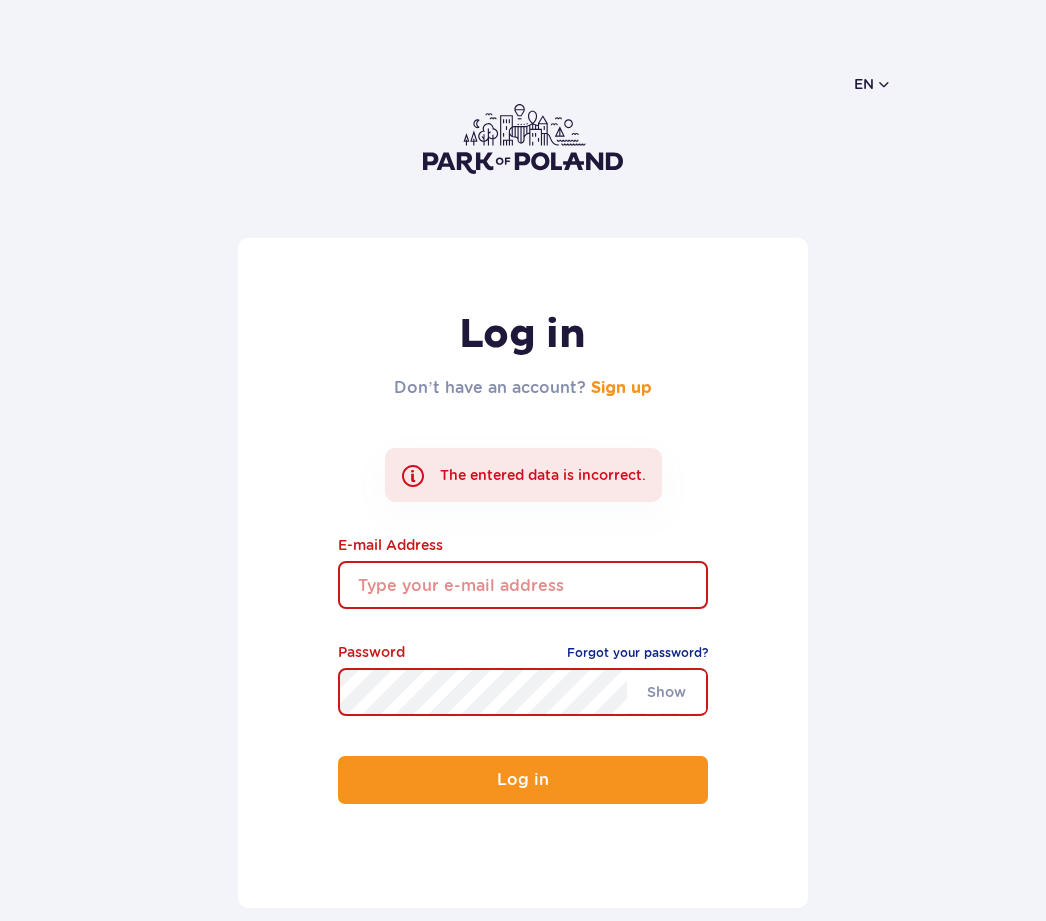 scroll, scrollTop: 0, scrollLeft: 0, axis: both 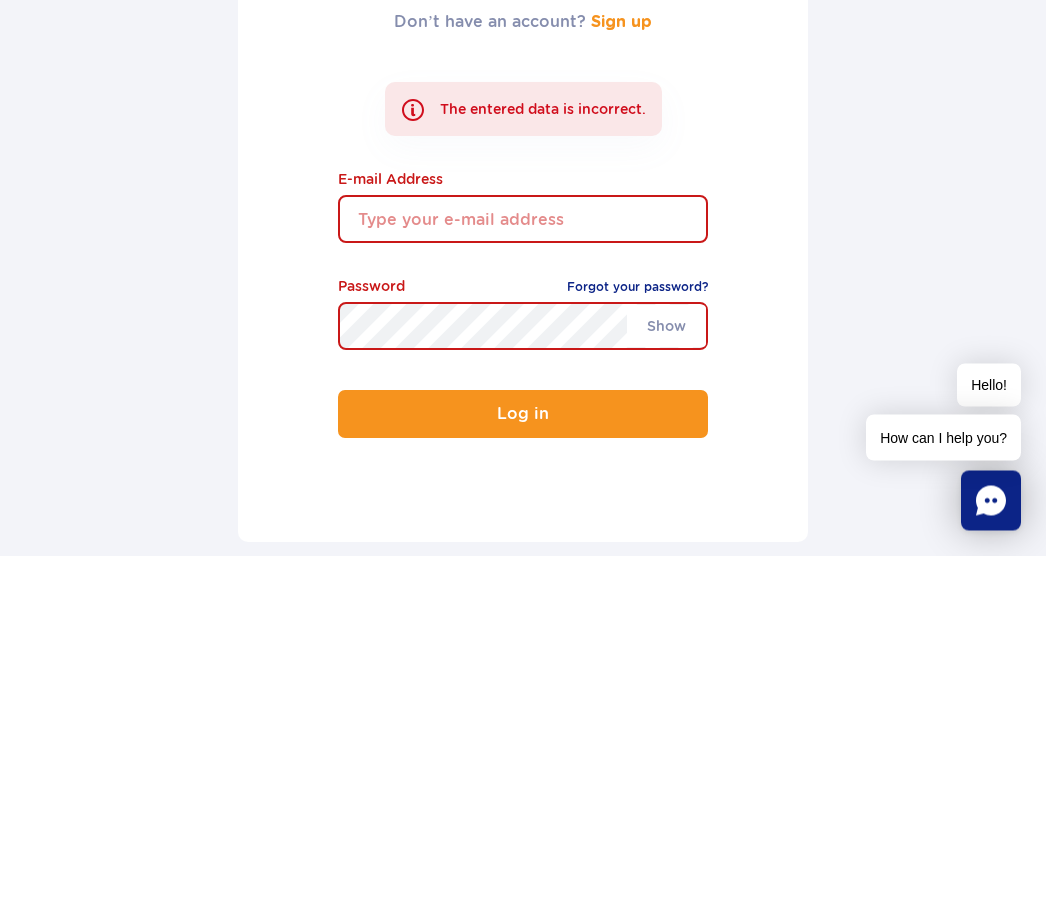 click on "Forgot your password?" at bounding box center [637, 653] 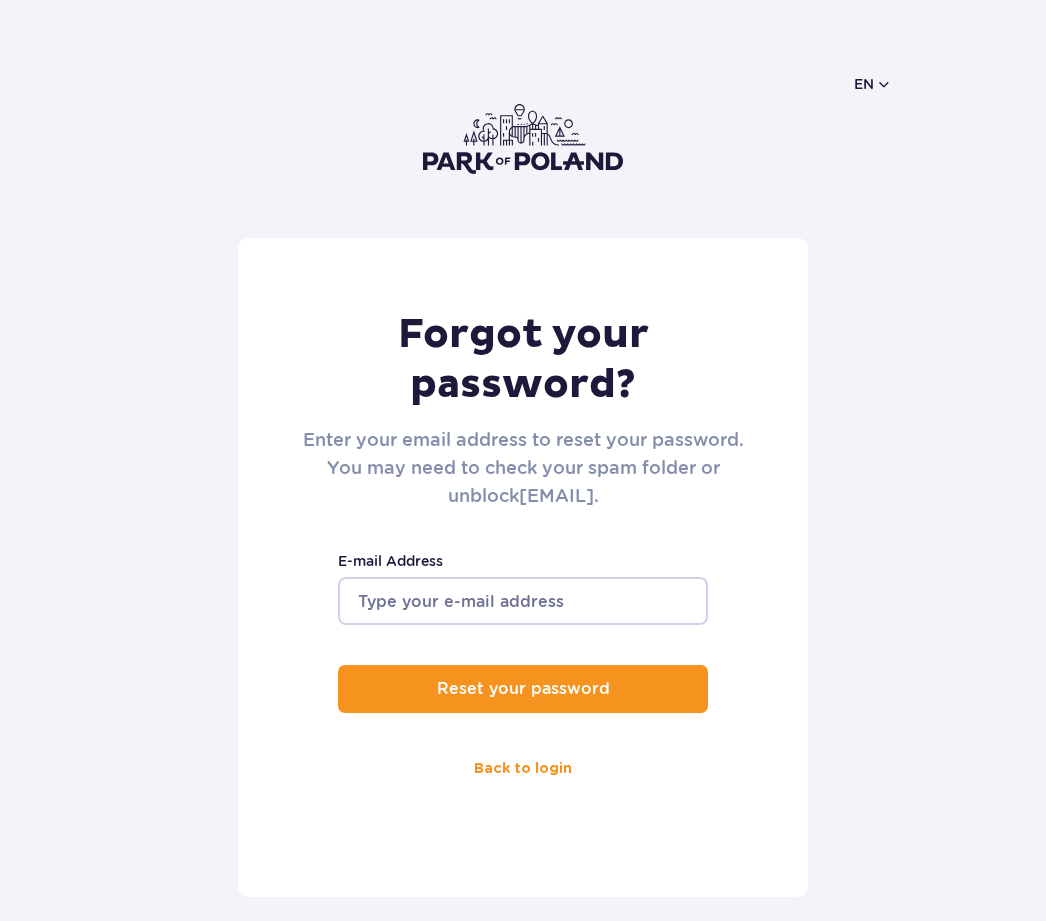 scroll, scrollTop: 0, scrollLeft: 0, axis: both 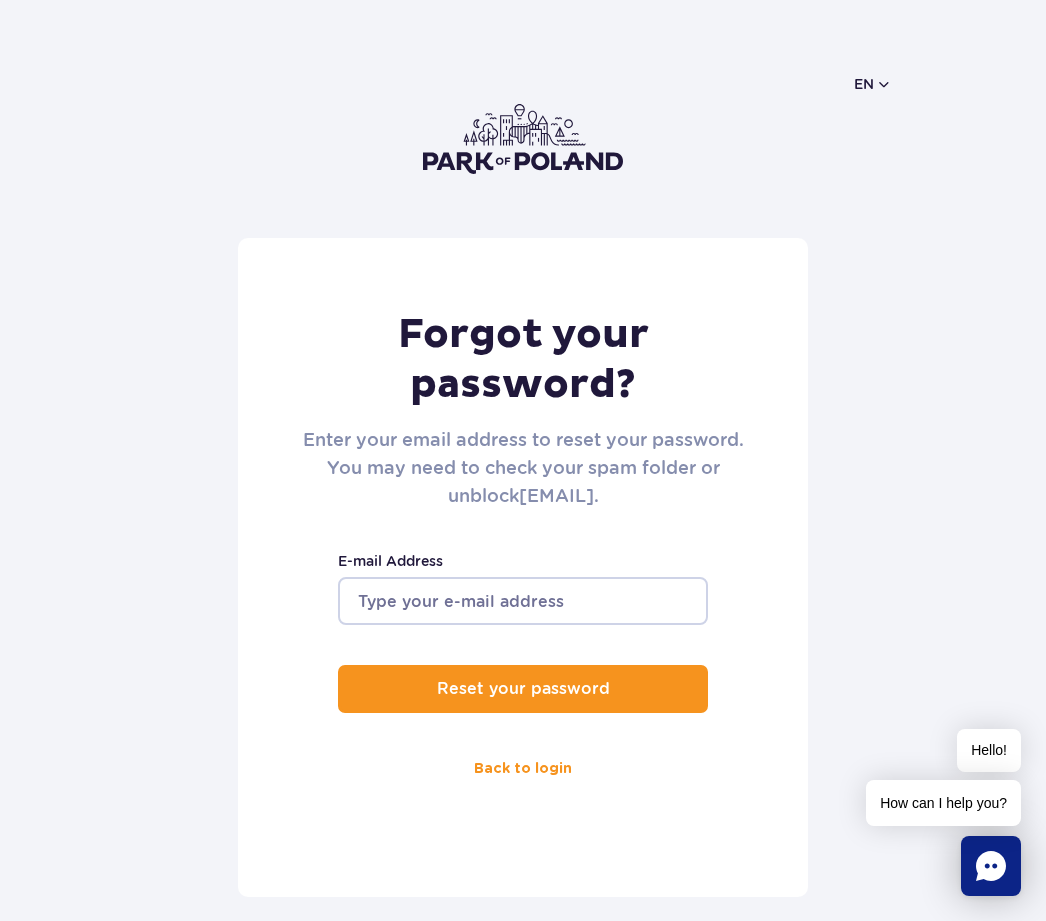 click on "E-mail Address" at bounding box center [523, 601] 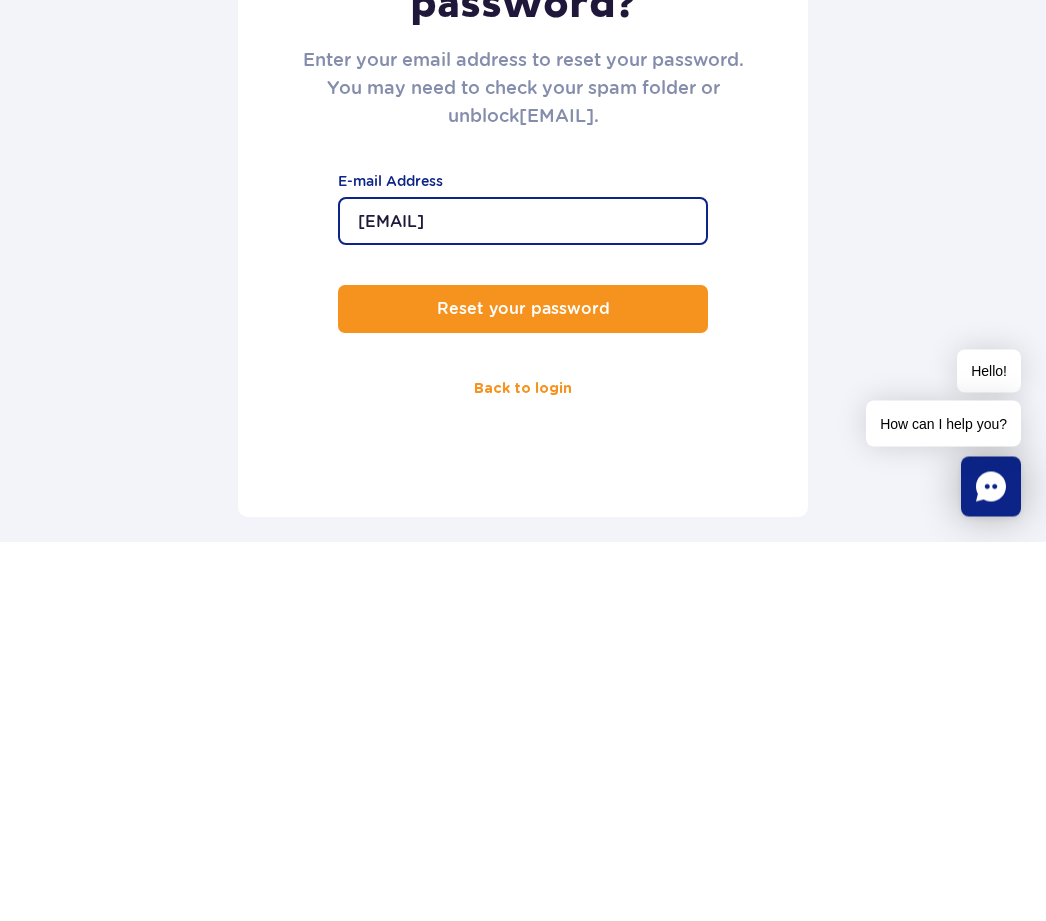 type on "[EMAIL]" 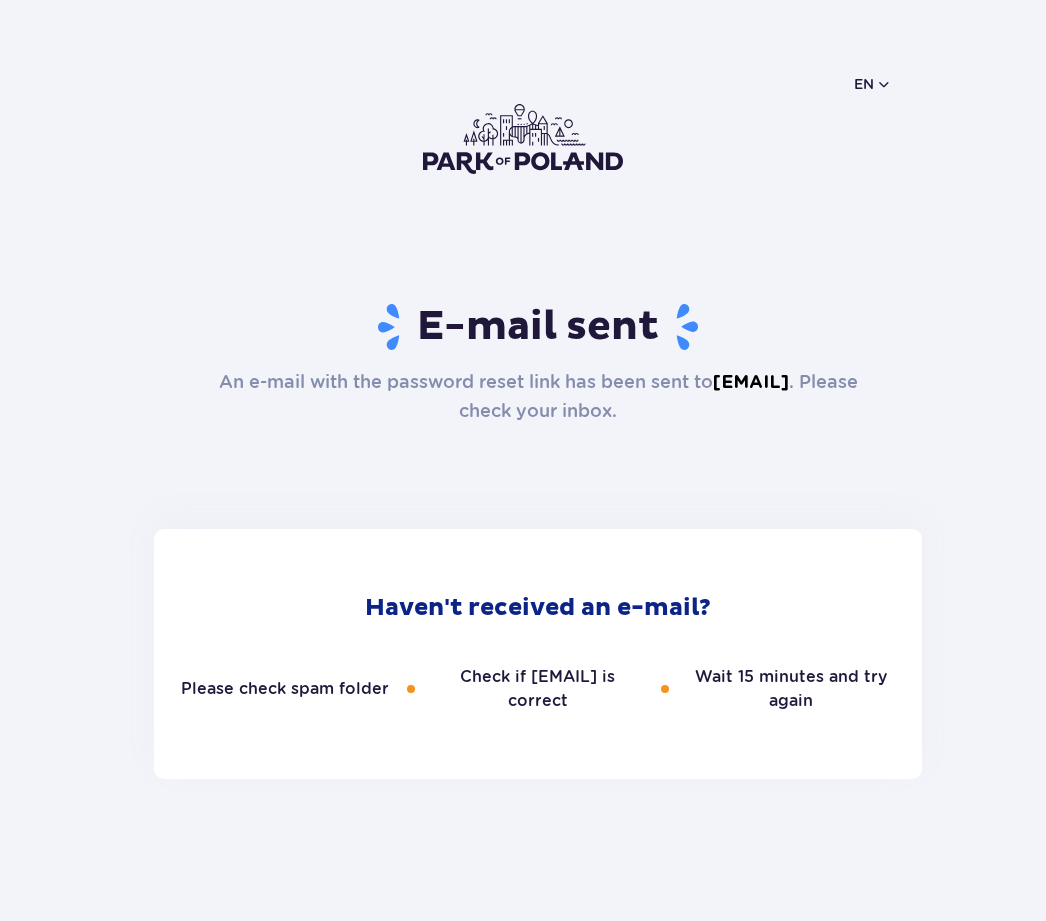scroll, scrollTop: 0, scrollLeft: 0, axis: both 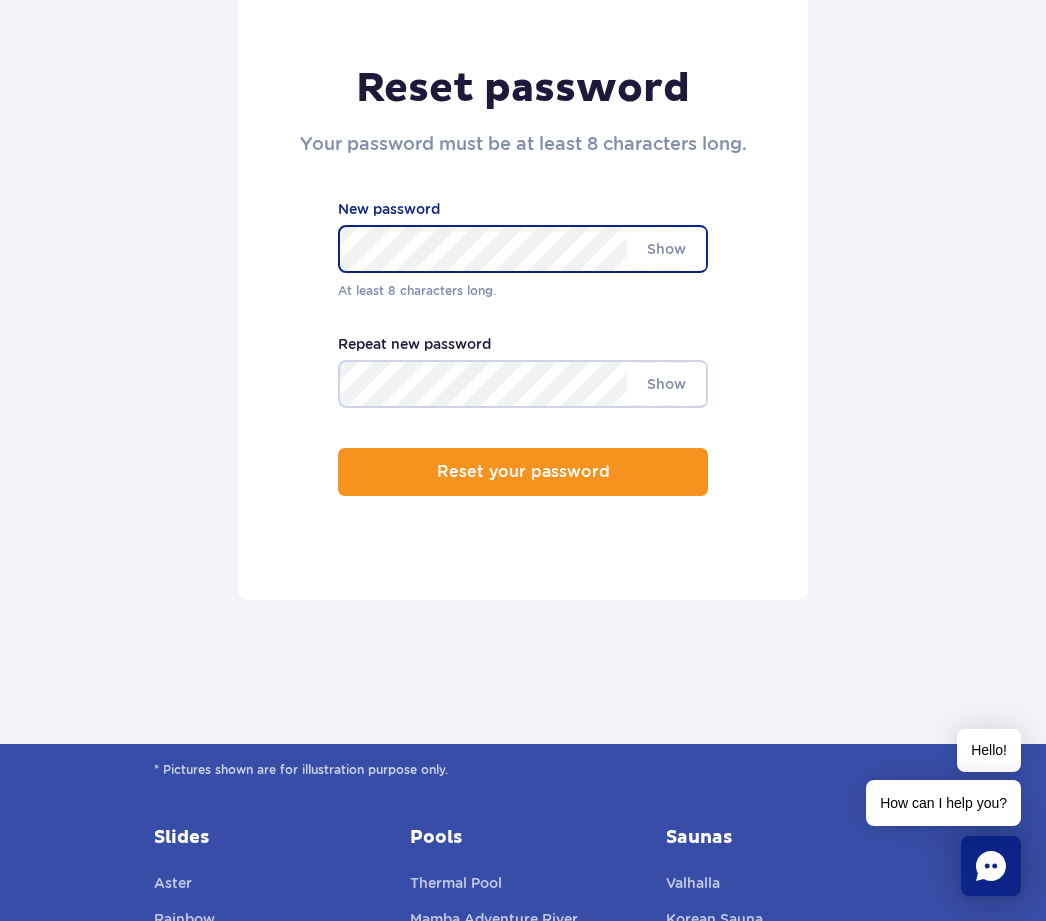 click on "Reset password
Your password must be at least 8 characters long.
At least 8 characters long.
Show
New password
Show
Repeat new password
Reset your password" at bounding box center [523, 296] 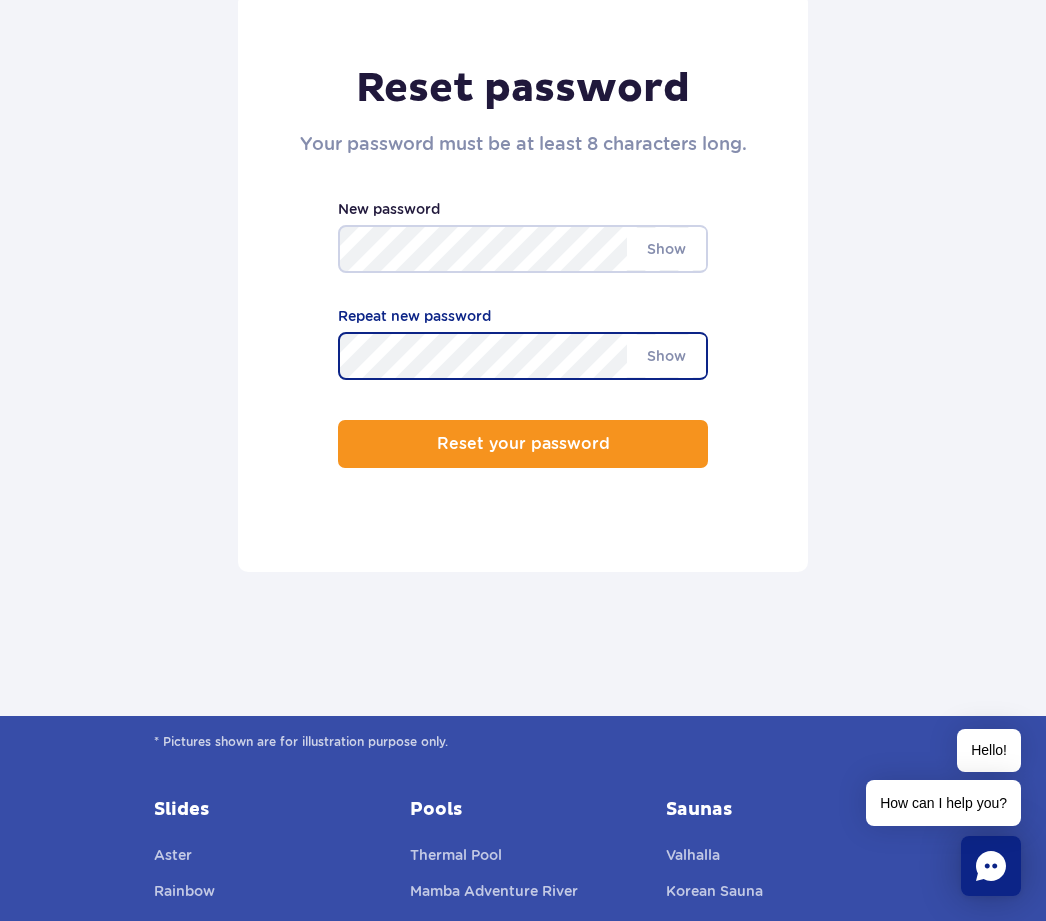 scroll, scrollTop: 228, scrollLeft: 0, axis: vertical 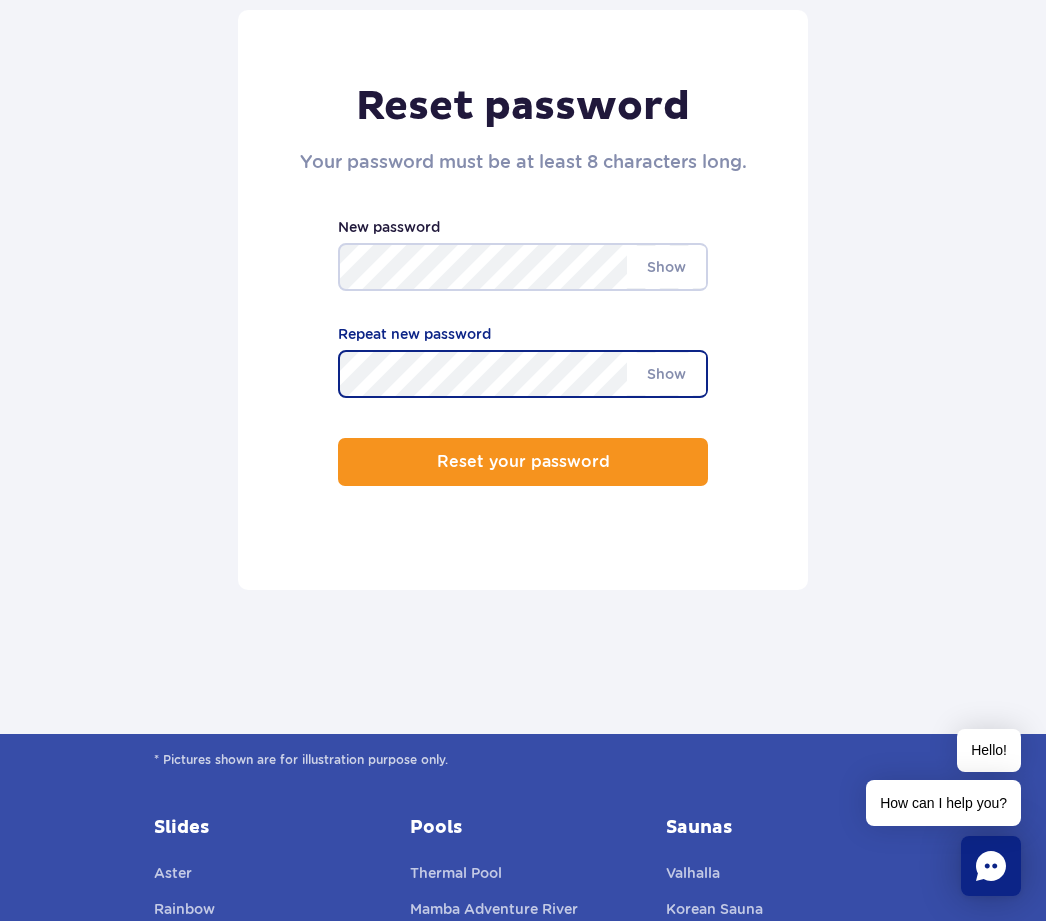 click on "Reset your password" at bounding box center (523, 462) 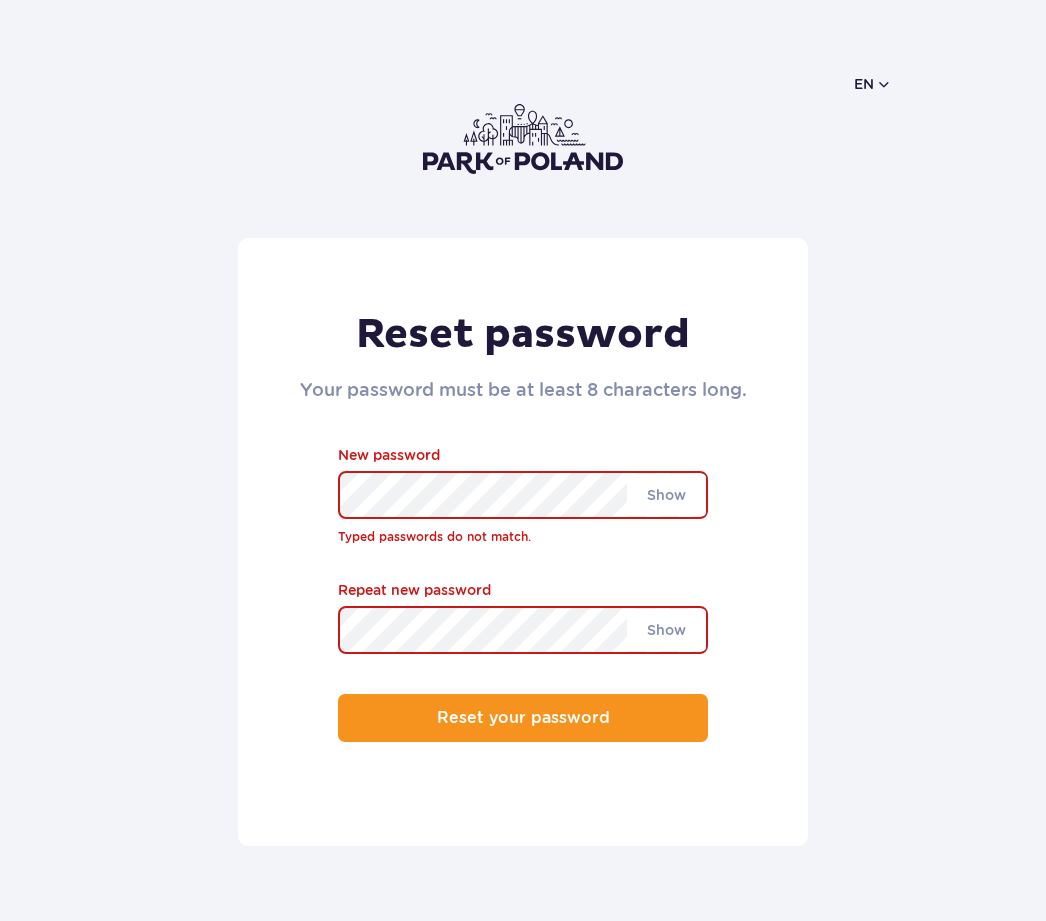 scroll, scrollTop: 0, scrollLeft: 0, axis: both 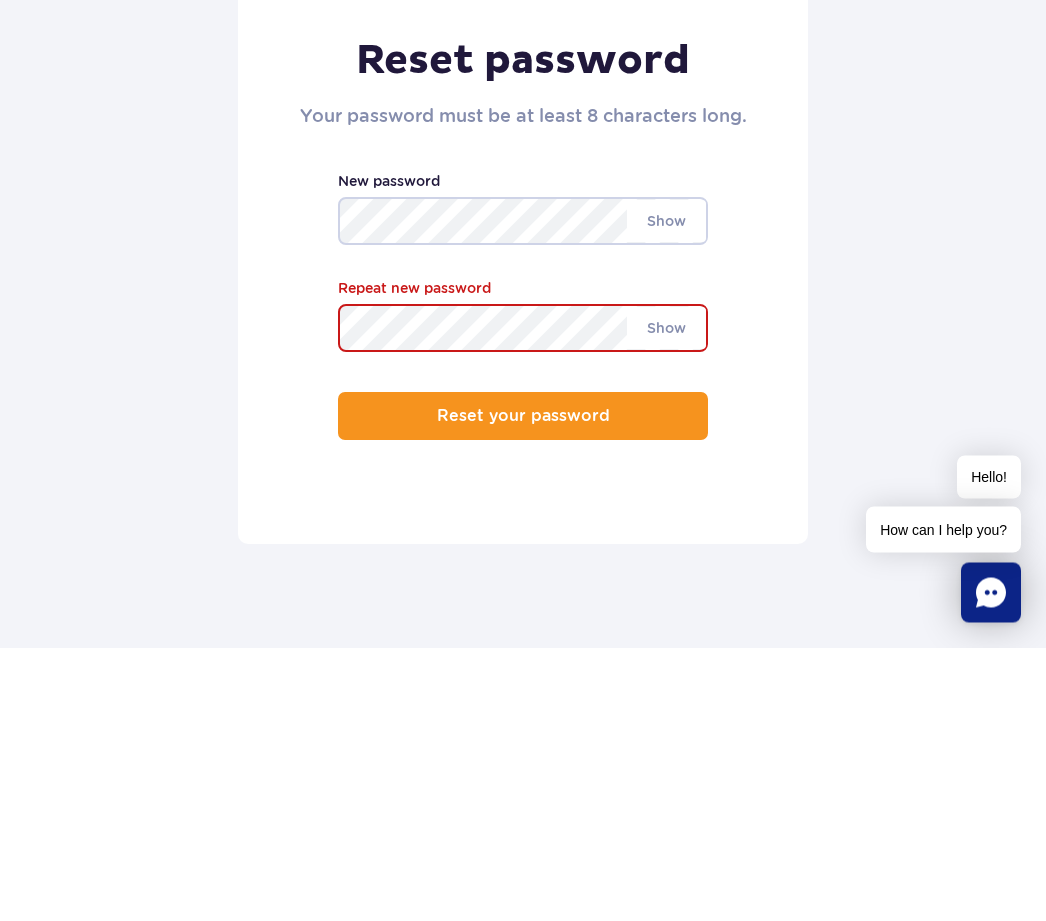 click at bounding box center (610, 690) 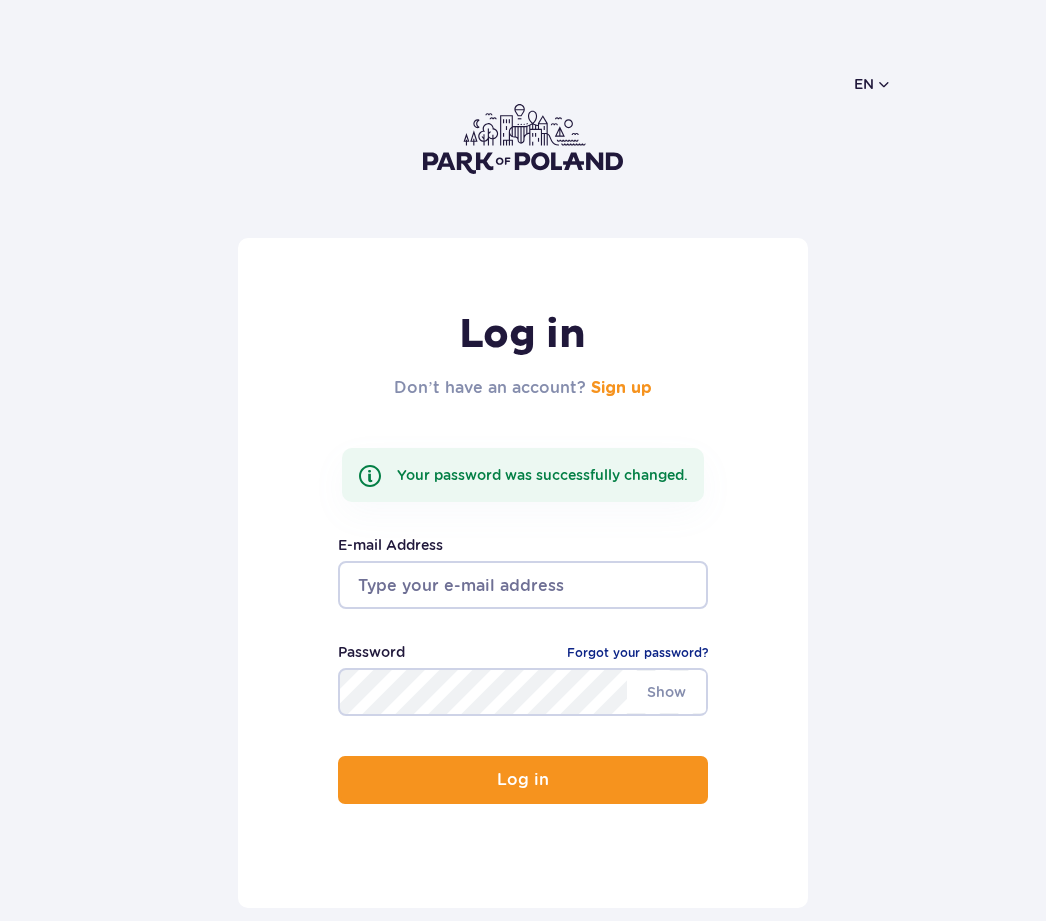 scroll, scrollTop: 0, scrollLeft: 0, axis: both 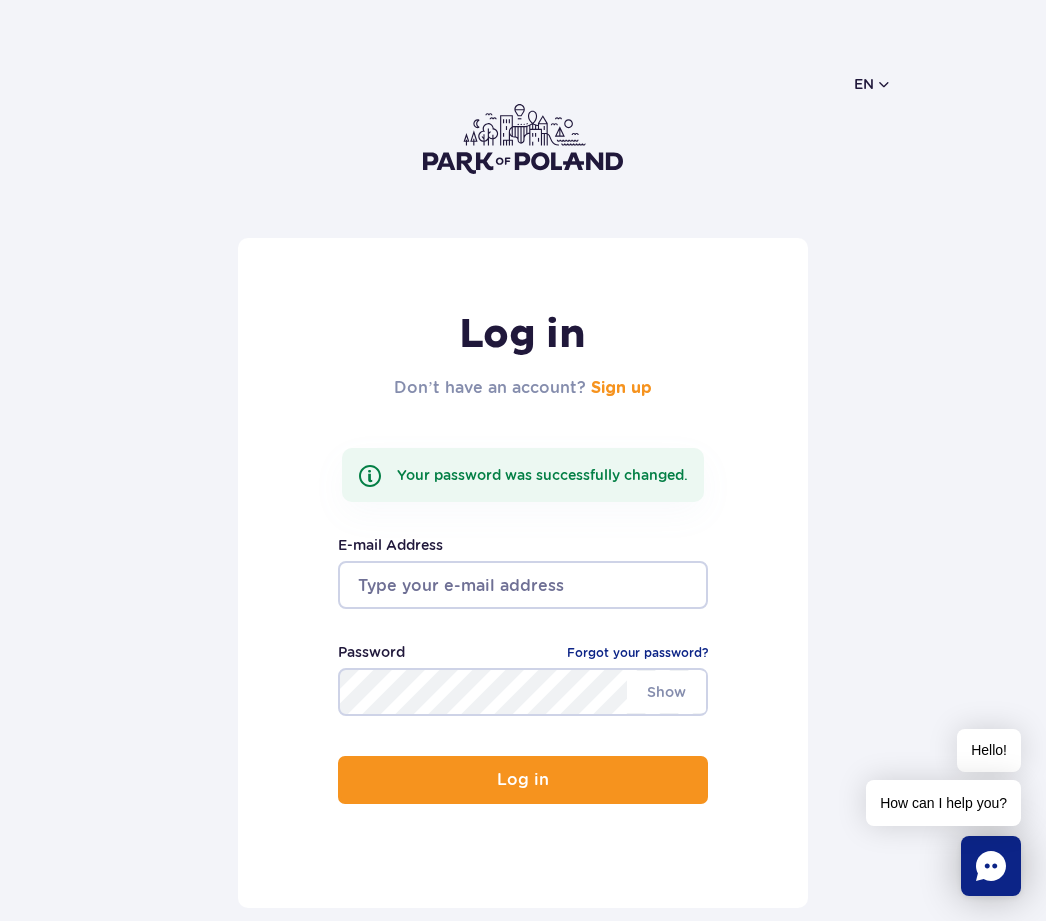 click at bounding box center (523, 585) 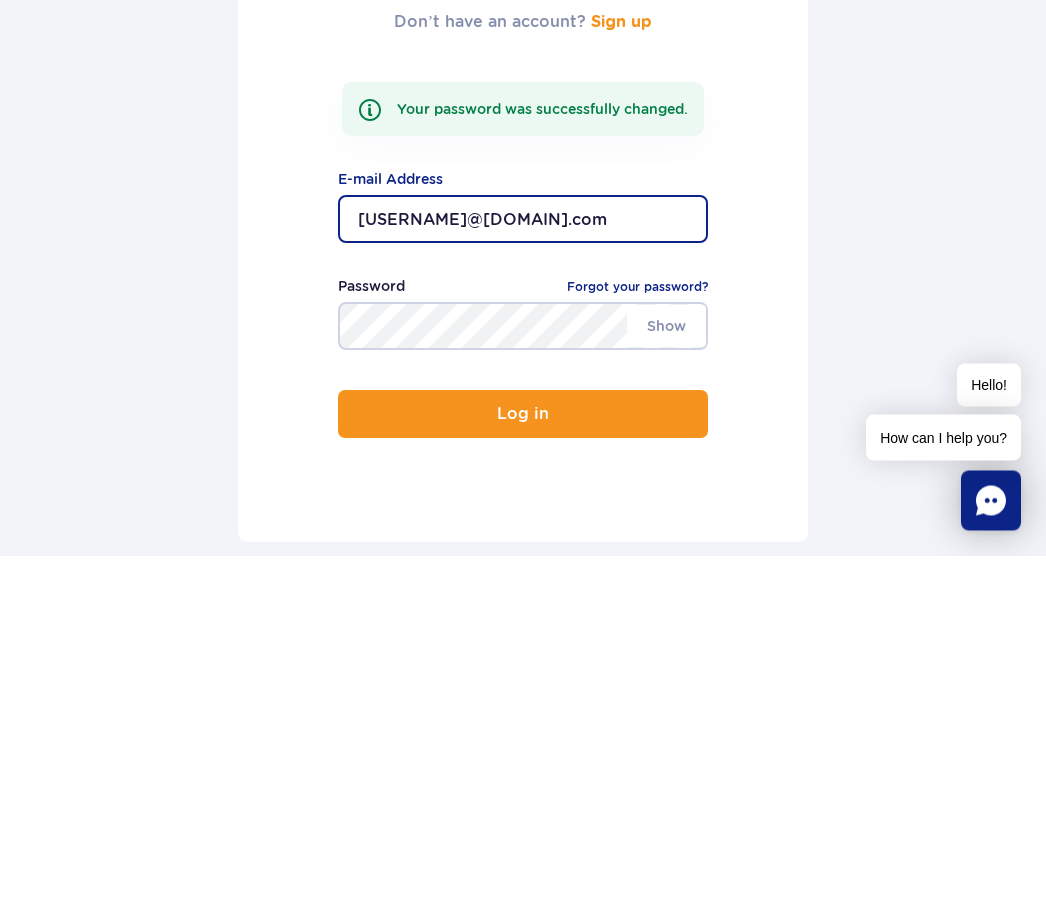 type on "ericm55@ymail.com" 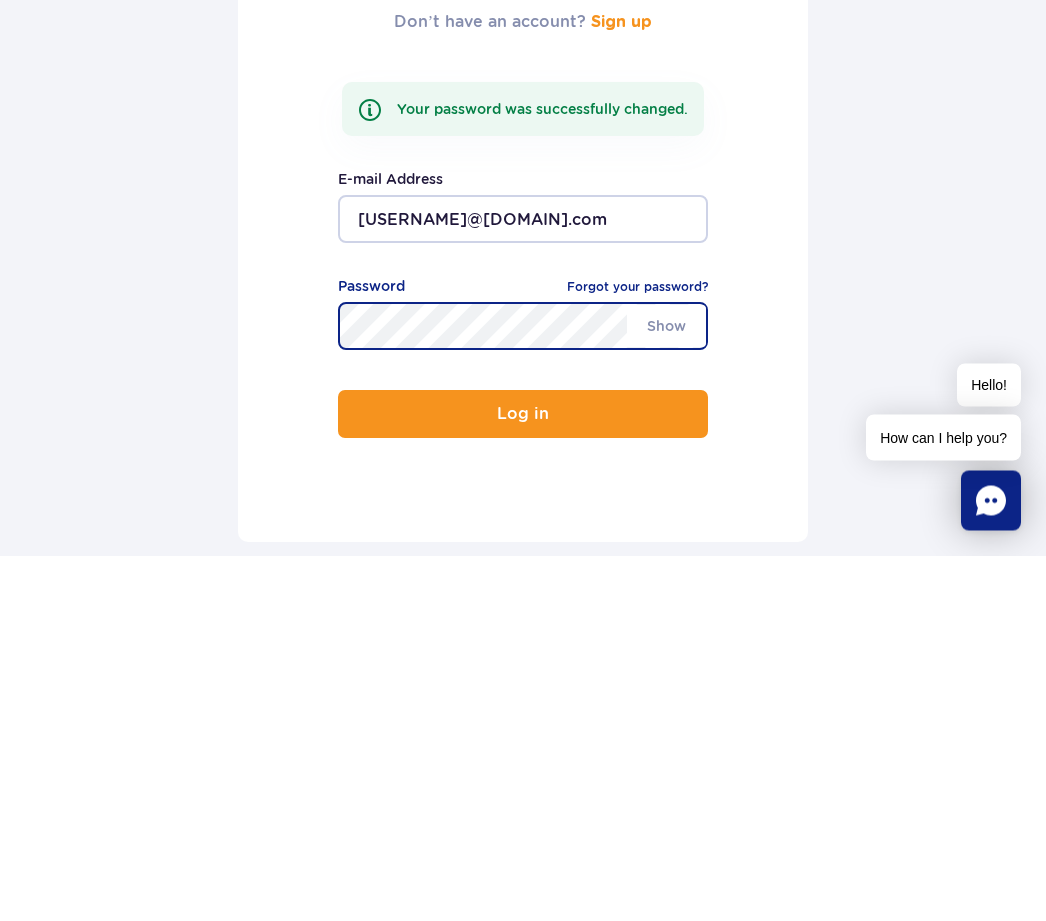 click on "Log in" at bounding box center (523, 780) 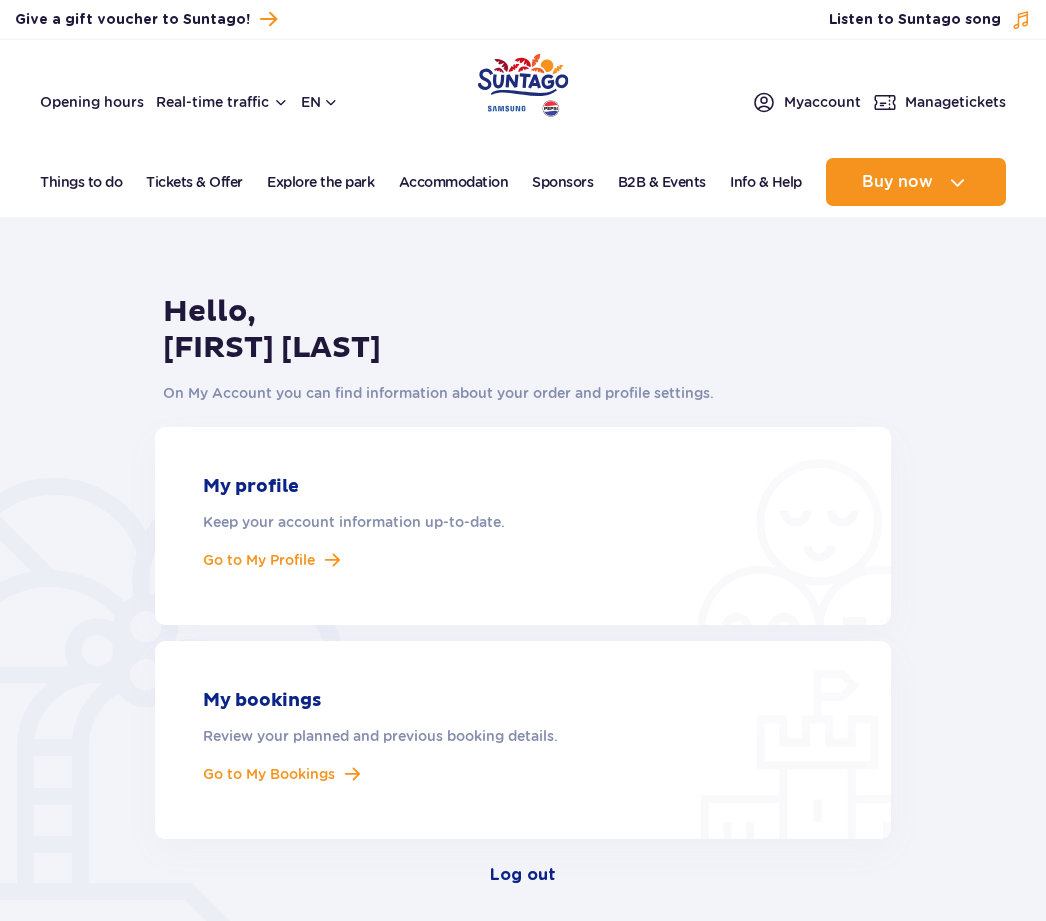 scroll, scrollTop: 0, scrollLeft: 0, axis: both 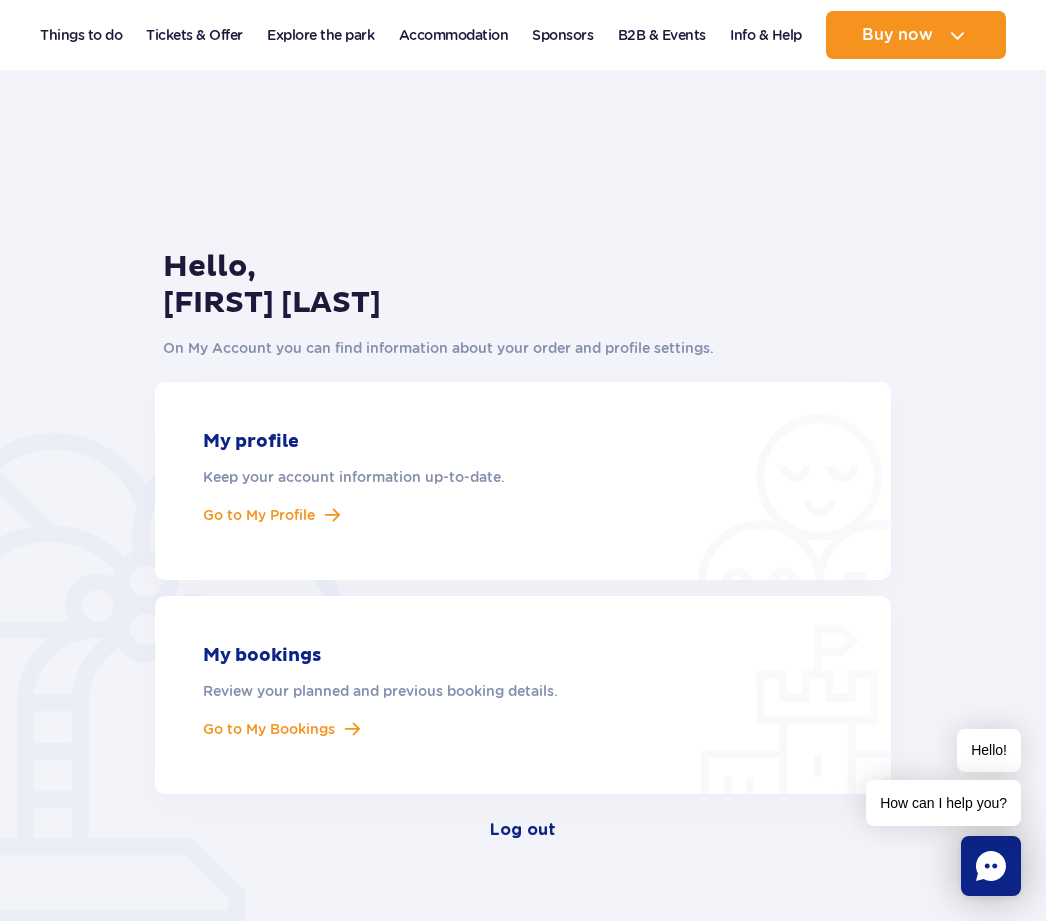 click on "Go to My Bookings" at bounding box center (269, 729) 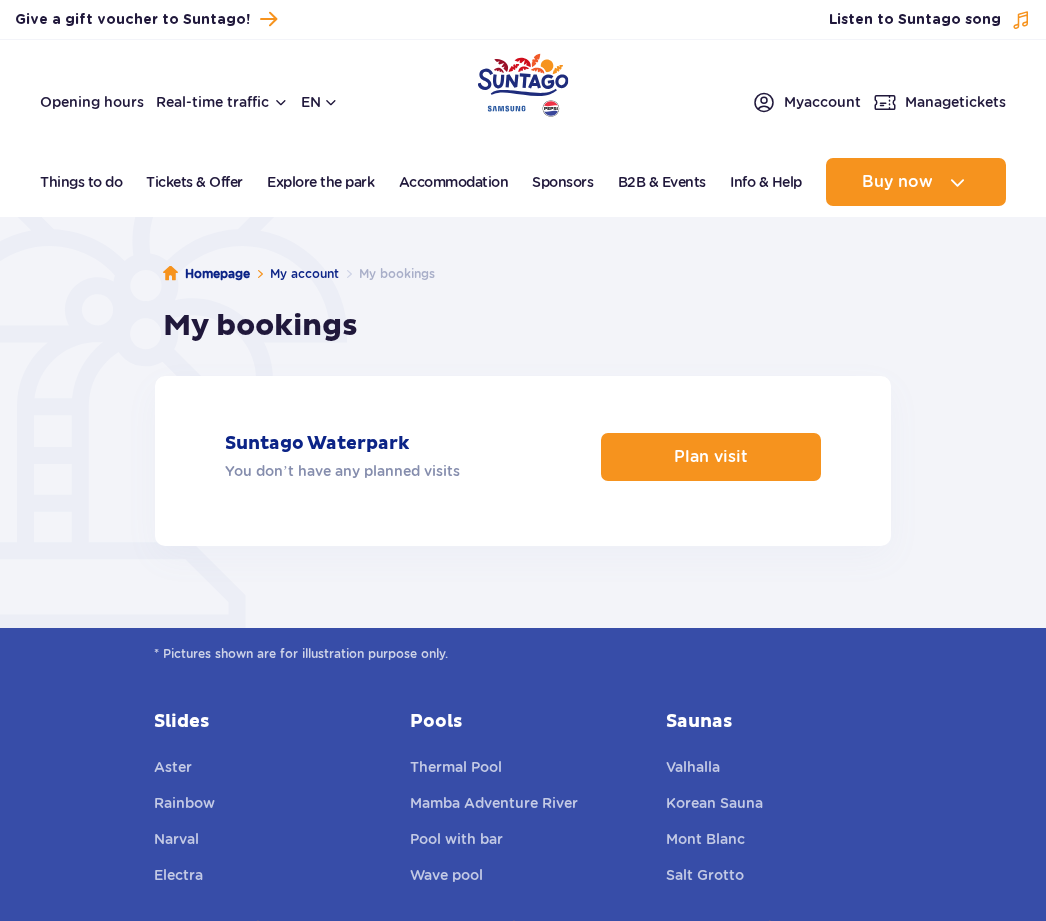 scroll, scrollTop: 0, scrollLeft: 0, axis: both 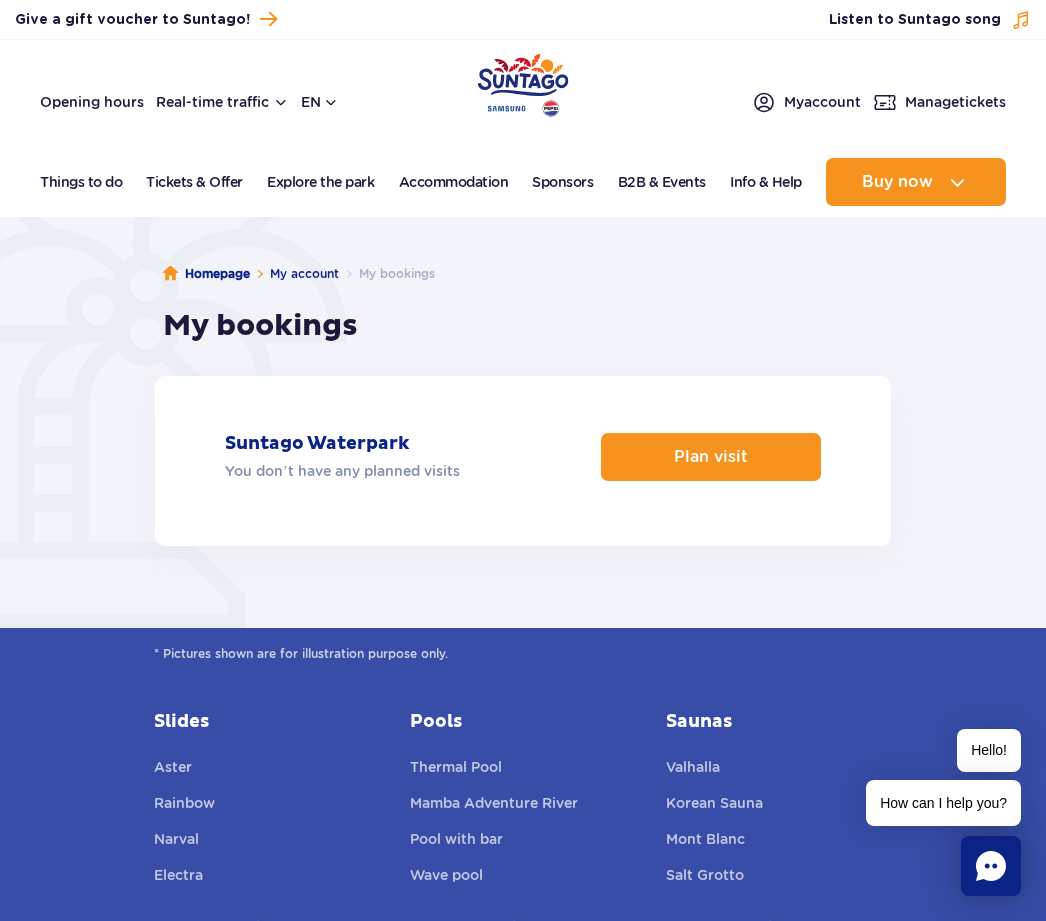 click at bounding box center [748, 457] 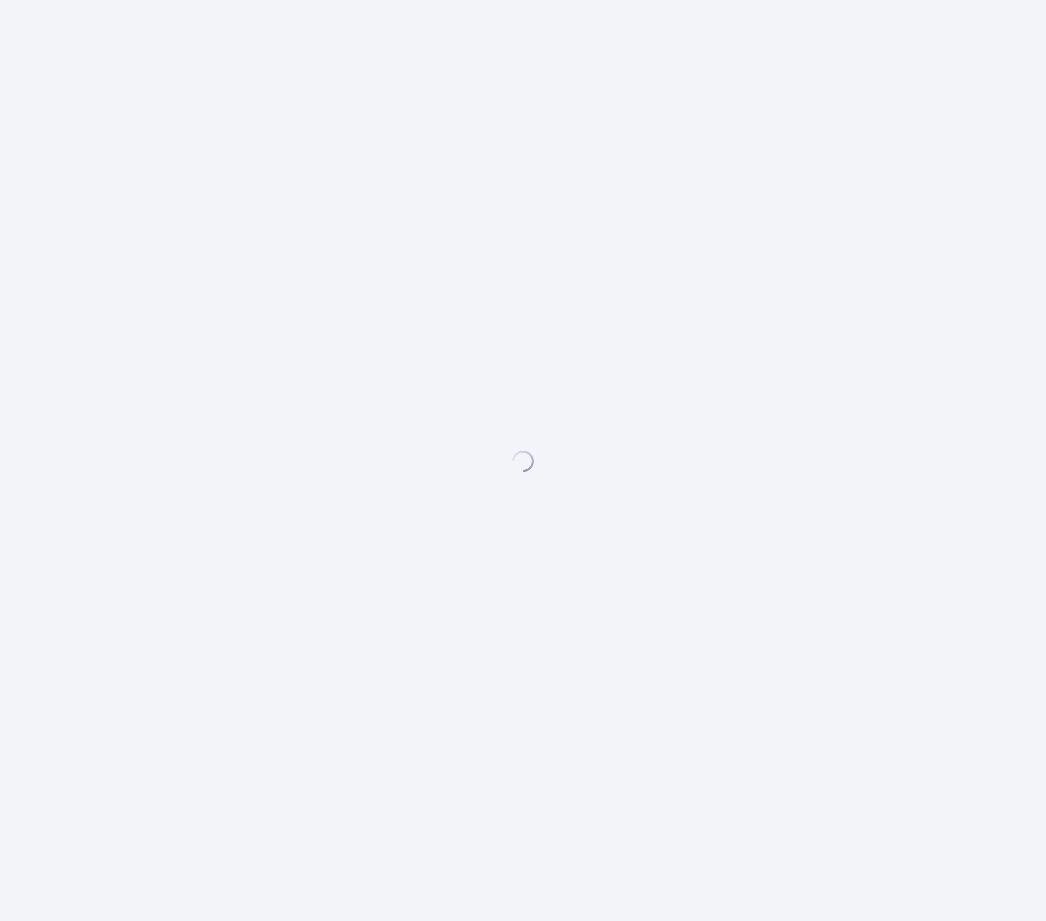 scroll, scrollTop: 0, scrollLeft: 0, axis: both 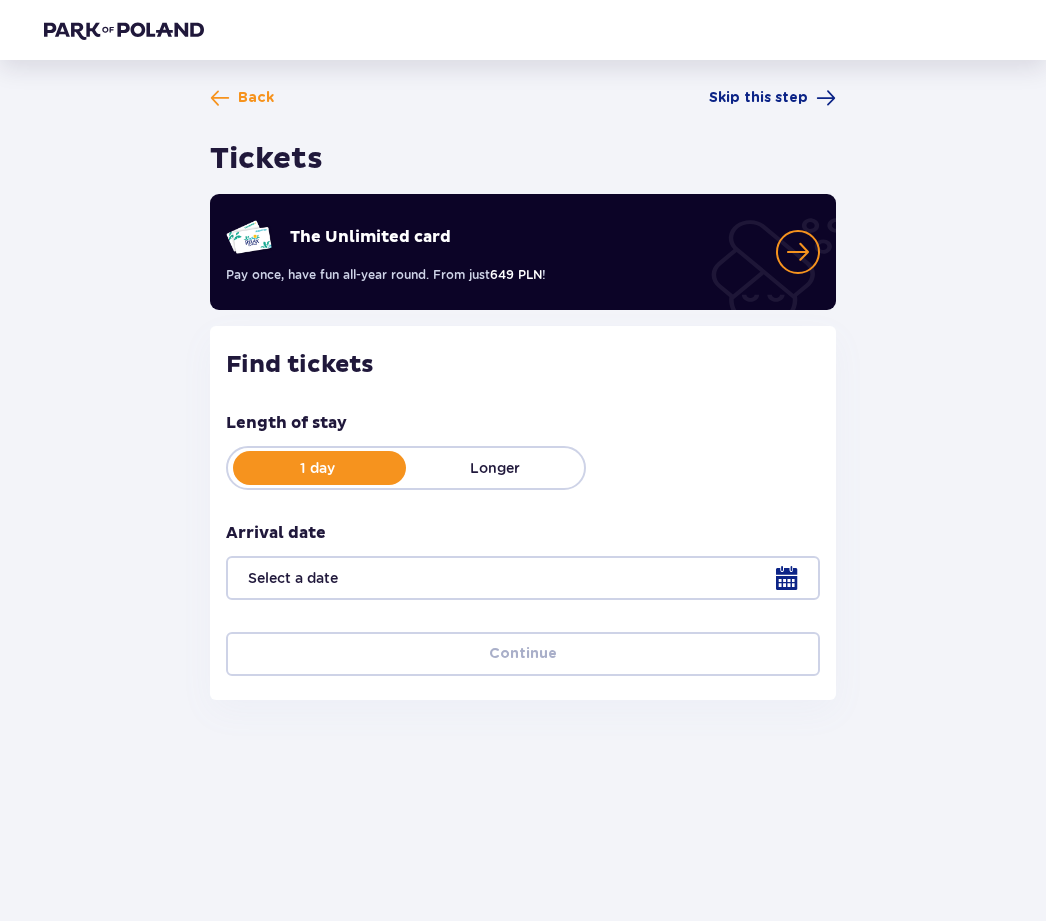 click on "Back" at bounding box center (242, 98) 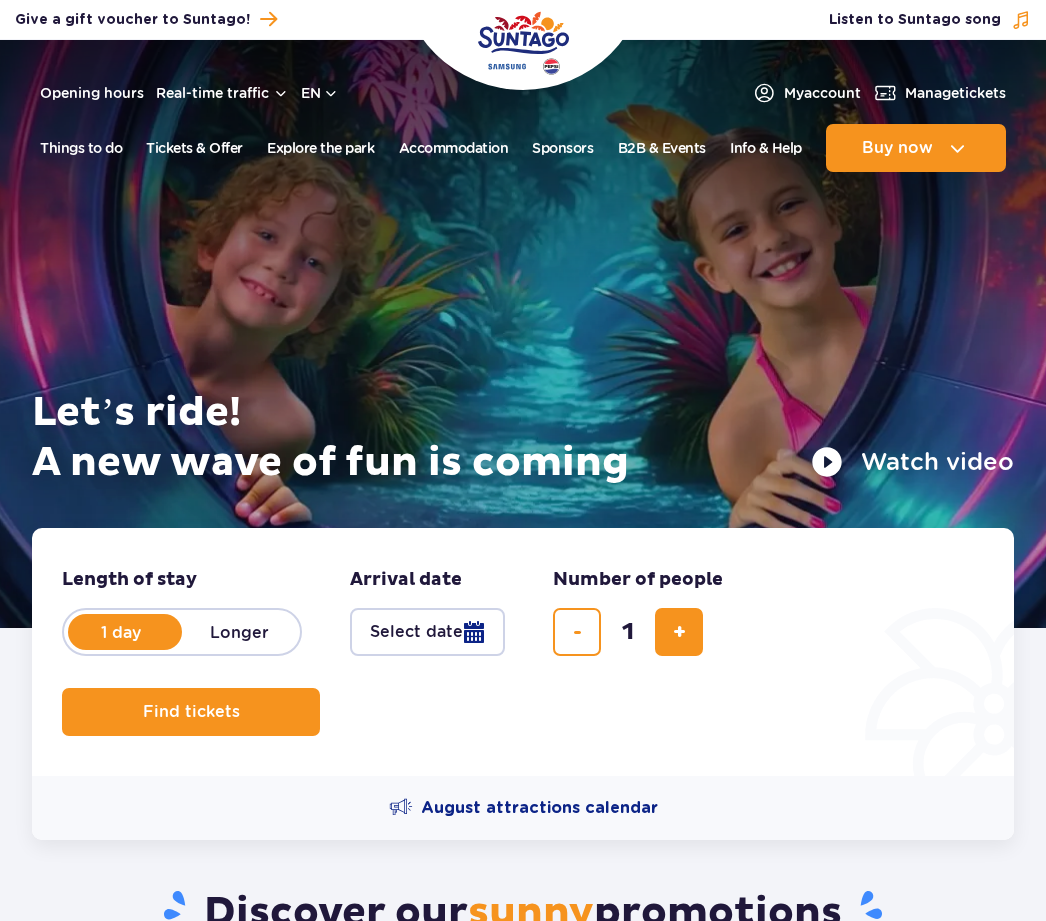 scroll, scrollTop: 0, scrollLeft: 0, axis: both 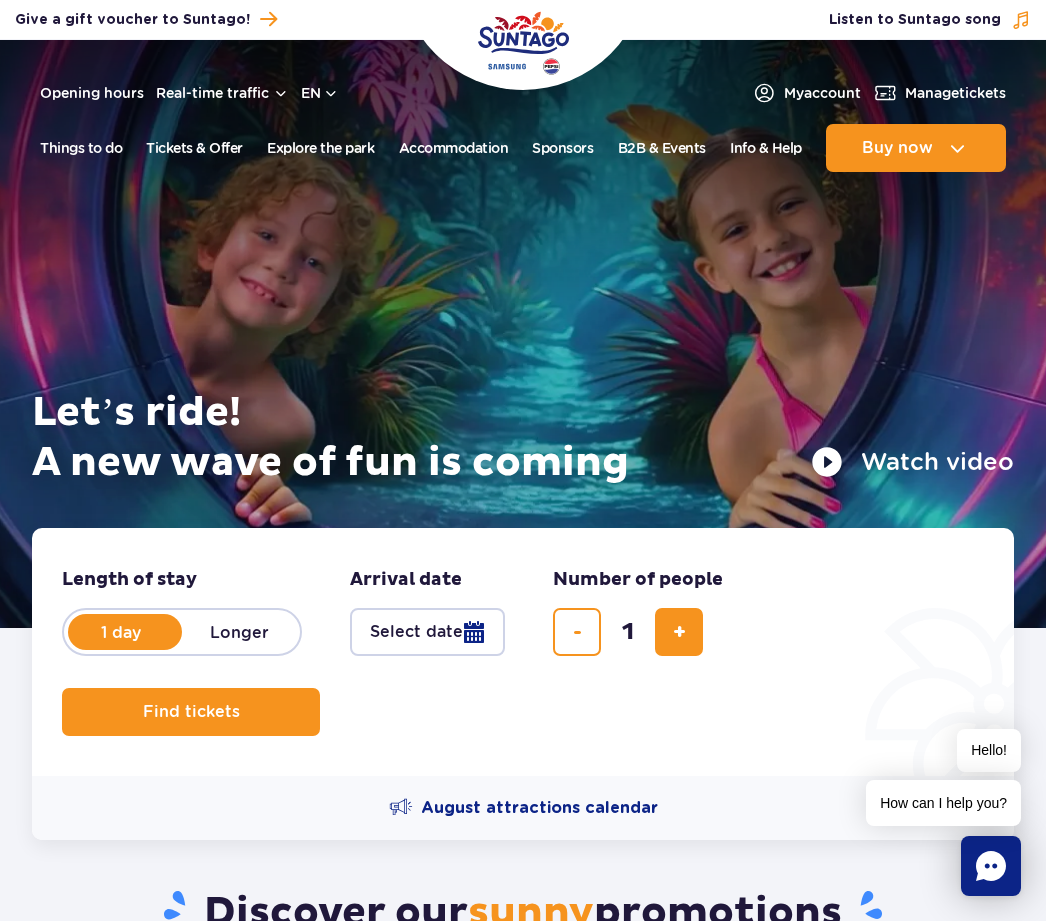 click on "My  account" at bounding box center (822, 93) 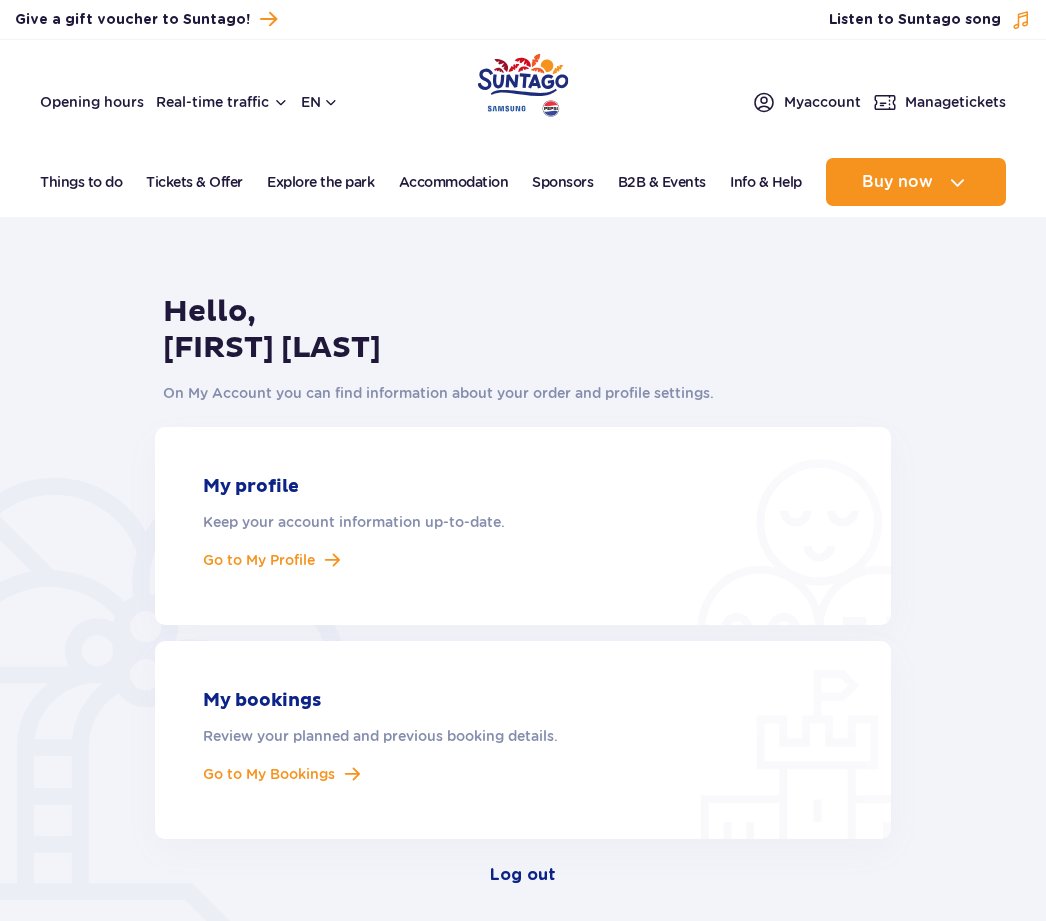 scroll, scrollTop: 0, scrollLeft: 0, axis: both 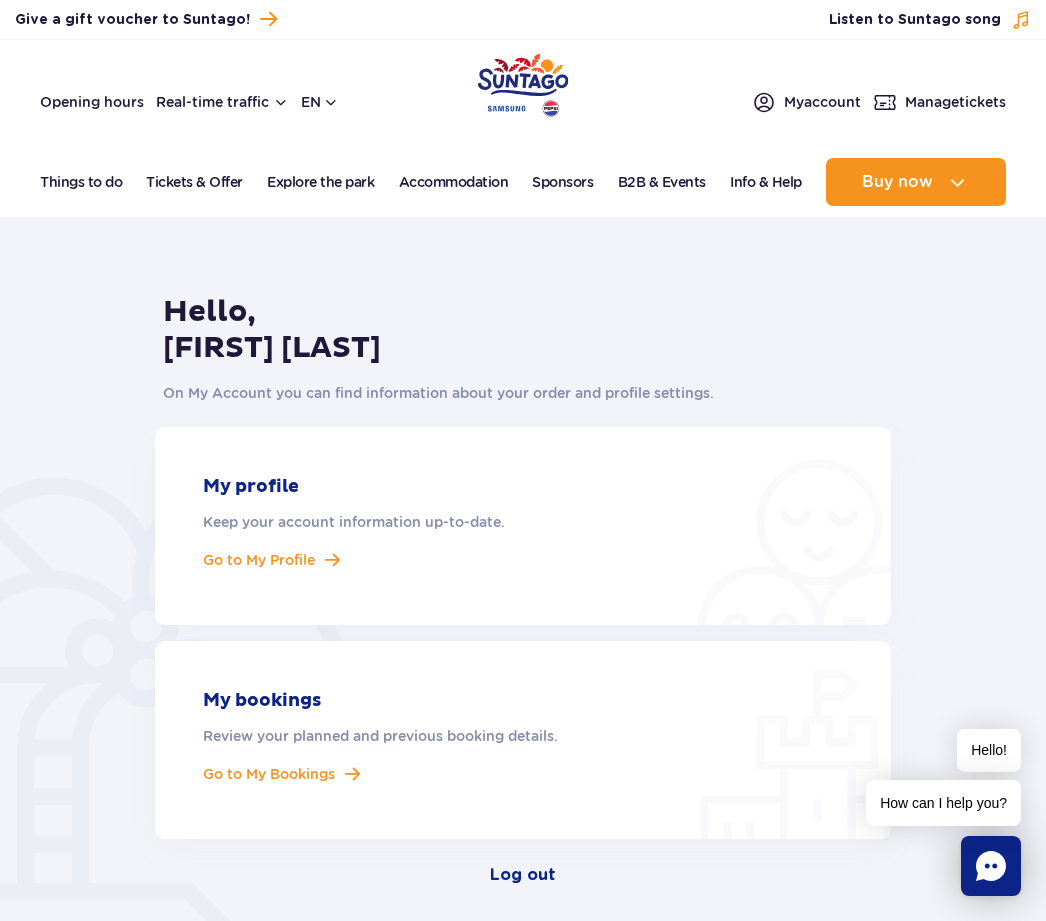 click on "Go to My Bookings" at bounding box center (269, 774) 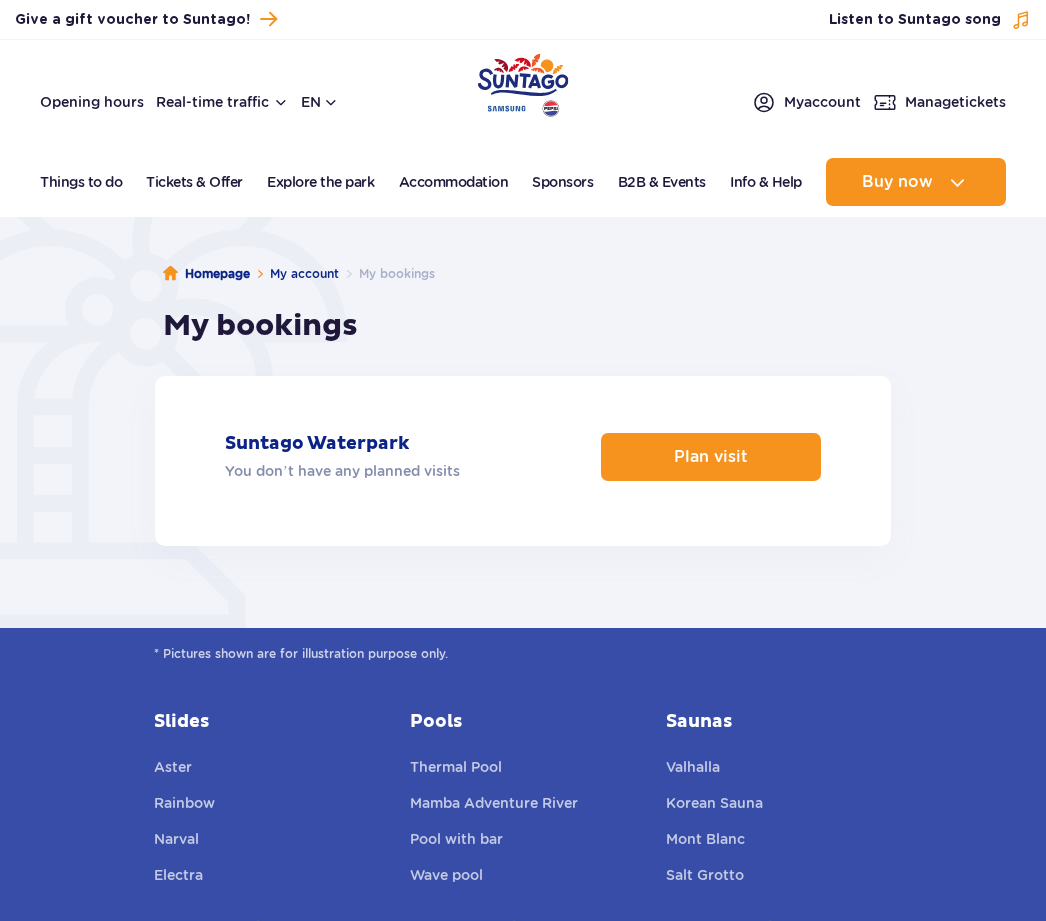 scroll, scrollTop: 0, scrollLeft: 0, axis: both 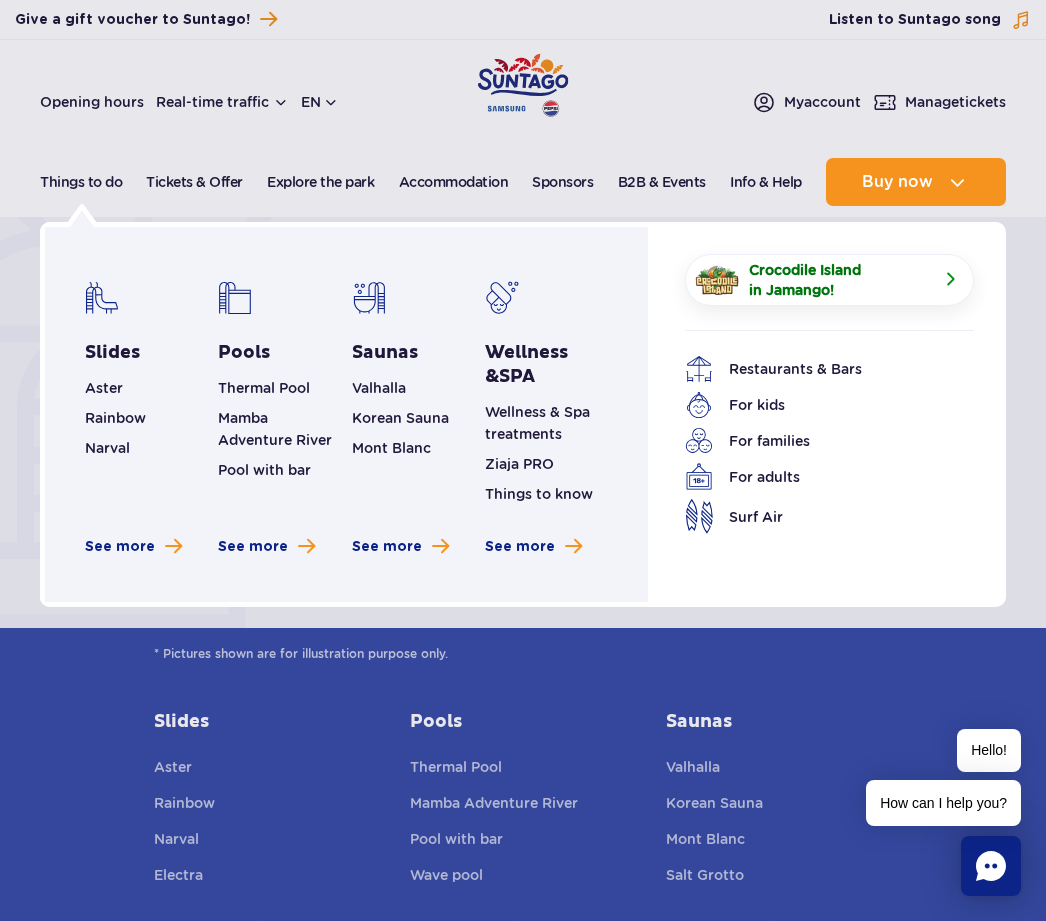 click on "For families" at bounding box center (814, 441) 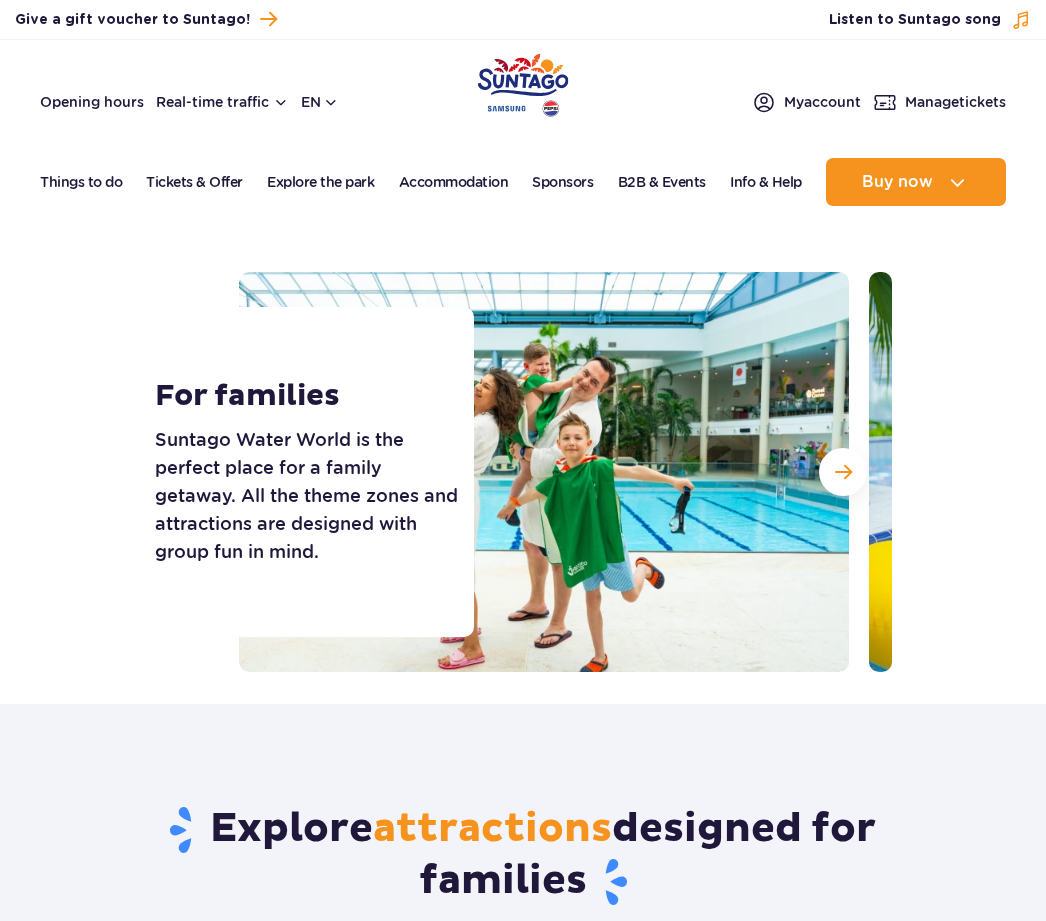 scroll, scrollTop: 0, scrollLeft: 0, axis: both 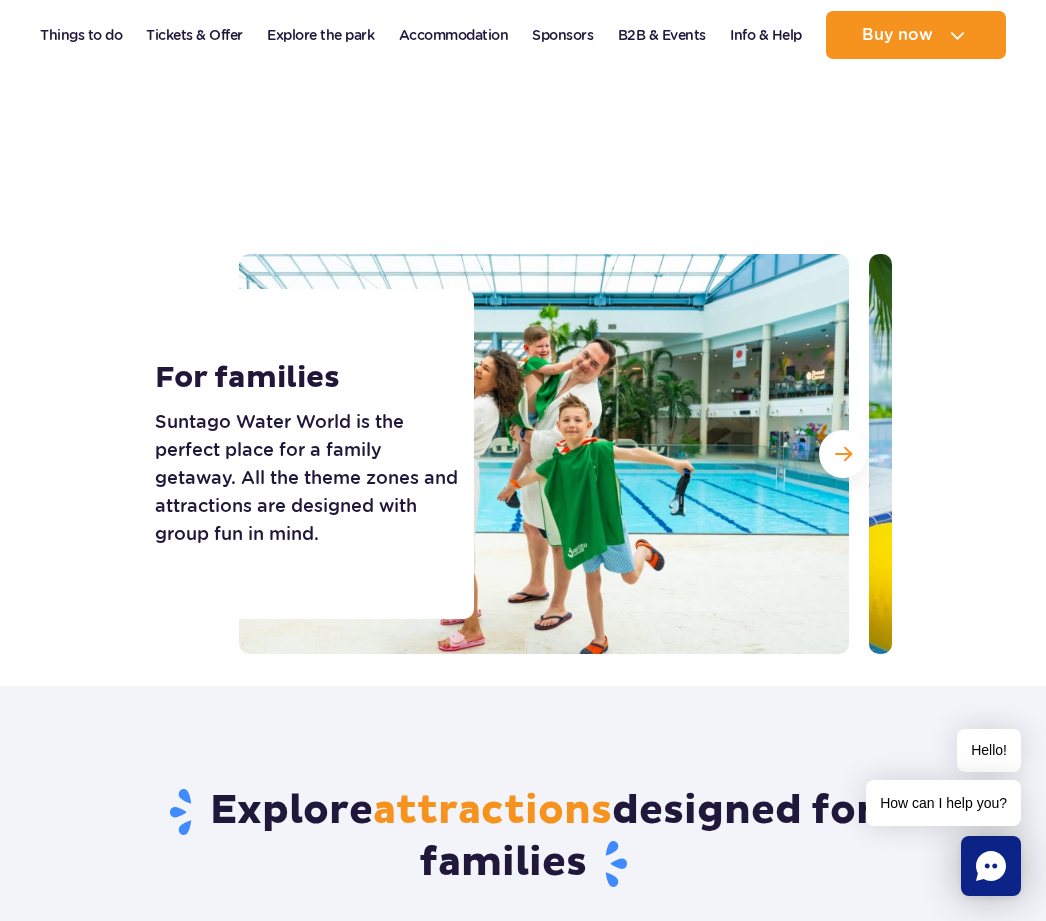 click at bounding box center [843, 454] 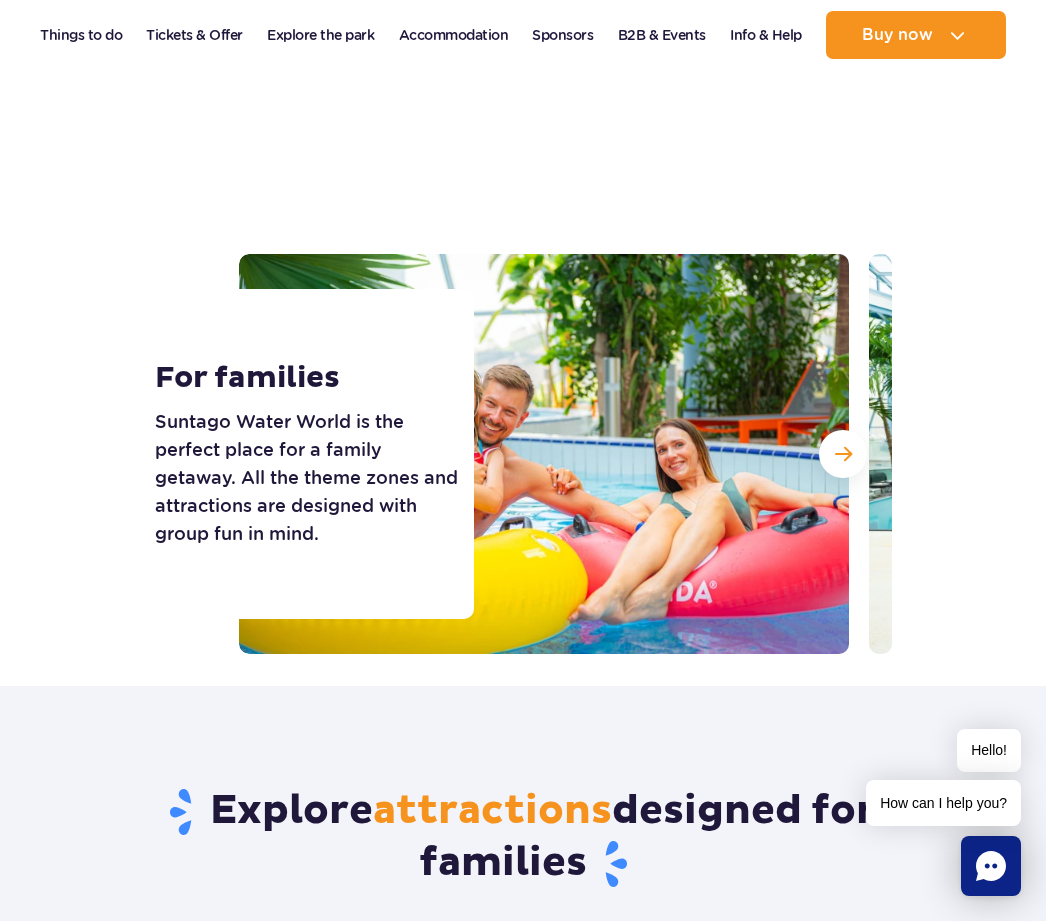 click at bounding box center (843, 454) 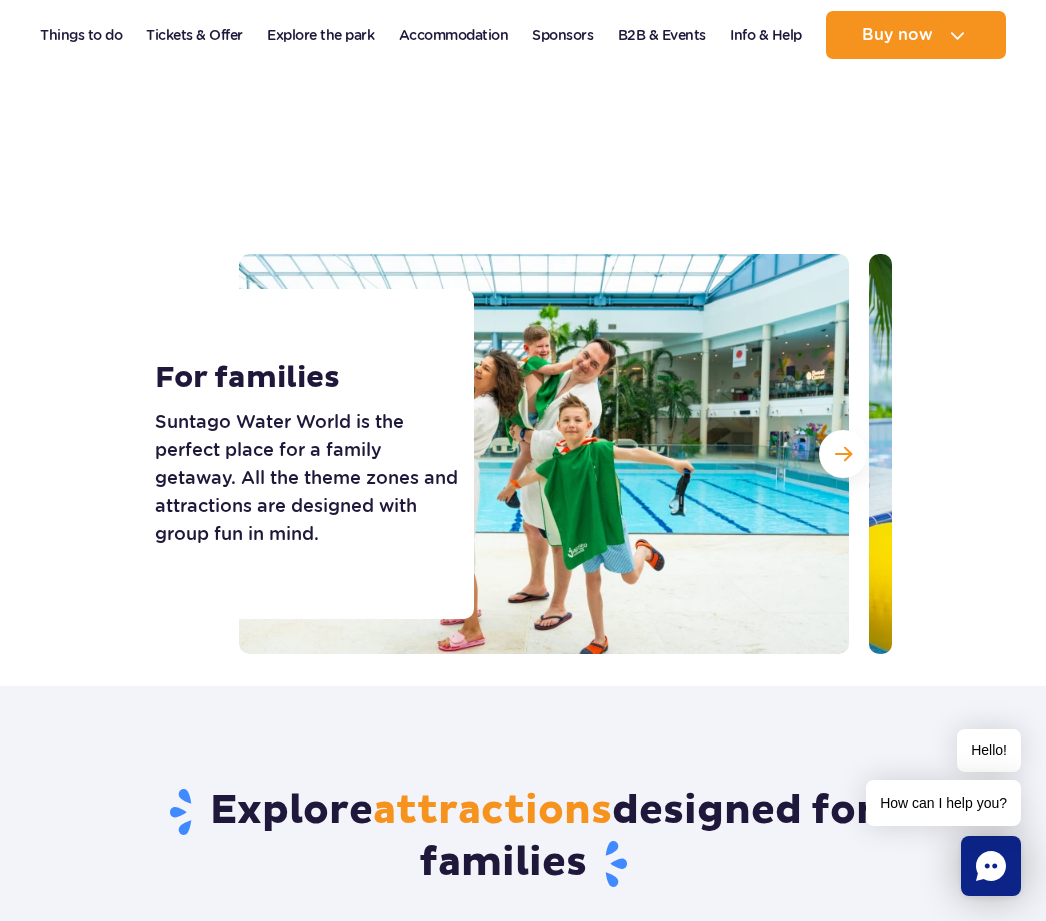 click at bounding box center (843, 454) 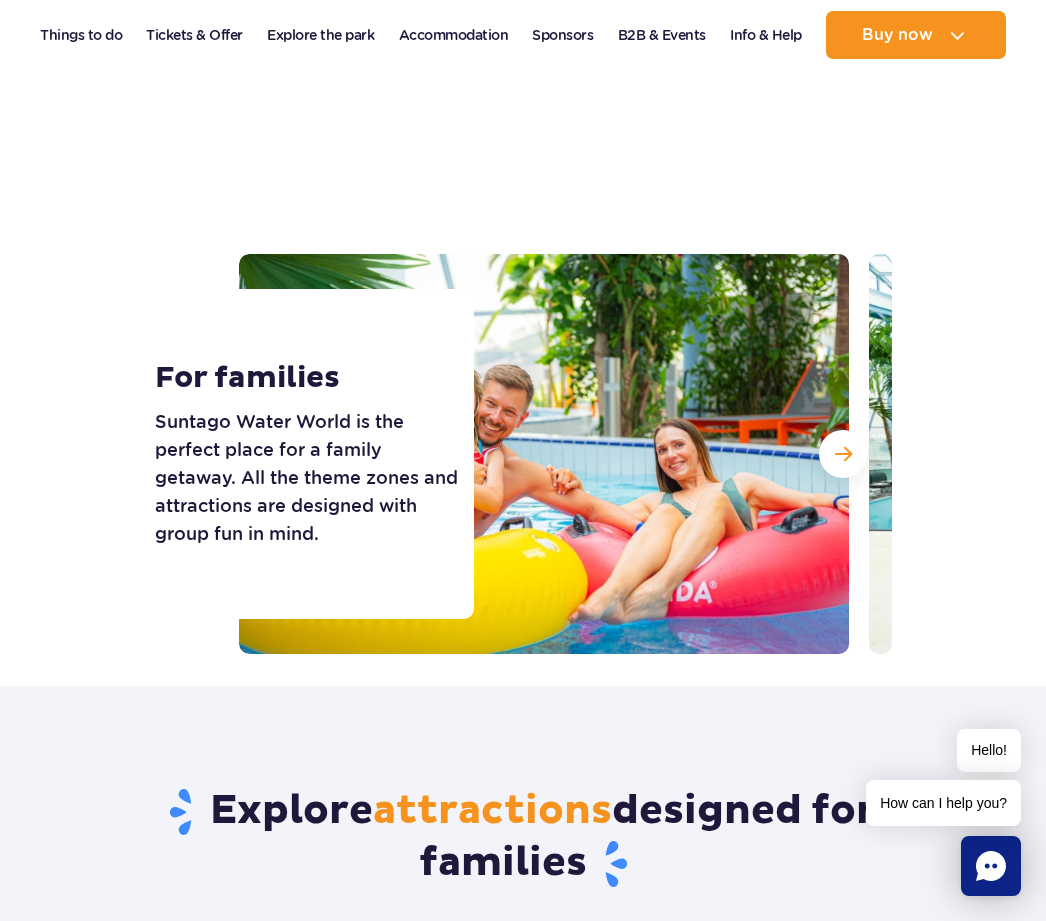 click at bounding box center [843, 454] 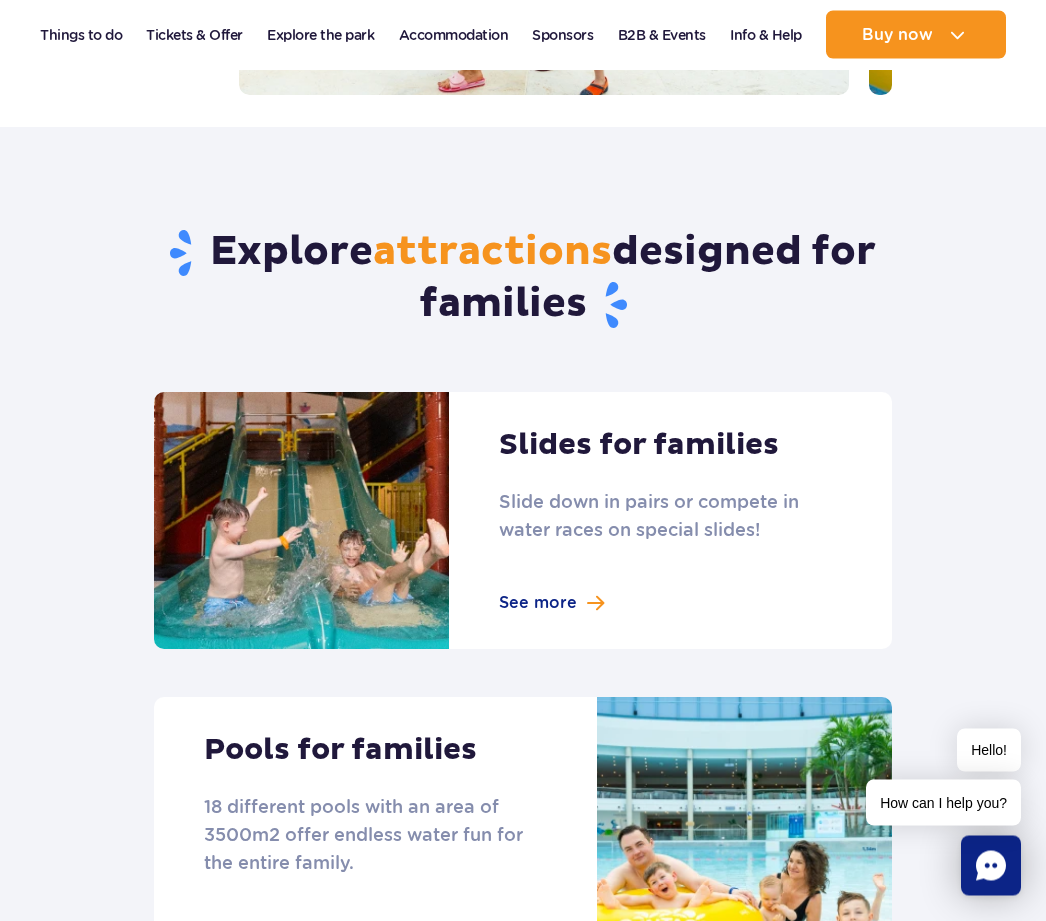 scroll, scrollTop: 577, scrollLeft: 0, axis: vertical 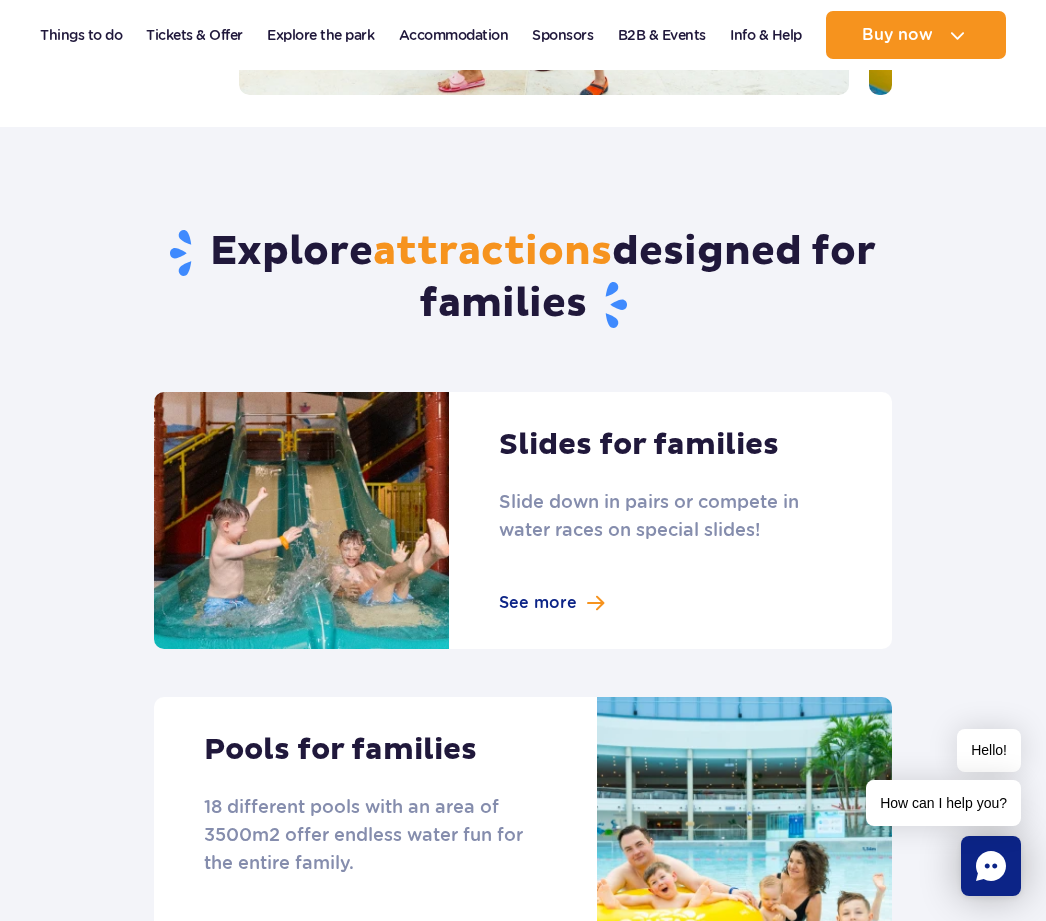 click at bounding box center (523, 520) 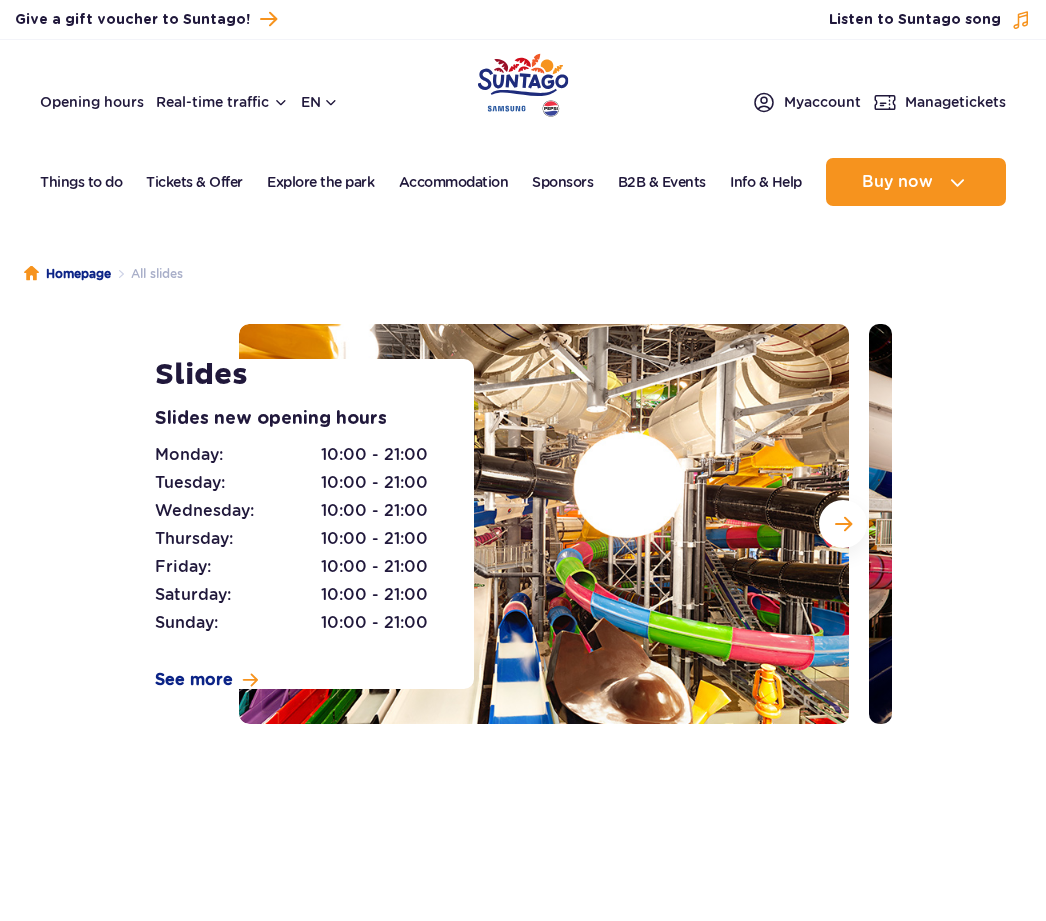 scroll, scrollTop: 0, scrollLeft: 0, axis: both 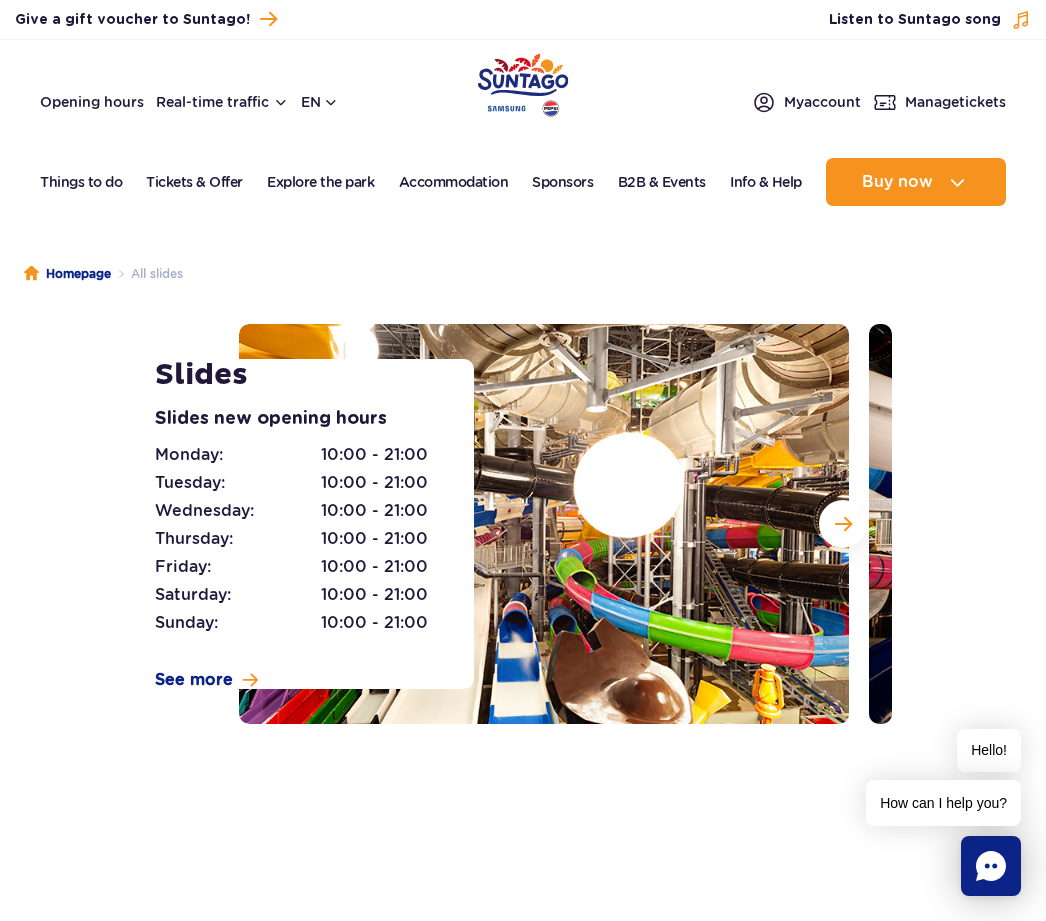 click at bounding box center [843, 524] 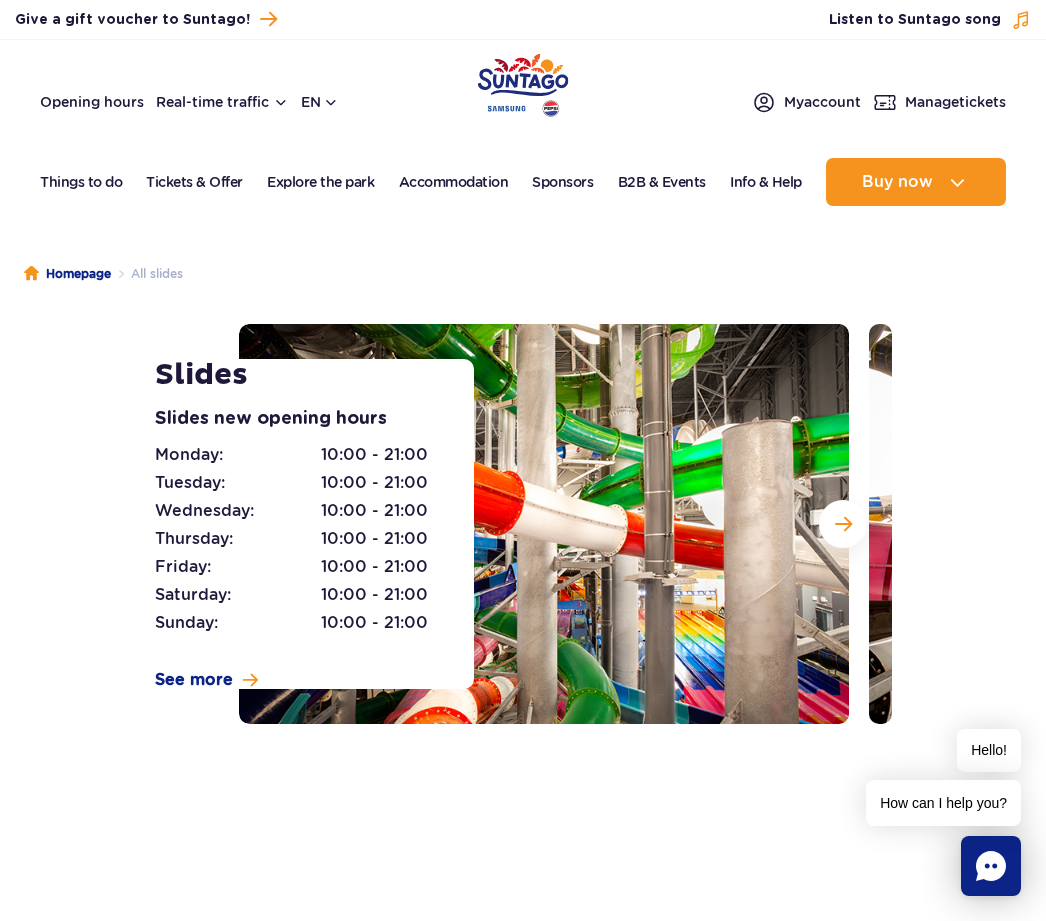 click at bounding box center [843, 524] 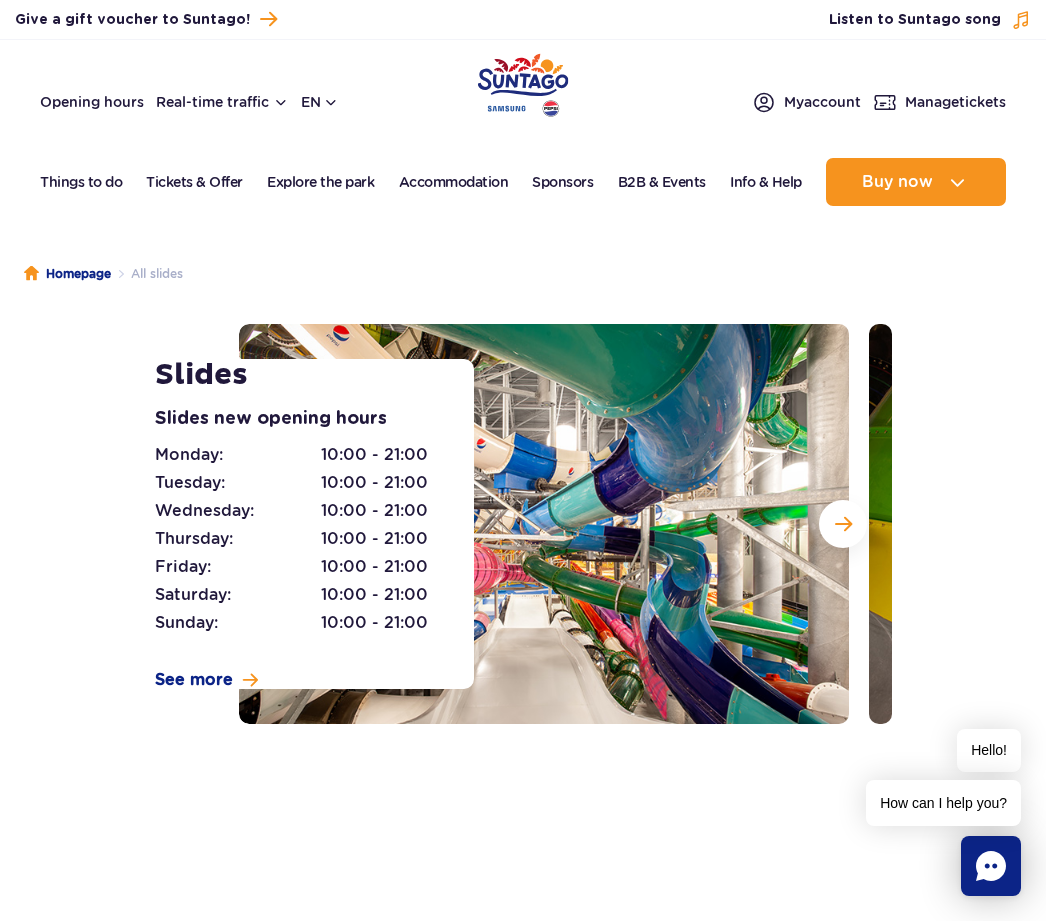 click at bounding box center [843, 524] 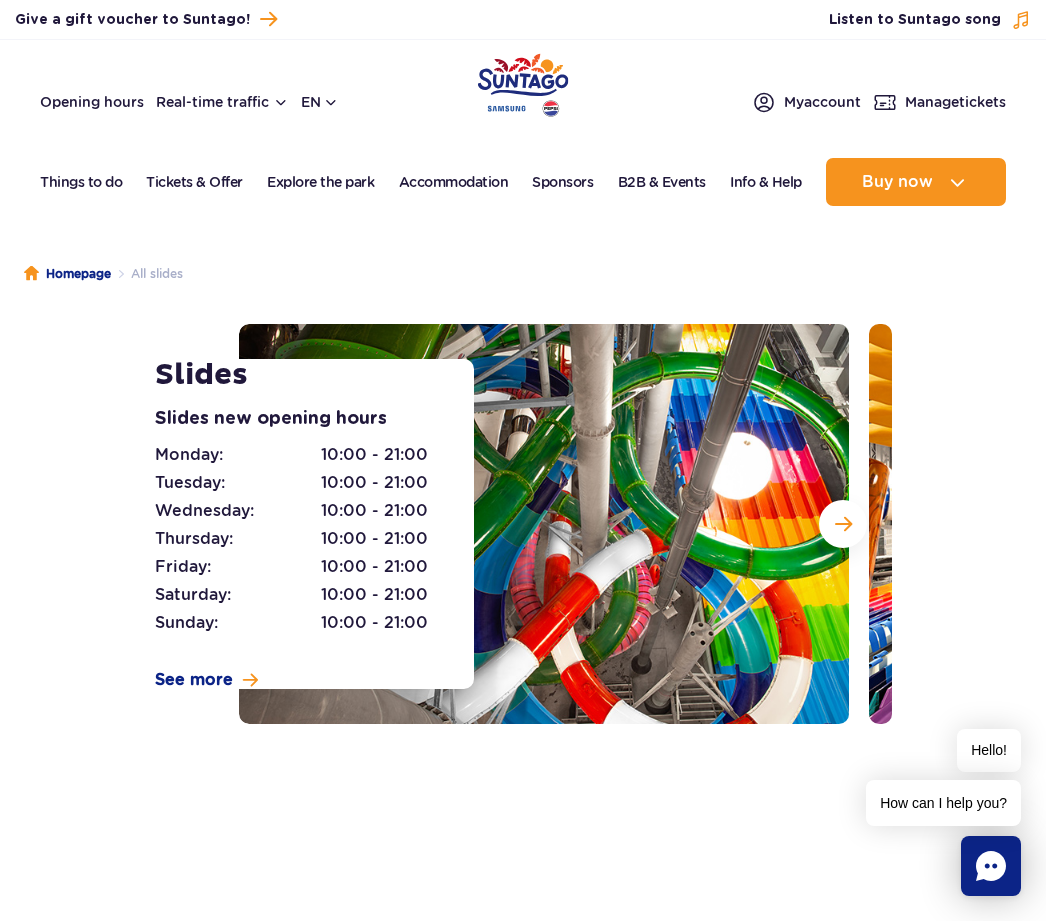 click at bounding box center [843, 524] 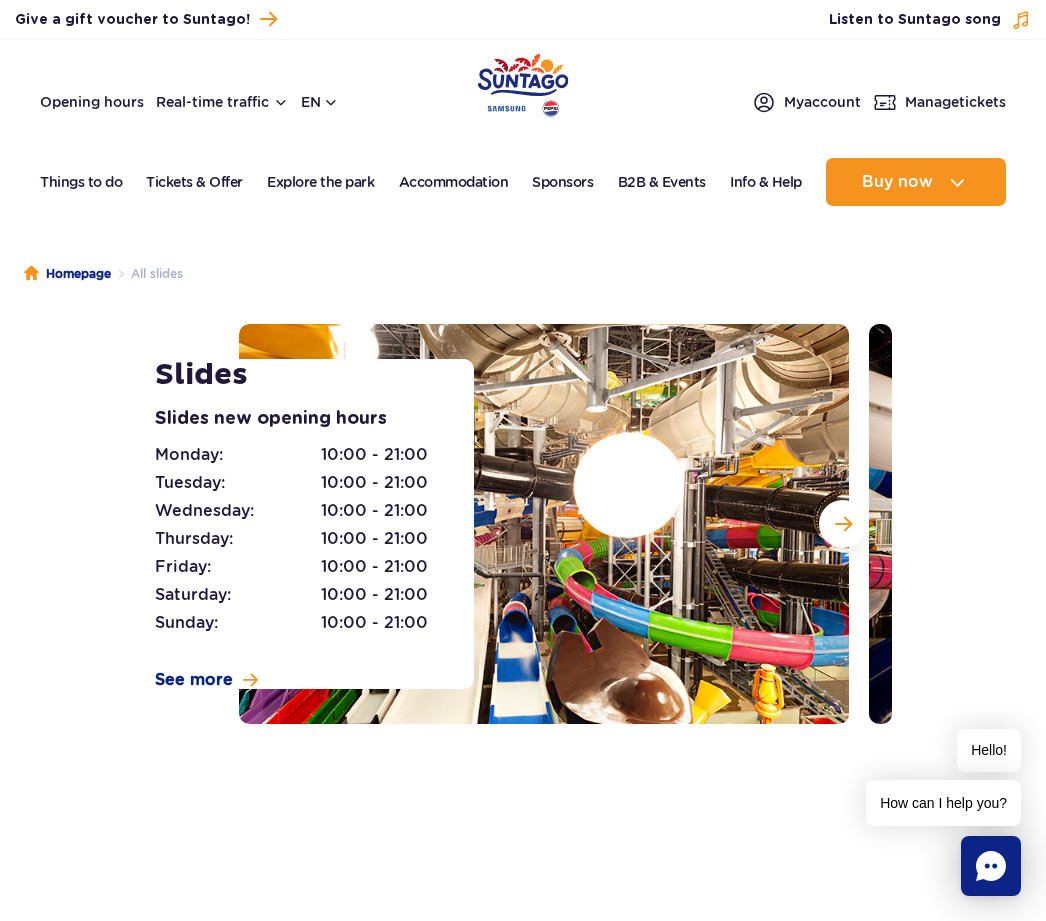 click at bounding box center (843, 524) 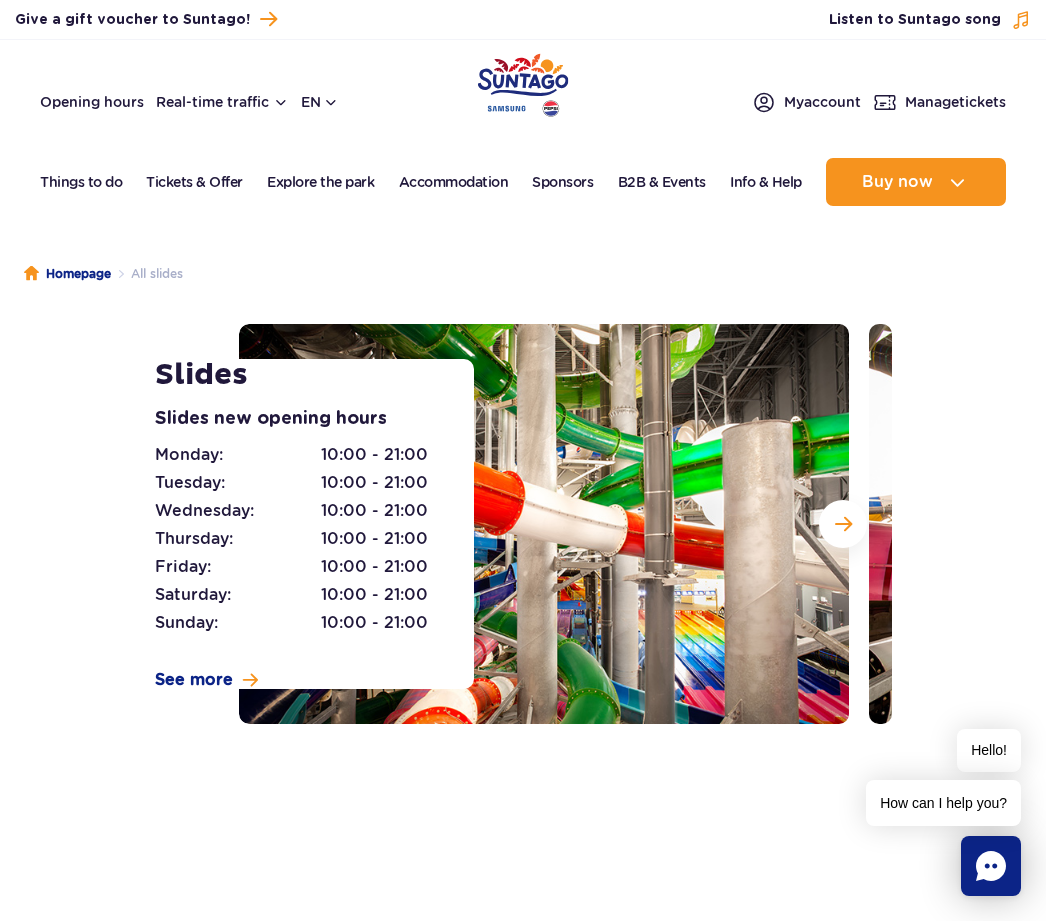 click at bounding box center (843, 524) 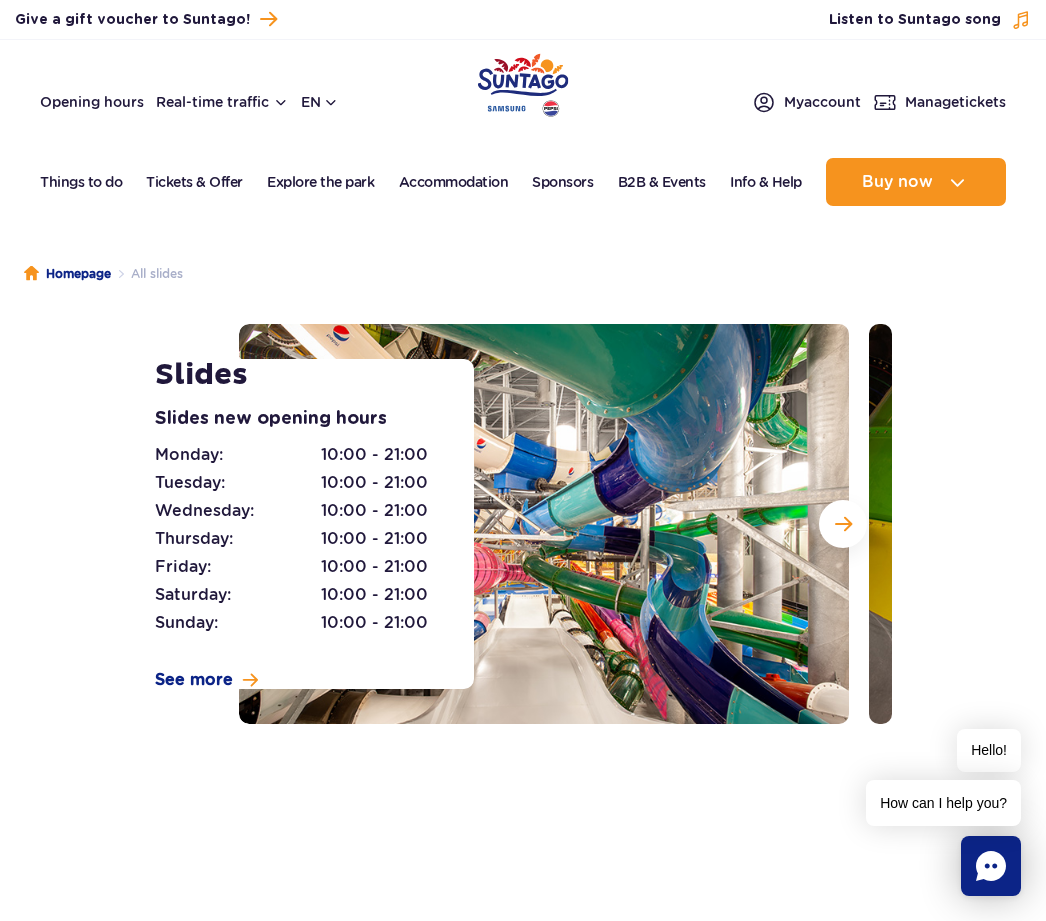 click at bounding box center (843, 524) 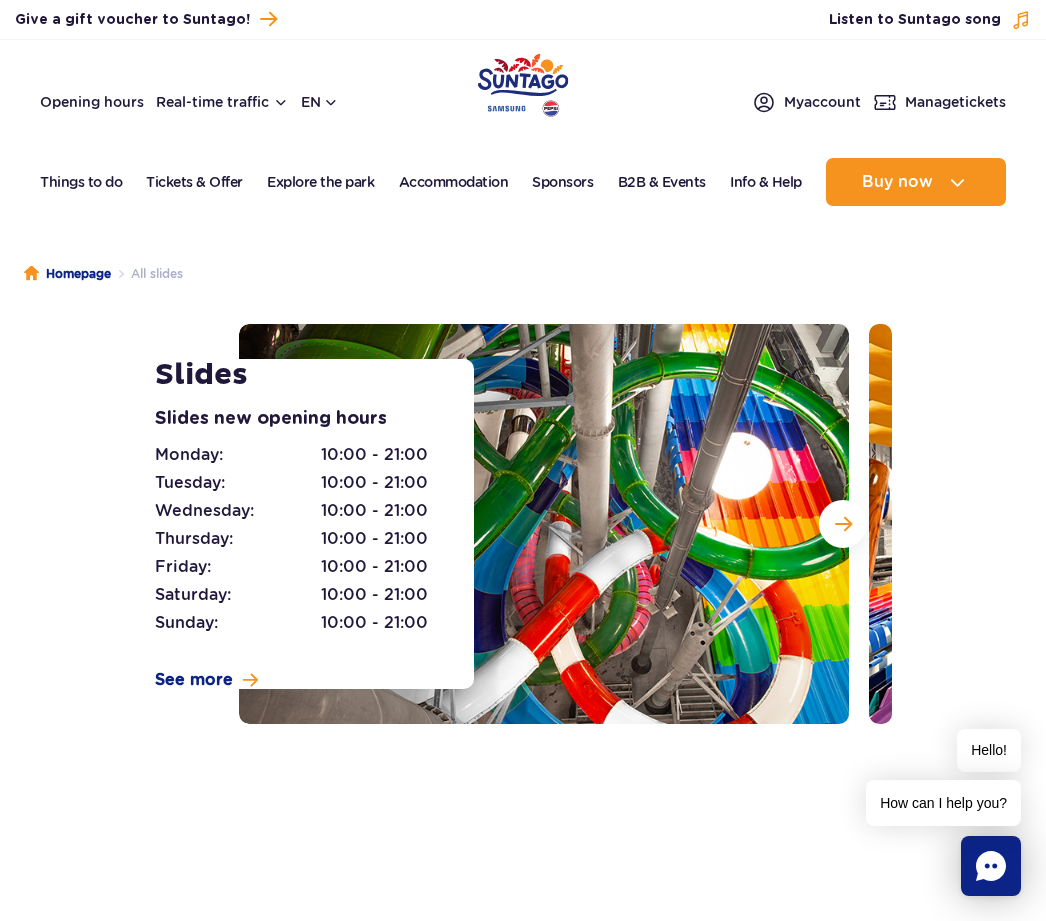 click at bounding box center [843, 524] 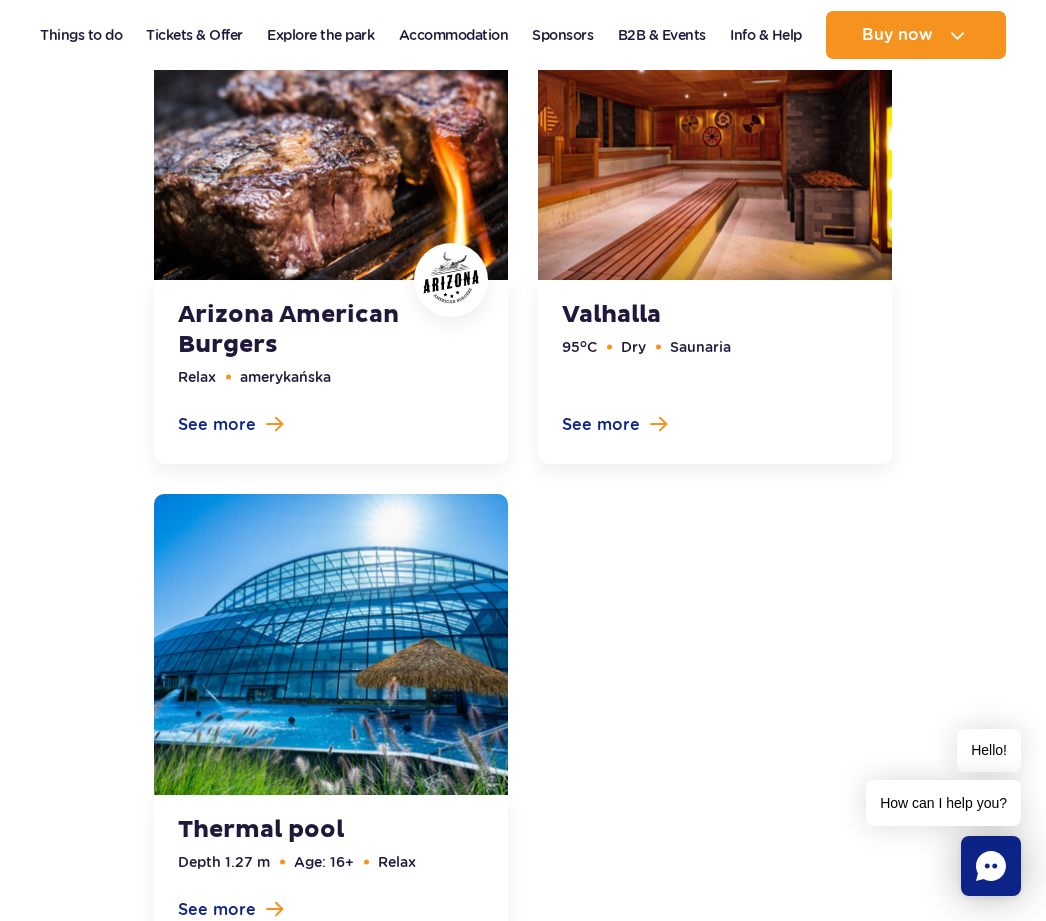 scroll, scrollTop: 7307, scrollLeft: 0, axis: vertical 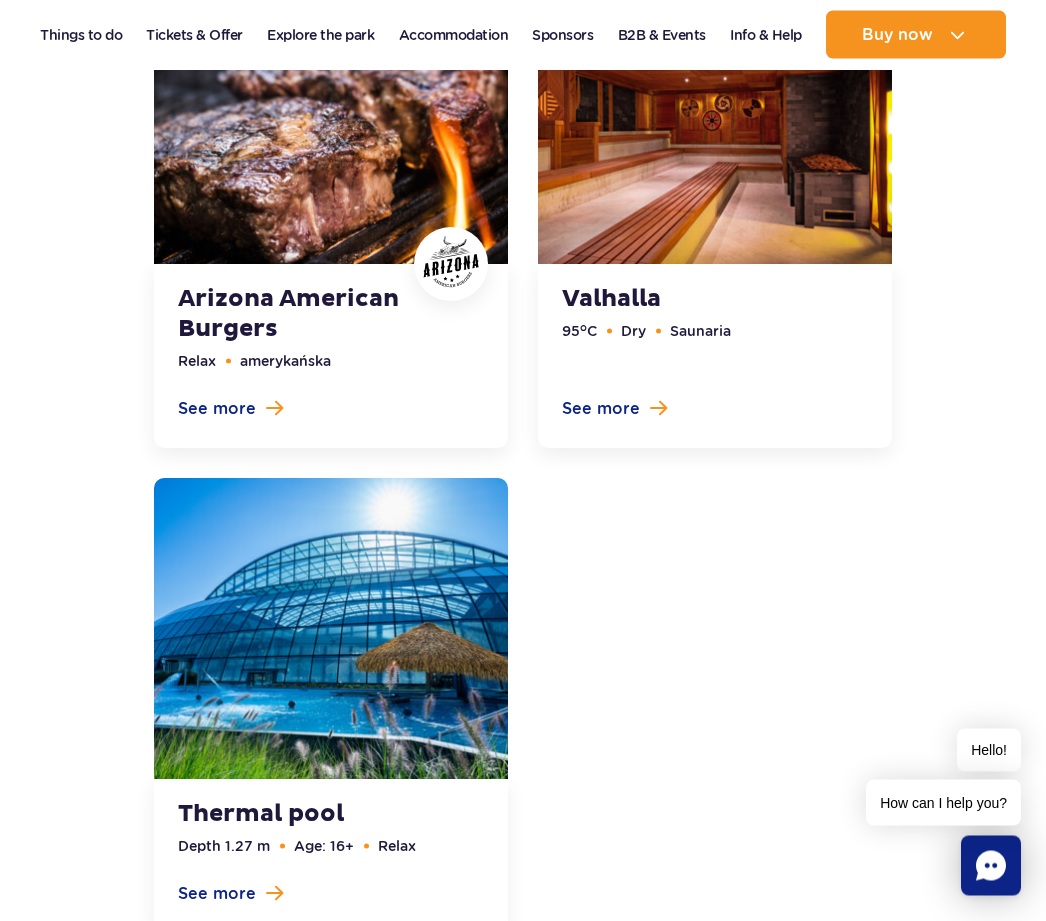 click at bounding box center (331, 706) 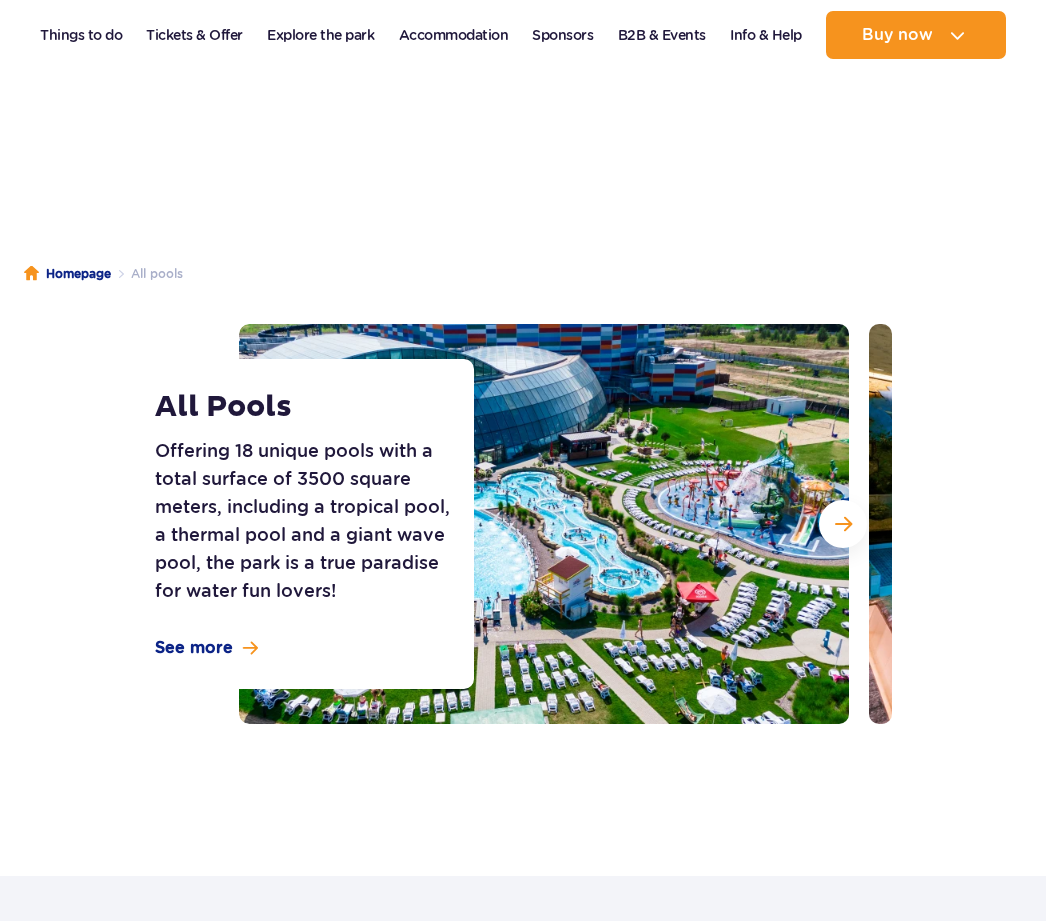 scroll, scrollTop: 1028, scrollLeft: 0, axis: vertical 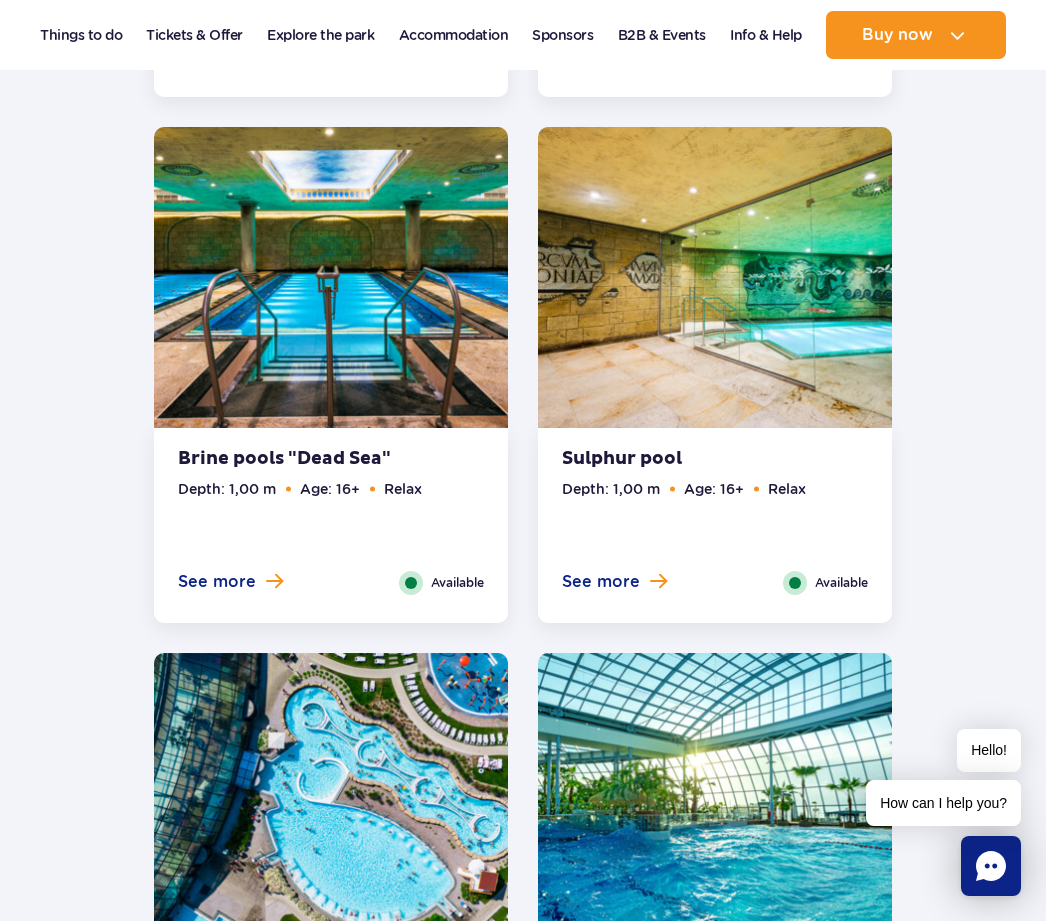 click on "See more" at bounding box center (217, 582) 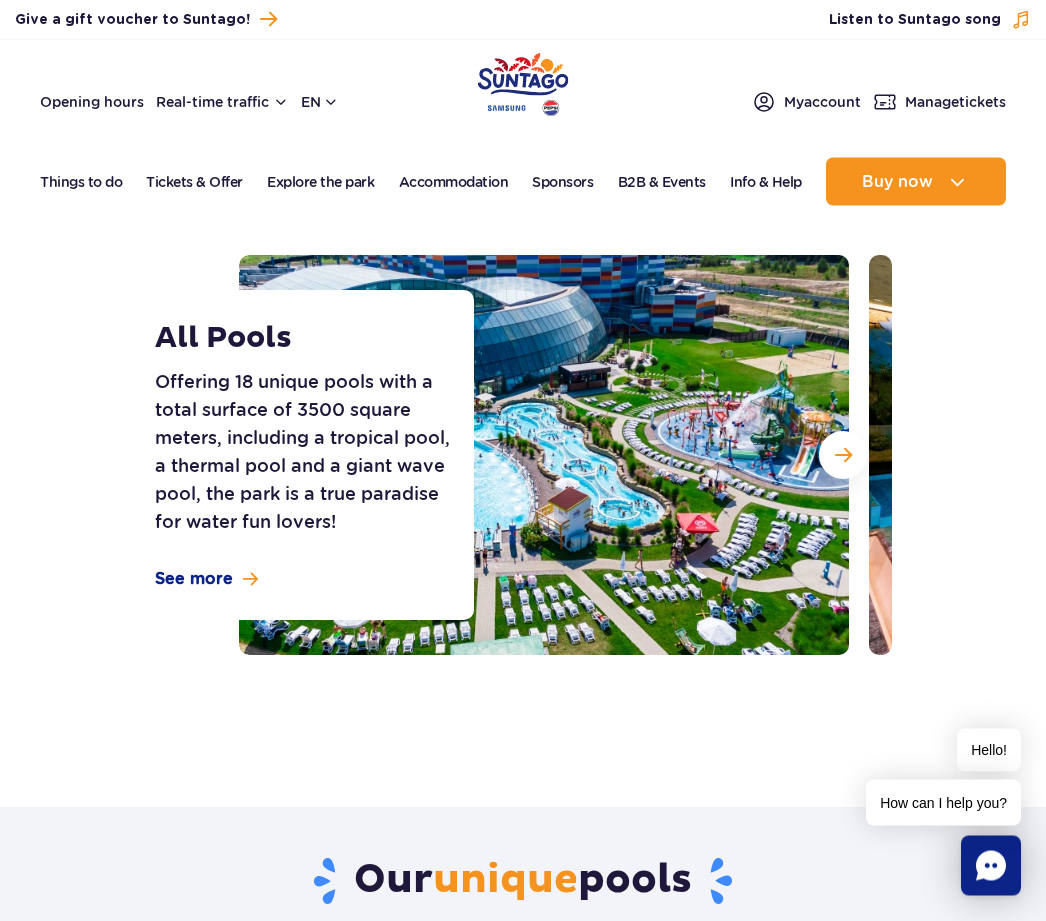 scroll, scrollTop: 0, scrollLeft: 0, axis: both 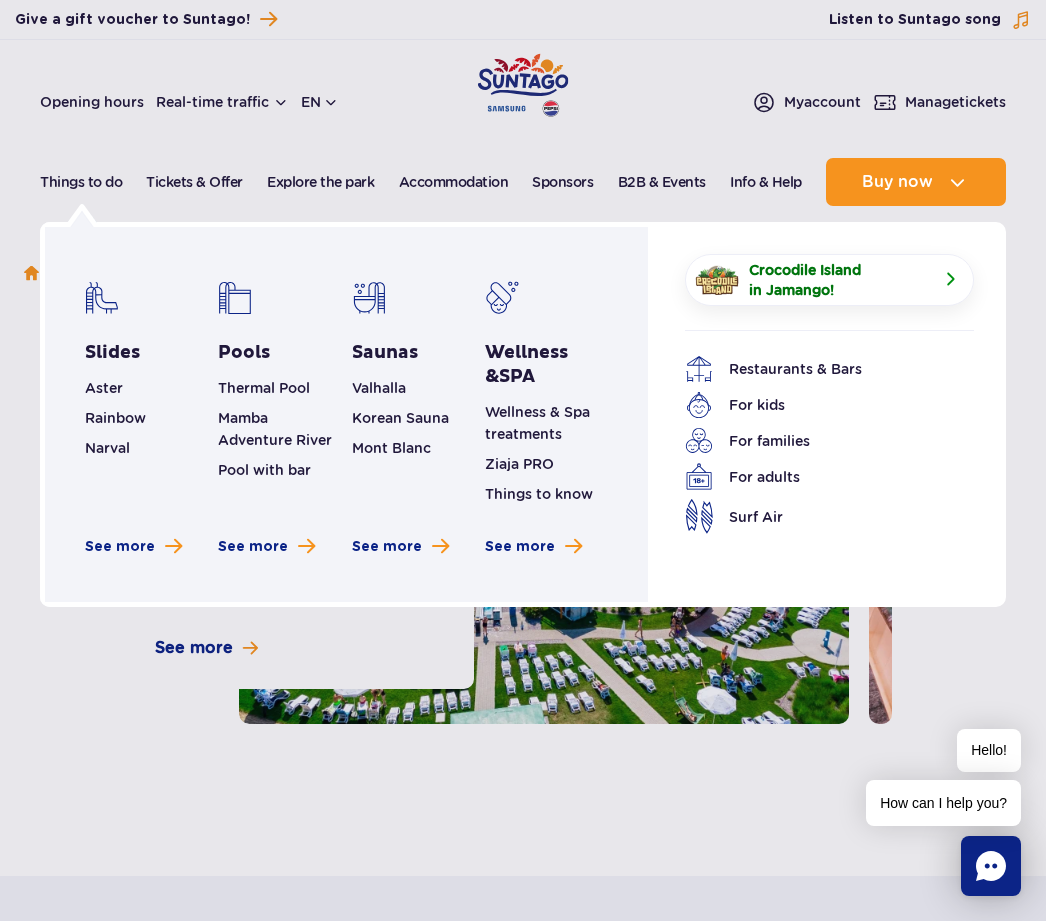 click on "Wellness &  SPA" at bounding box center (546, 365) 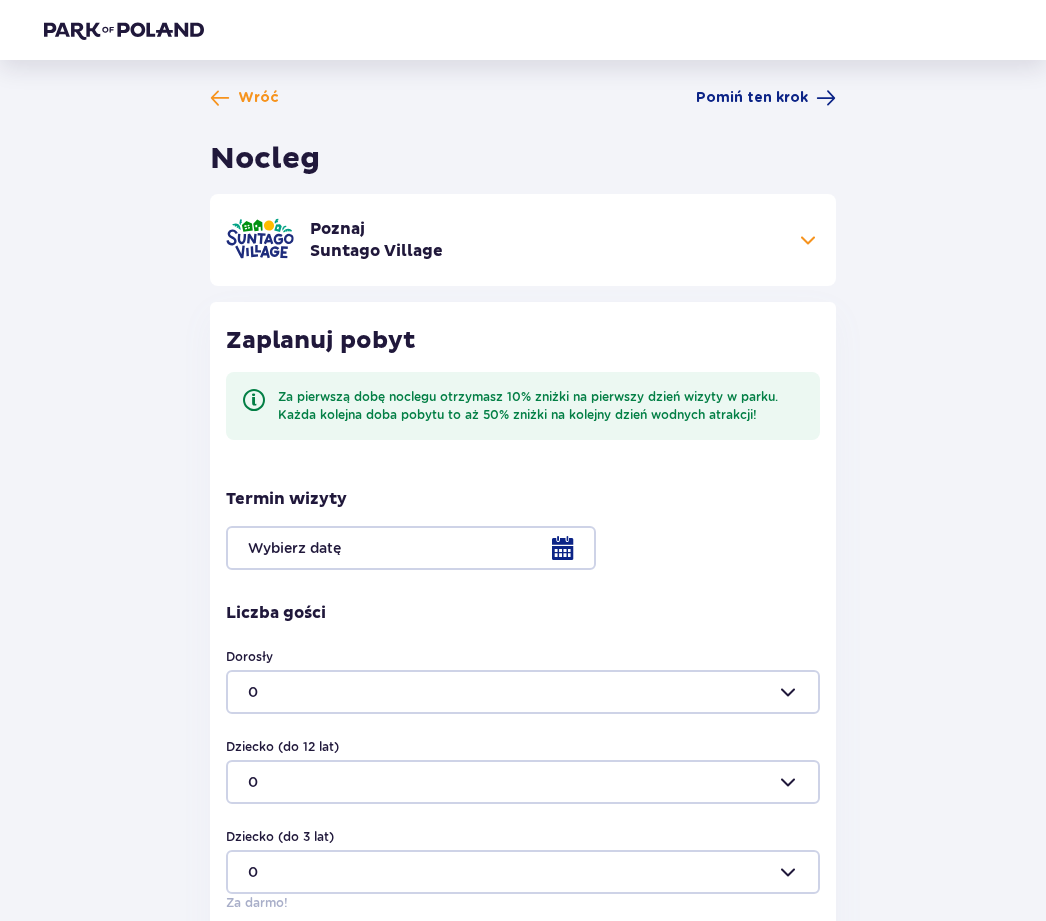scroll, scrollTop: 0, scrollLeft: 0, axis: both 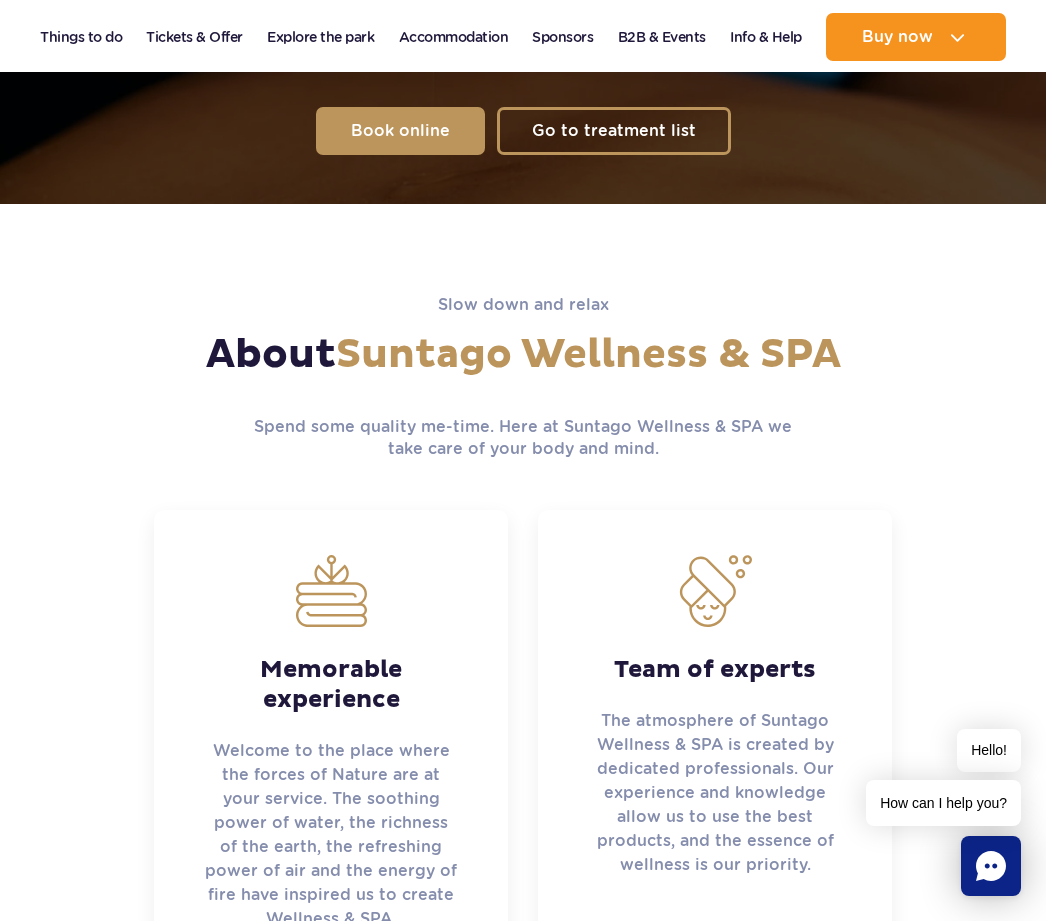 click on "Memorable experience" at bounding box center [331, 685] 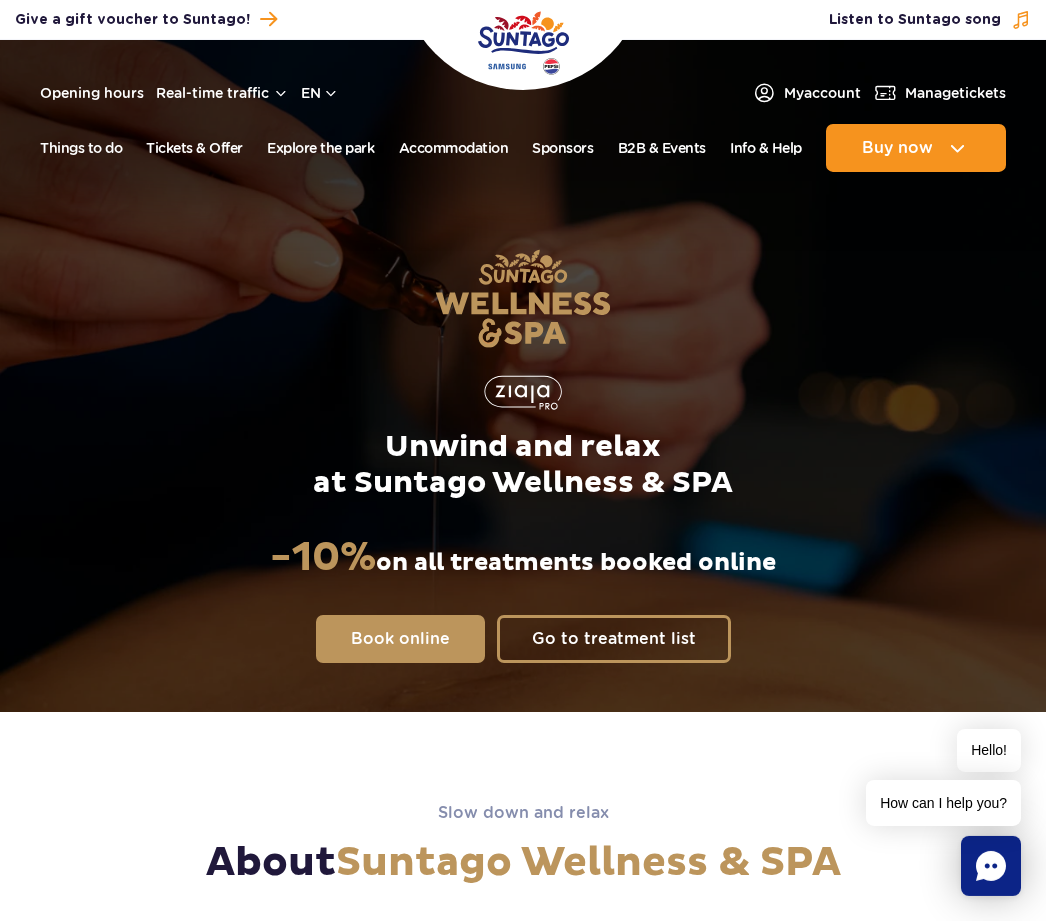 scroll, scrollTop: 14, scrollLeft: 0, axis: vertical 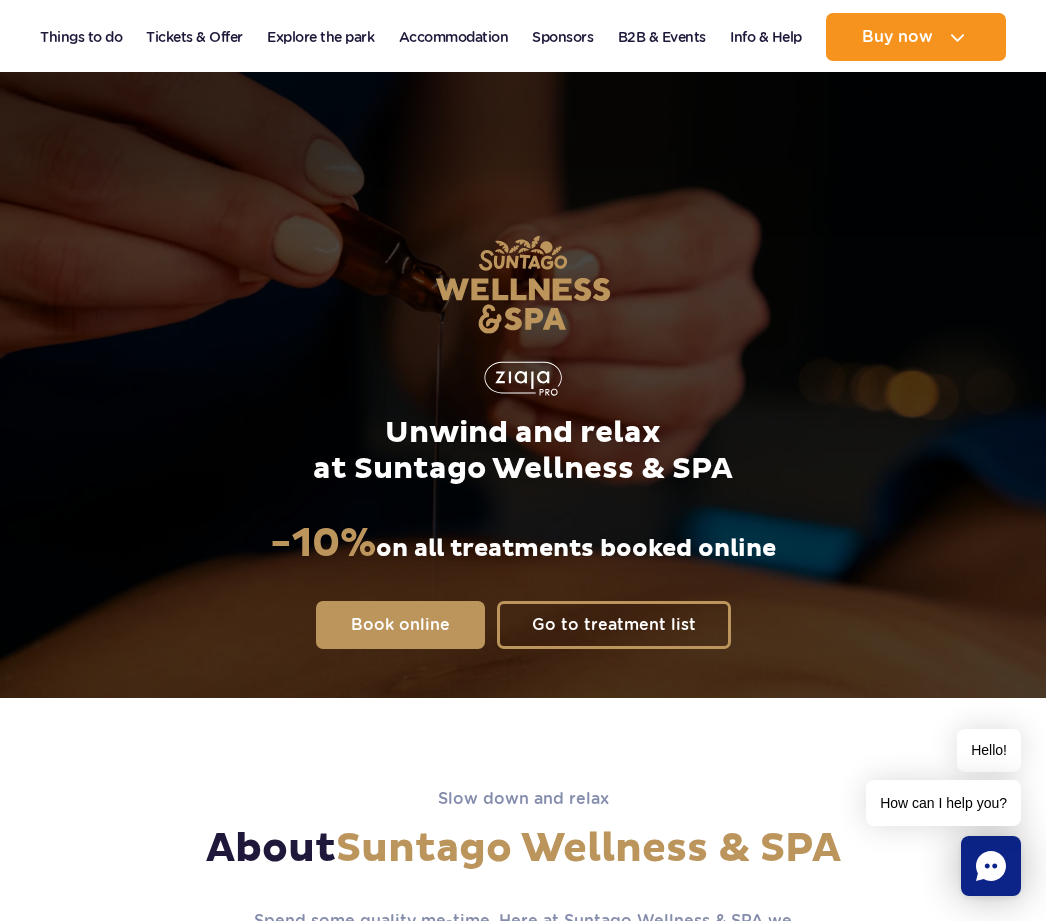 click on "Go to treatment list" at bounding box center (614, 625) 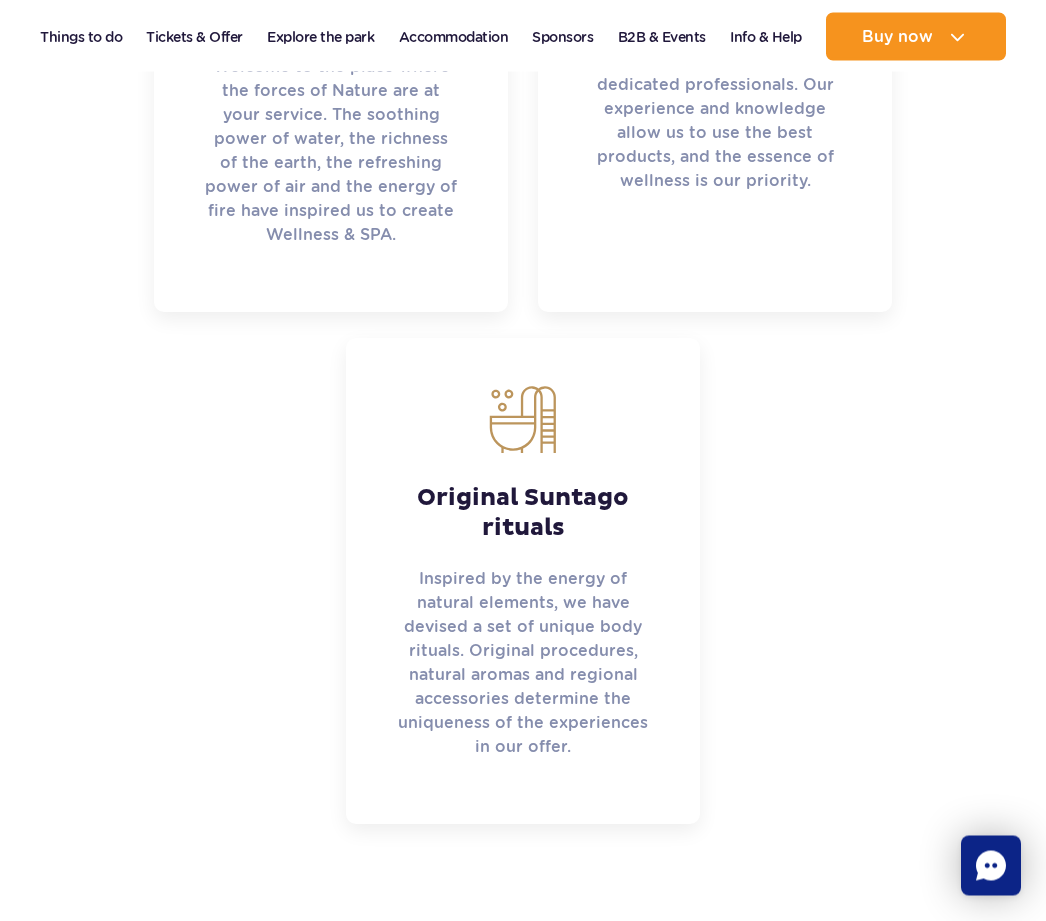 scroll, scrollTop: 2030, scrollLeft: 0, axis: vertical 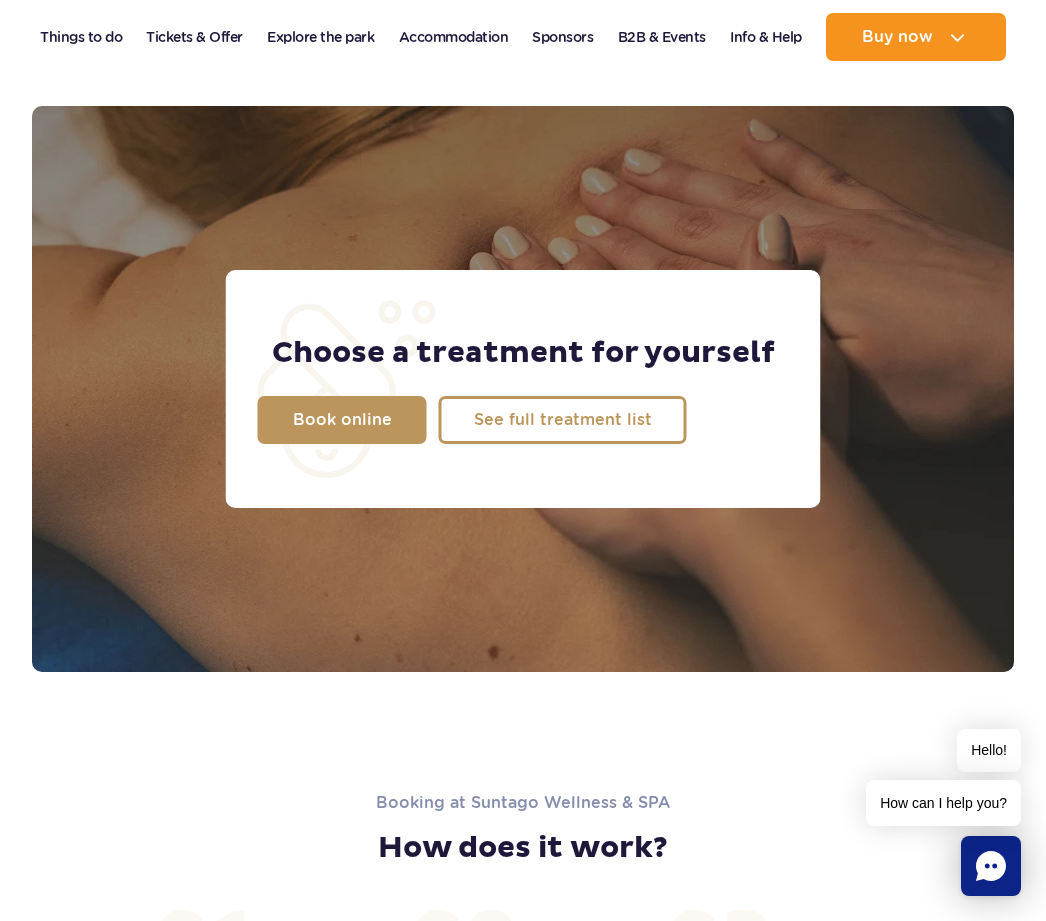 click on "See full treatment list" at bounding box center [563, 420] 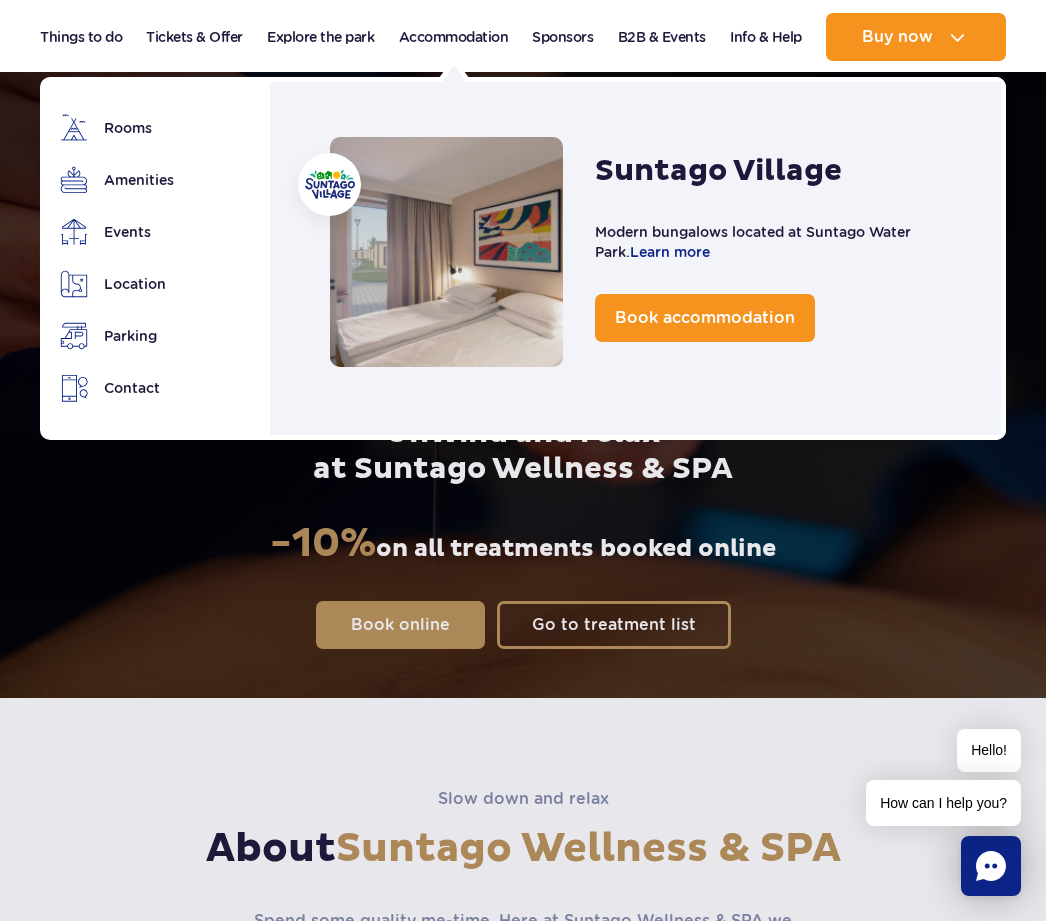 click on "Parking" at bounding box center (132, 336) 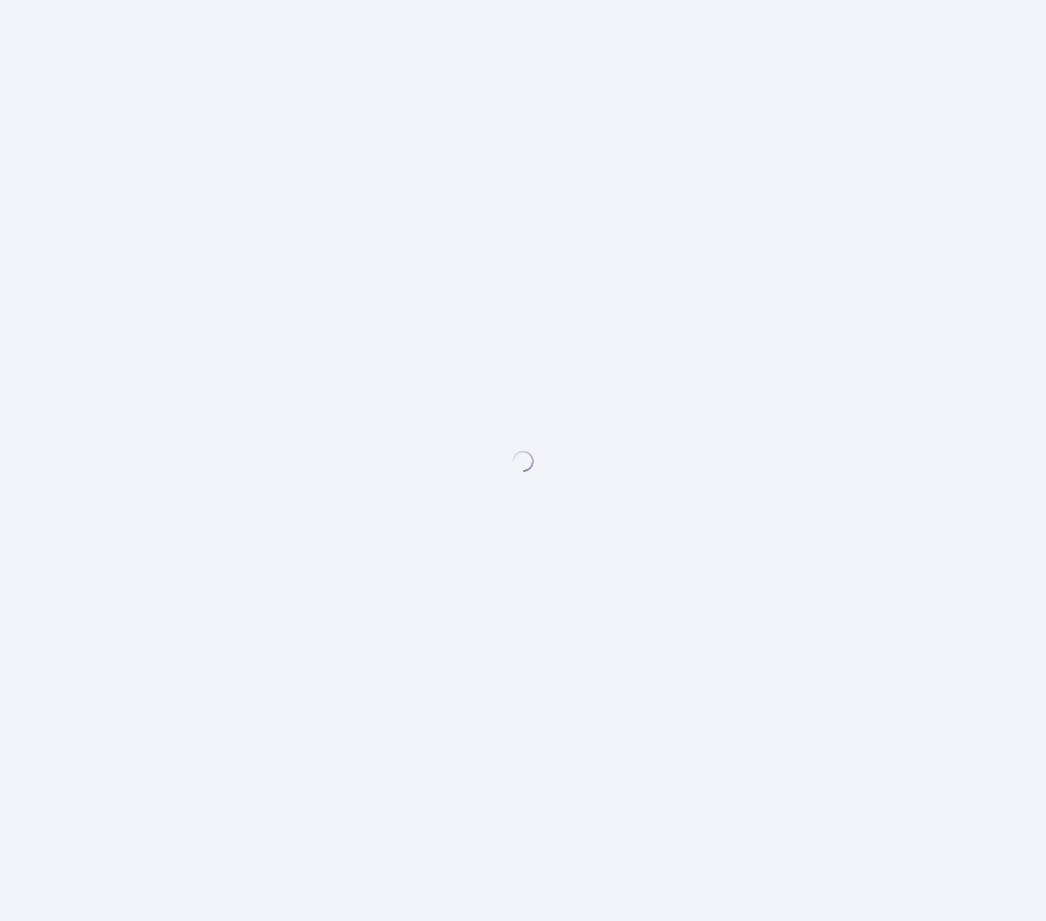scroll, scrollTop: 0, scrollLeft: 0, axis: both 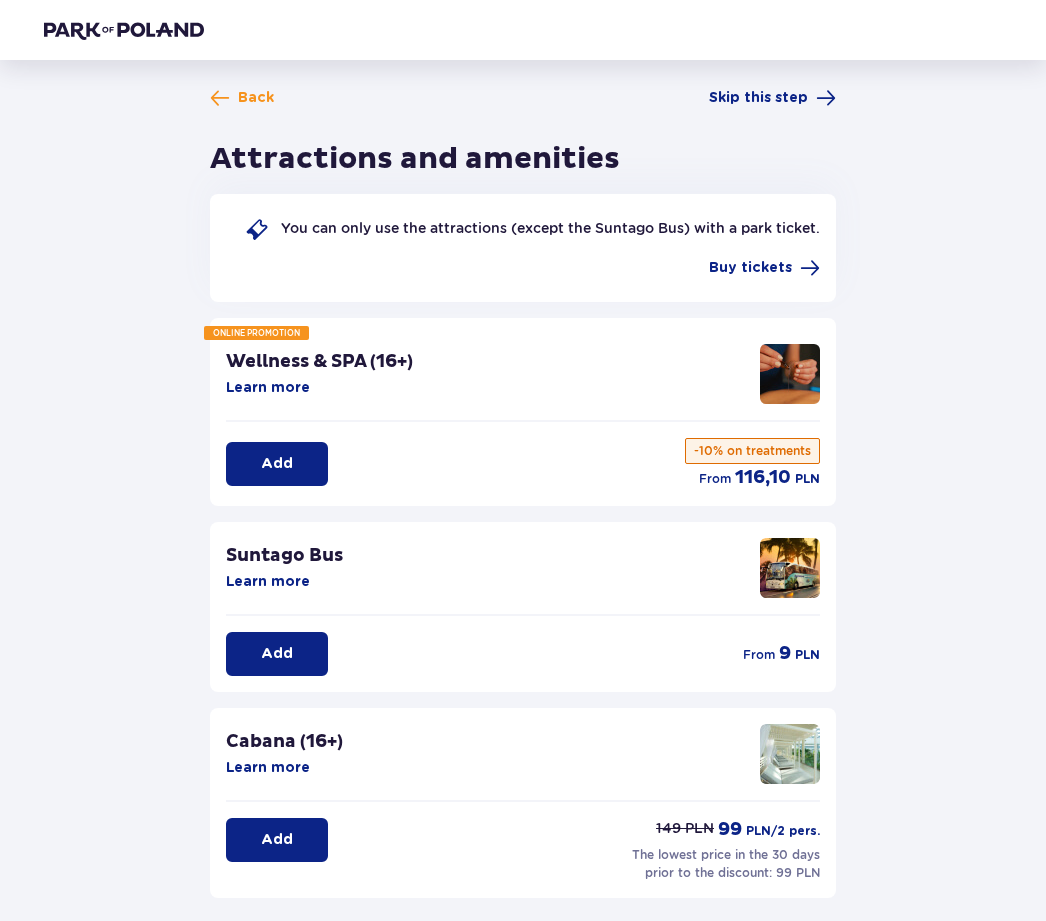 click on "Wellness & SPA (16+) Learn more" at bounding box center [523, 383] 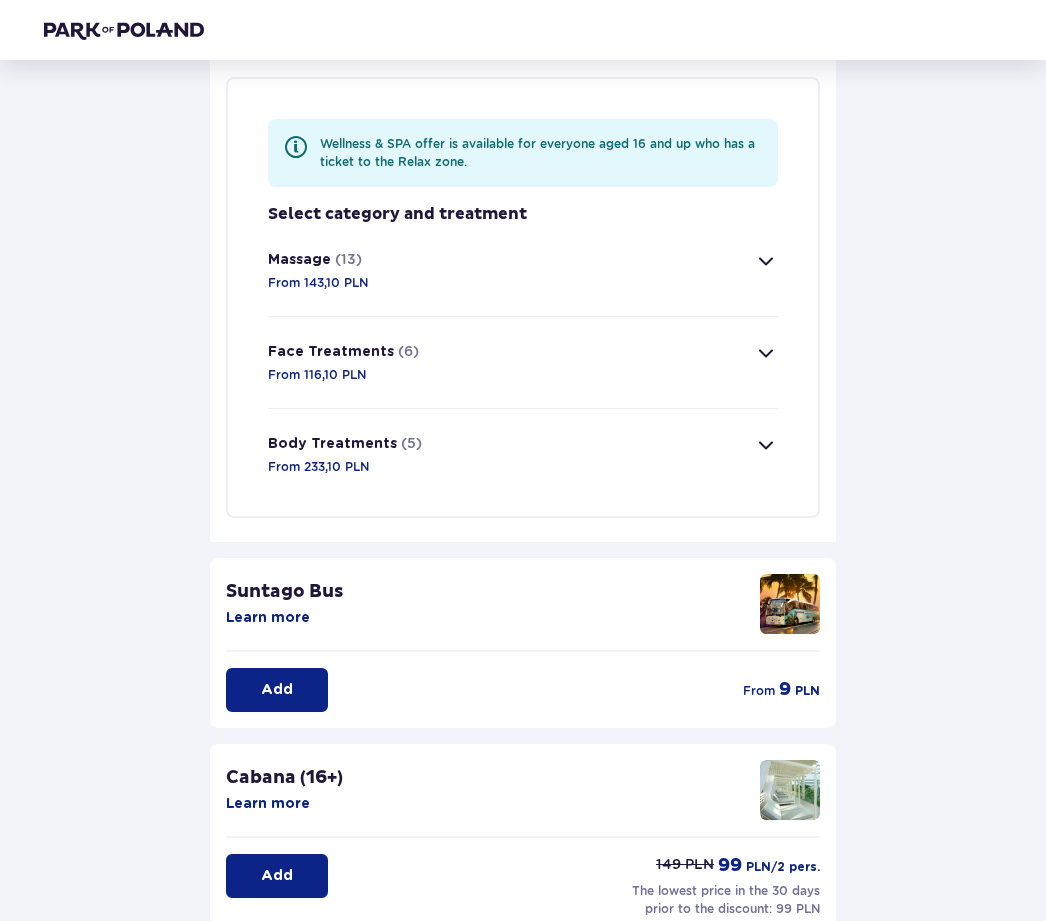 scroll, scrollTop: 470, scrollLeft: 0, axis: vertical 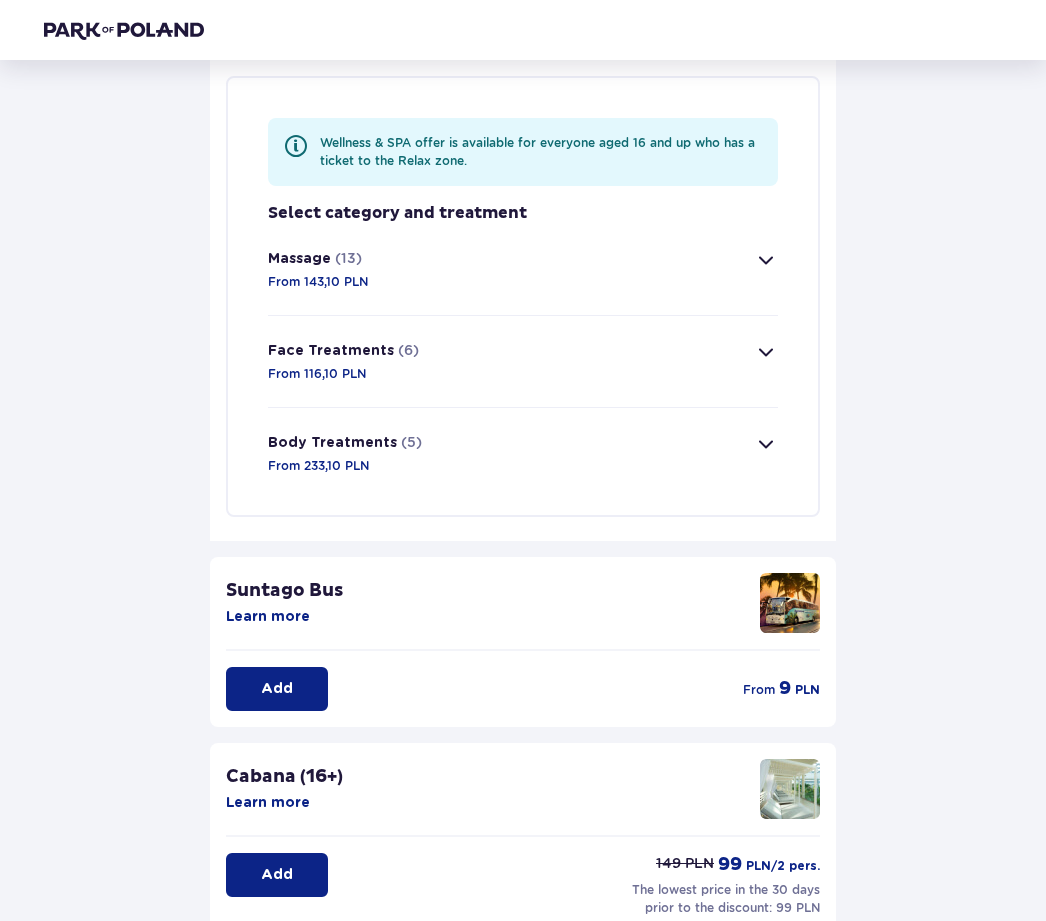click at bounding box center (766, 260) 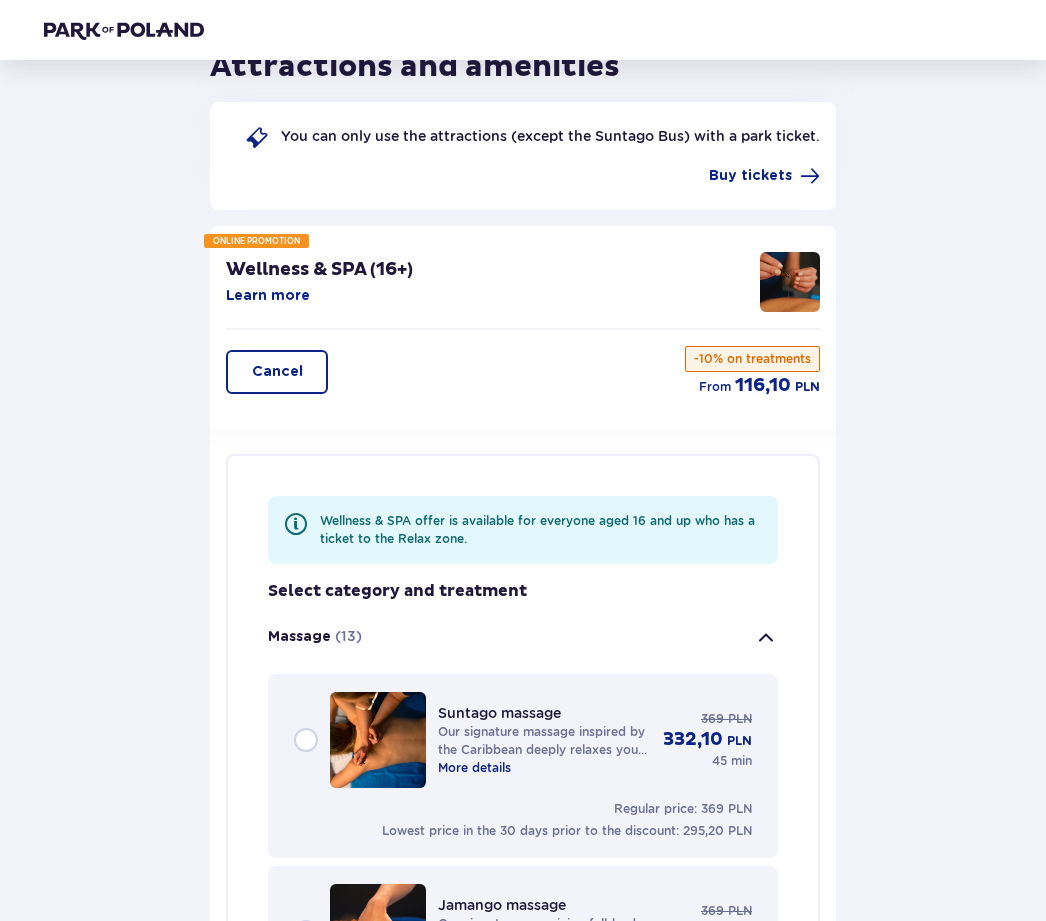 scroll, scrollTop: 0, scrollLeft: 0, axis: both 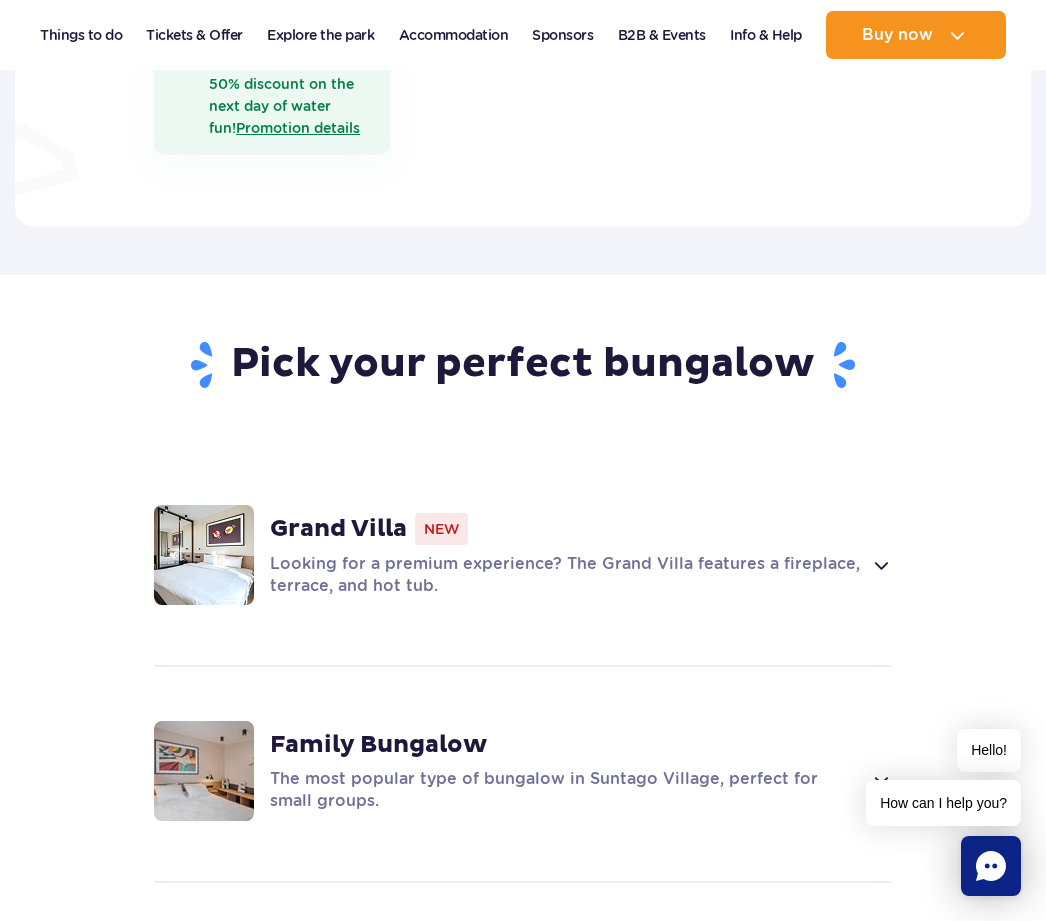 click at bounding box center [204, 771] 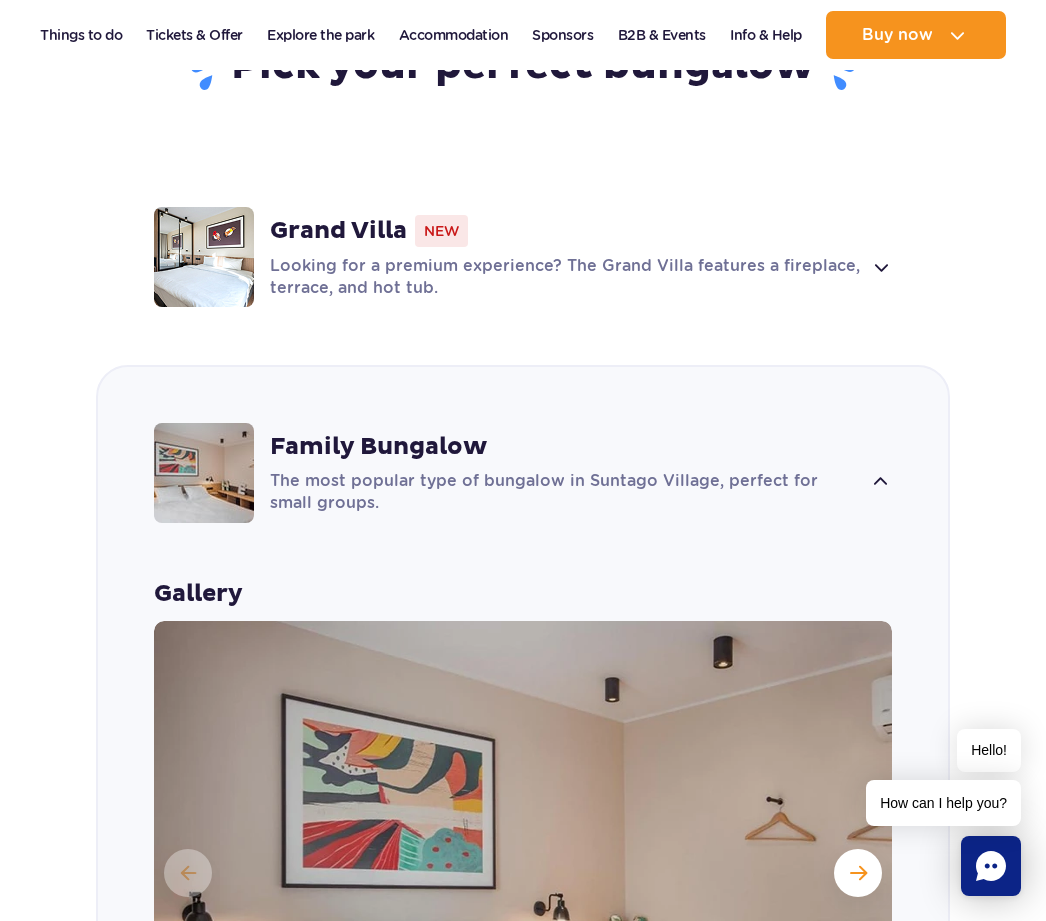 scroll, scrollTop: 2025, scrollLeft: 0, axis: vertical 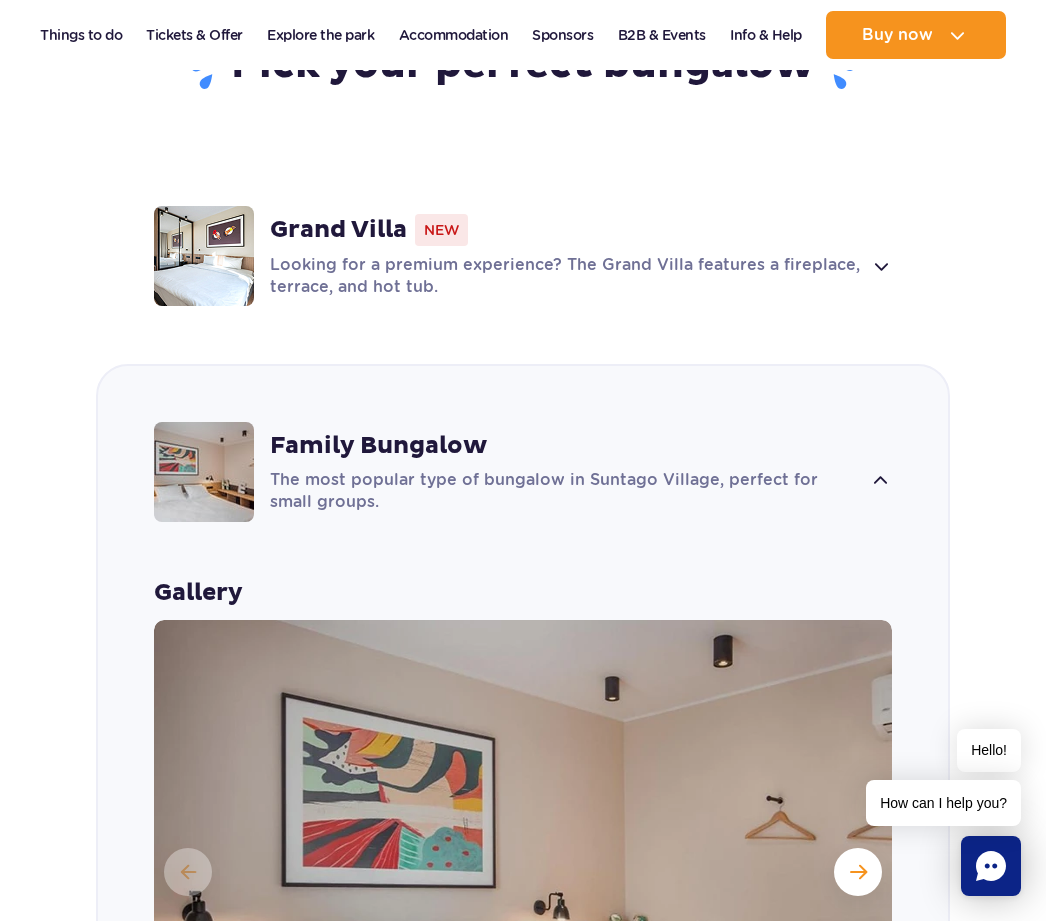 click at bounding box center (880, 266) 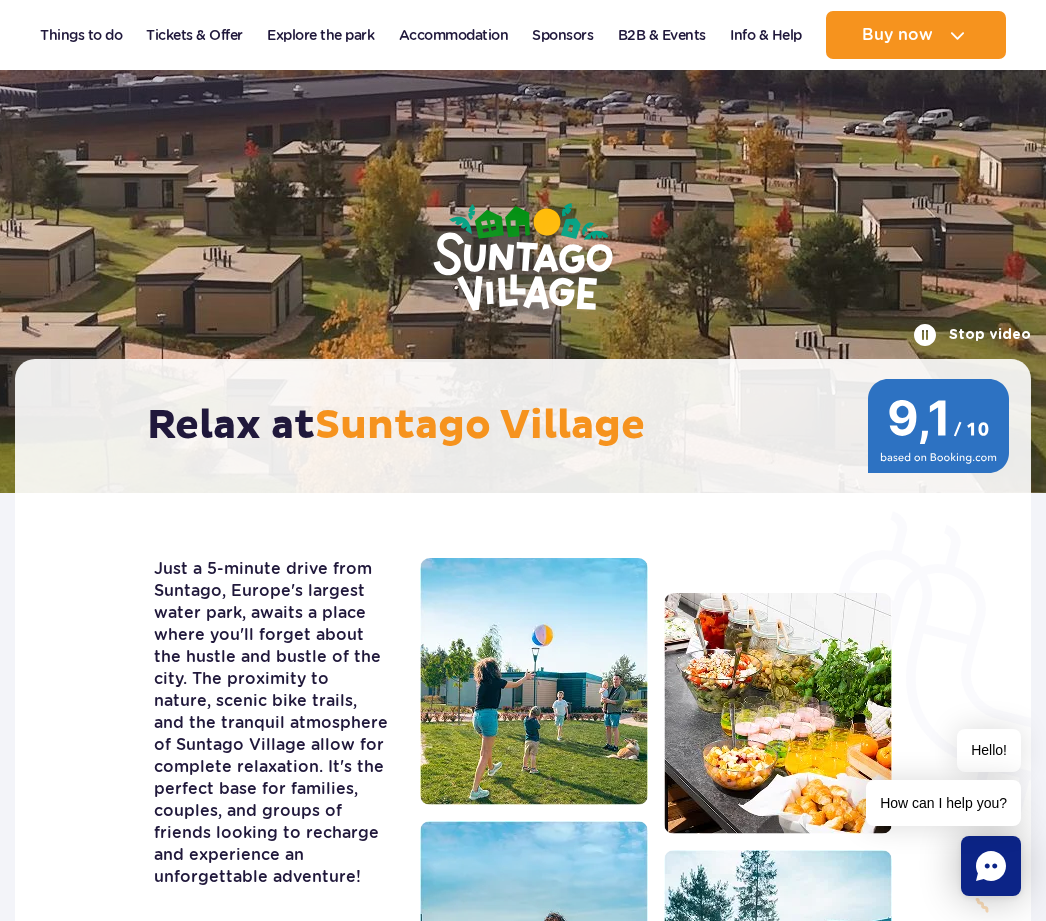 scroll, scrollTop: 0, scrollLeft: 0, axis: both 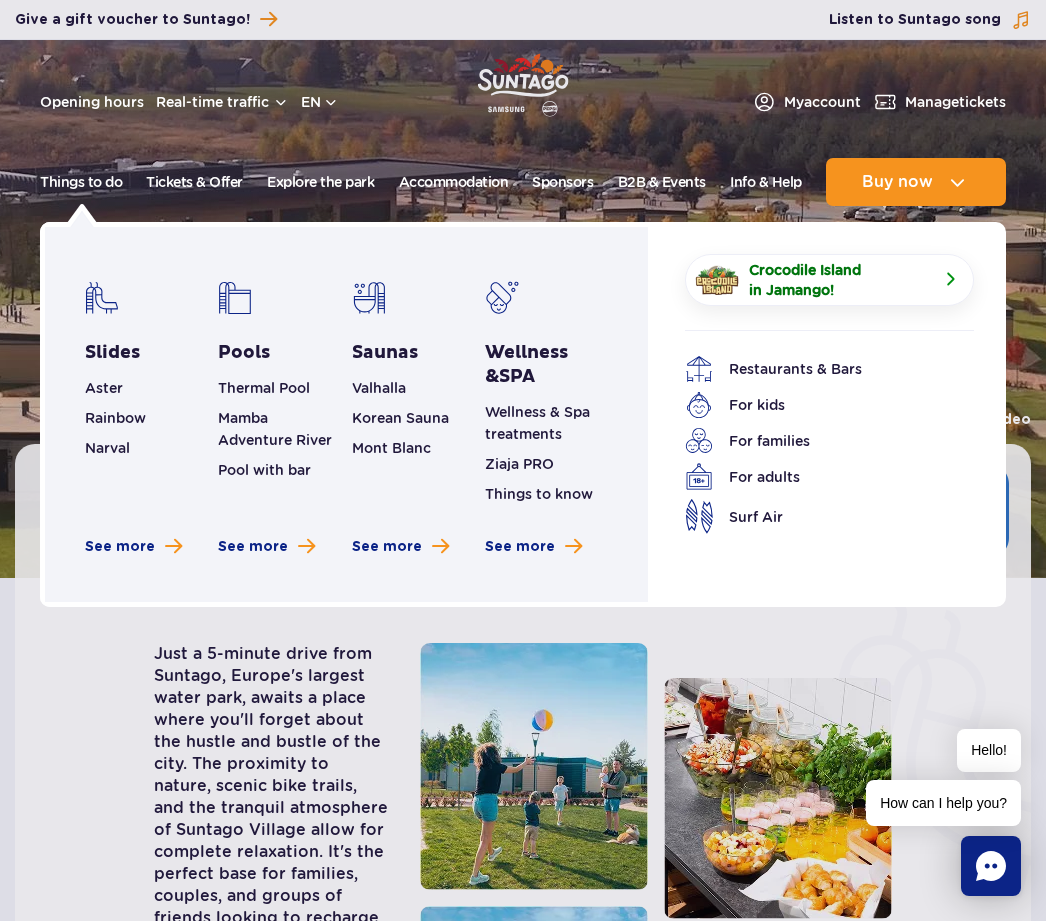 click at bounding box center (102, 298) 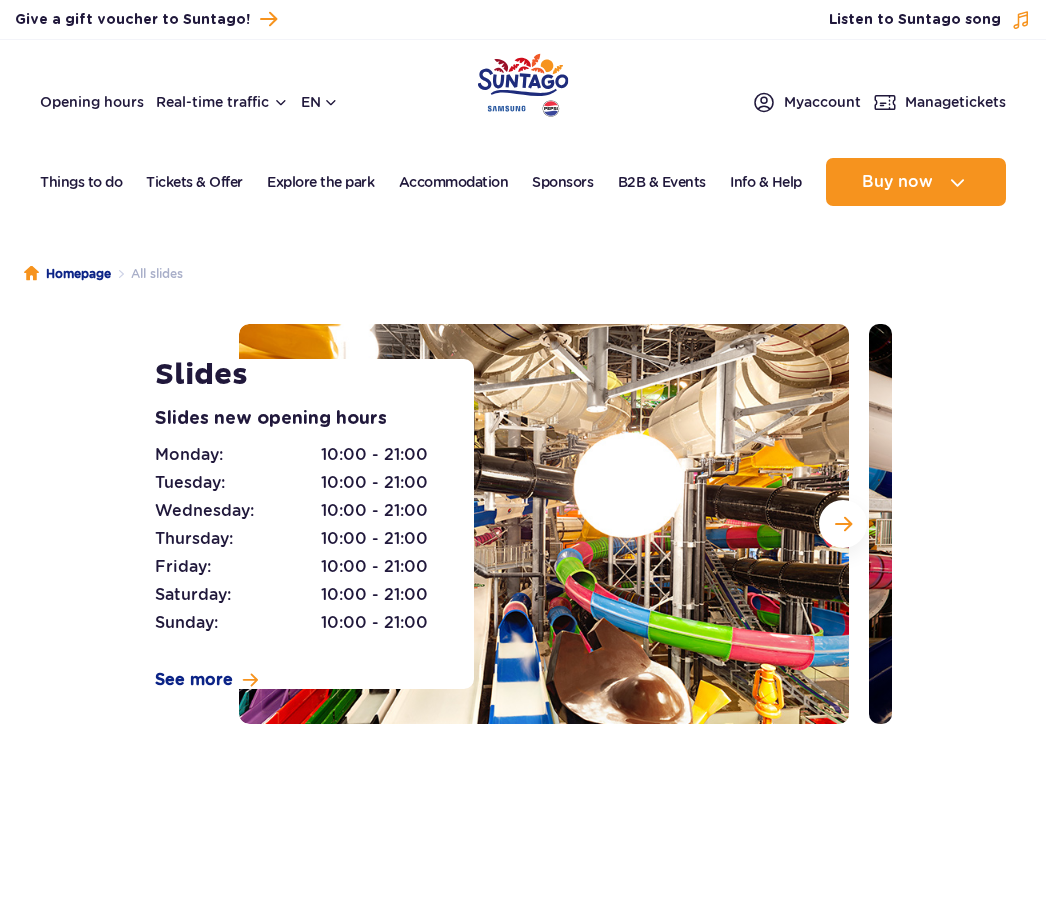 scroll, scrollTop: 0, scrollLeft: 0, axis: both 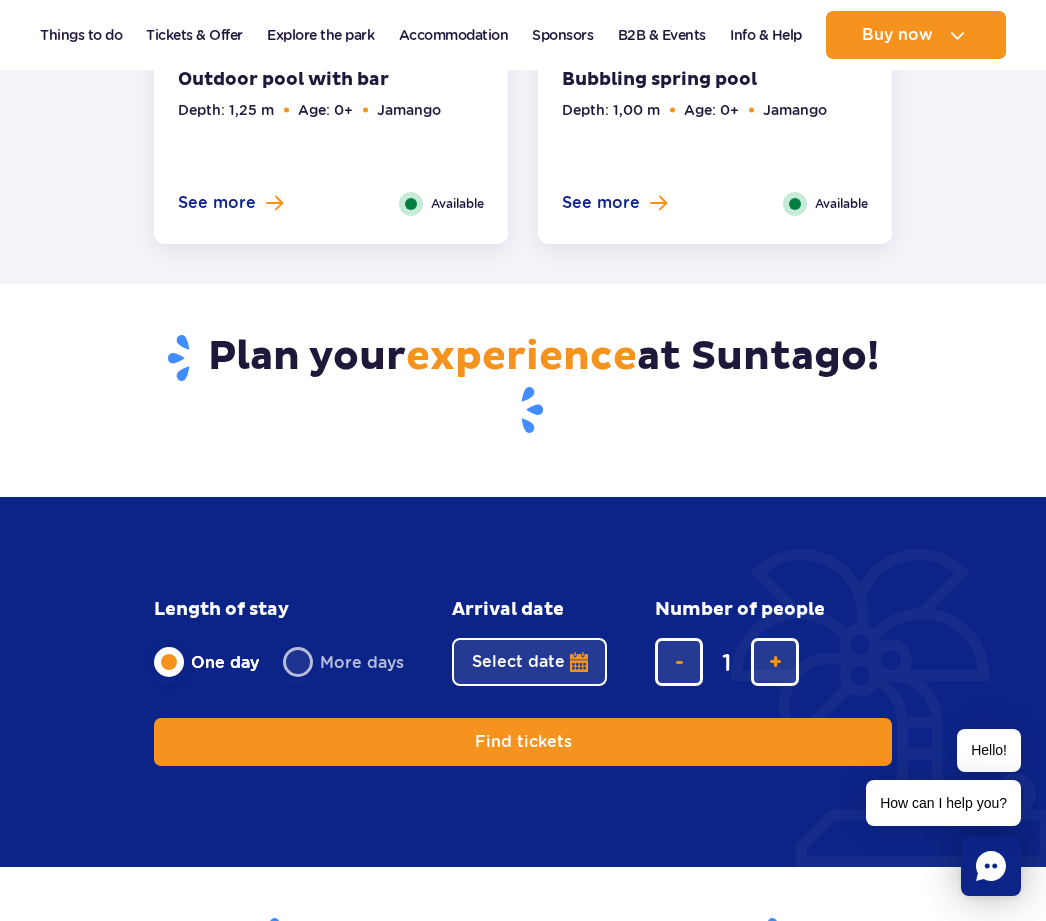 click on "Select date" at bounding box center [529, 662] 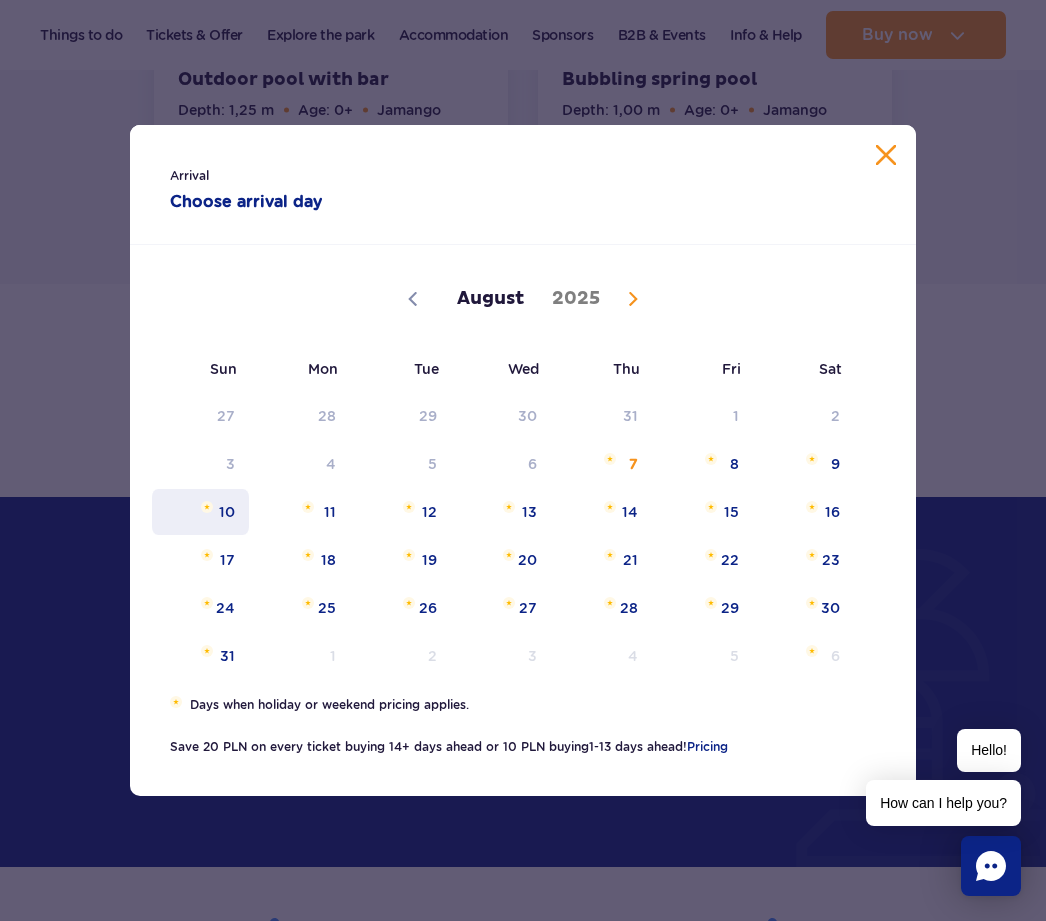 click on "10" at bounding box center [200, 512] 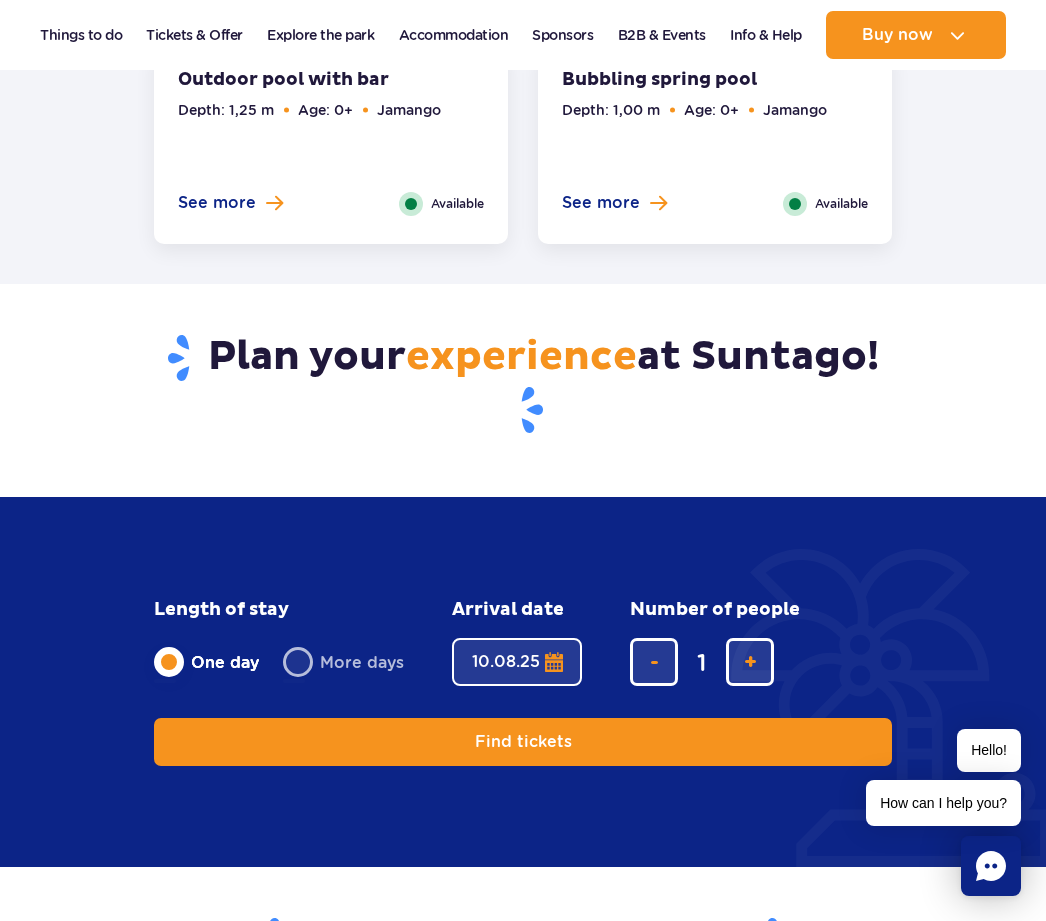 click at bounding box center [750, 662] 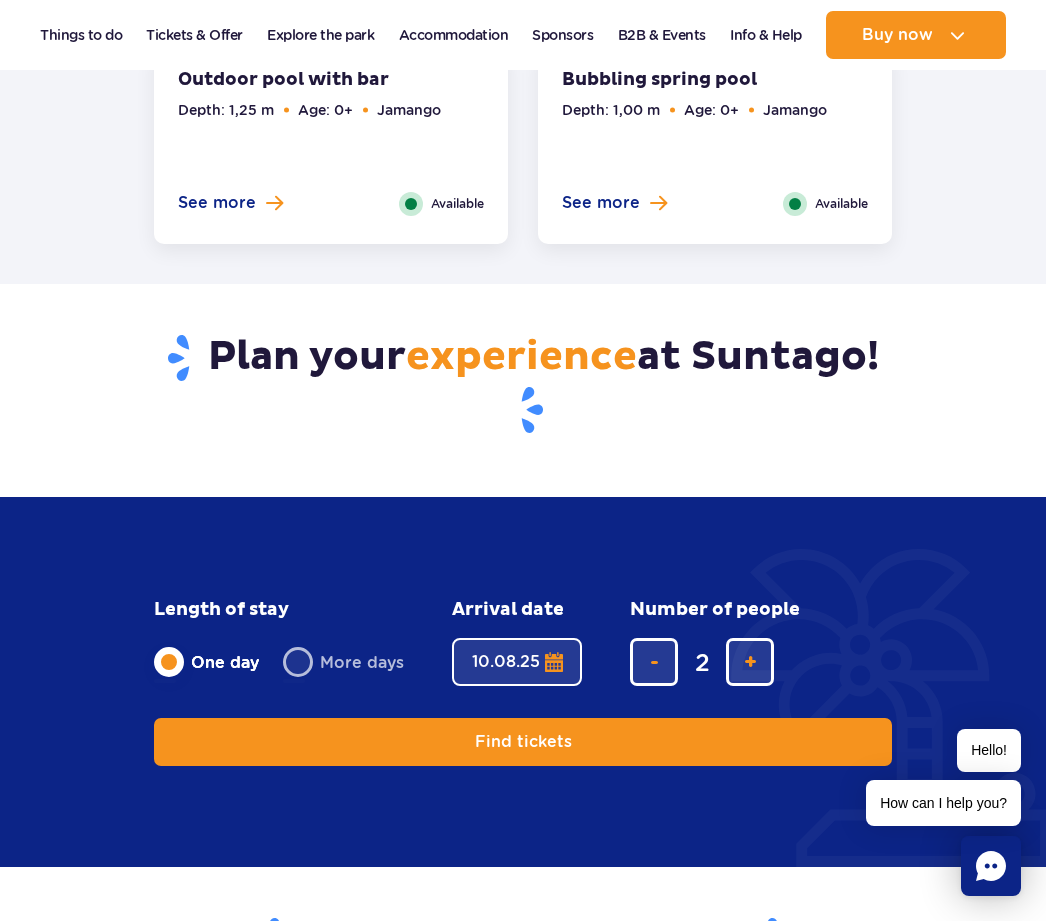 click at bounding box center [750, 662] 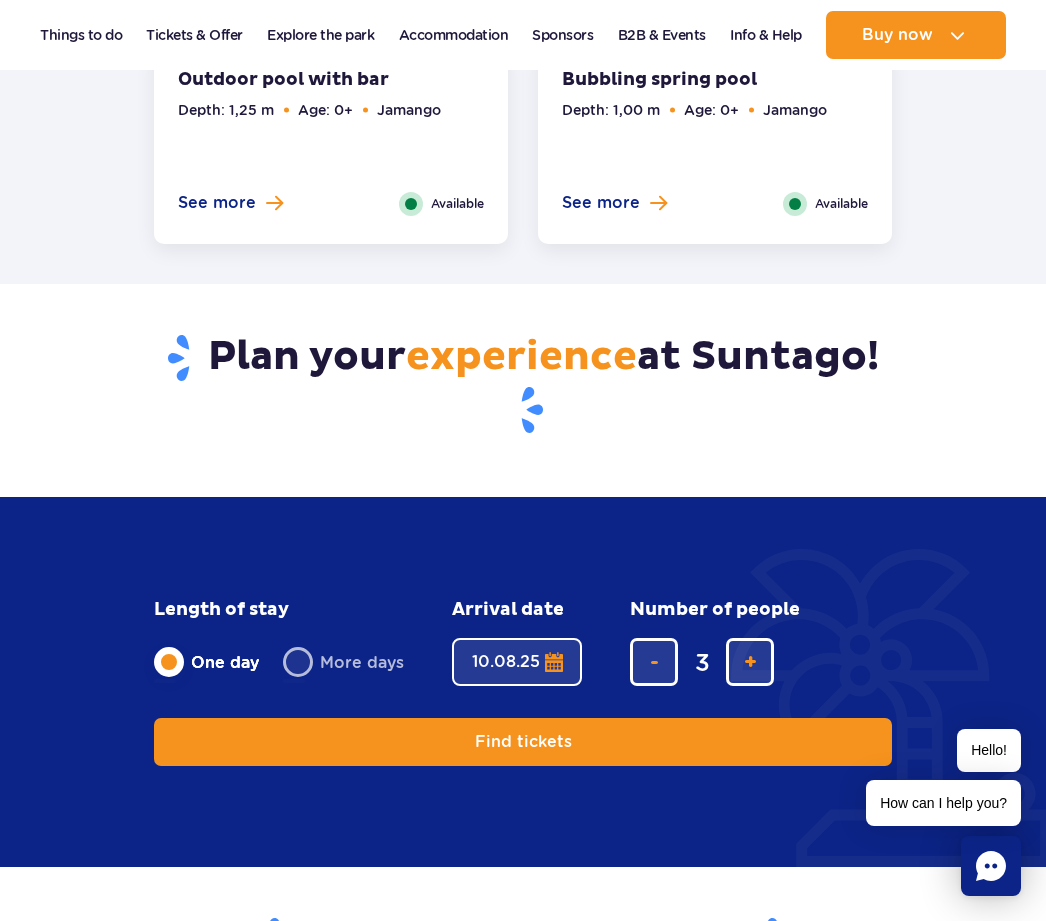 click on "Find tickets" at bounding box center (523, 742) 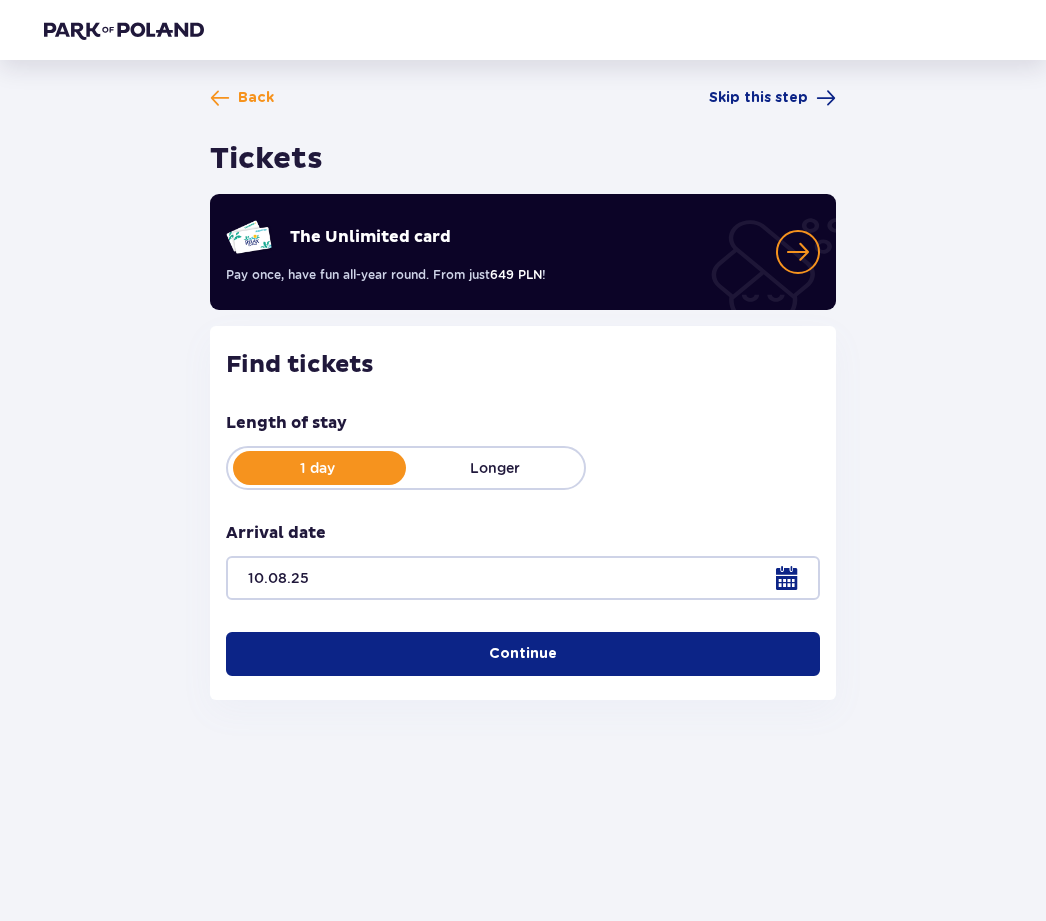 scroll, scrollTop: 0, scrollLeft: 0, axis: both 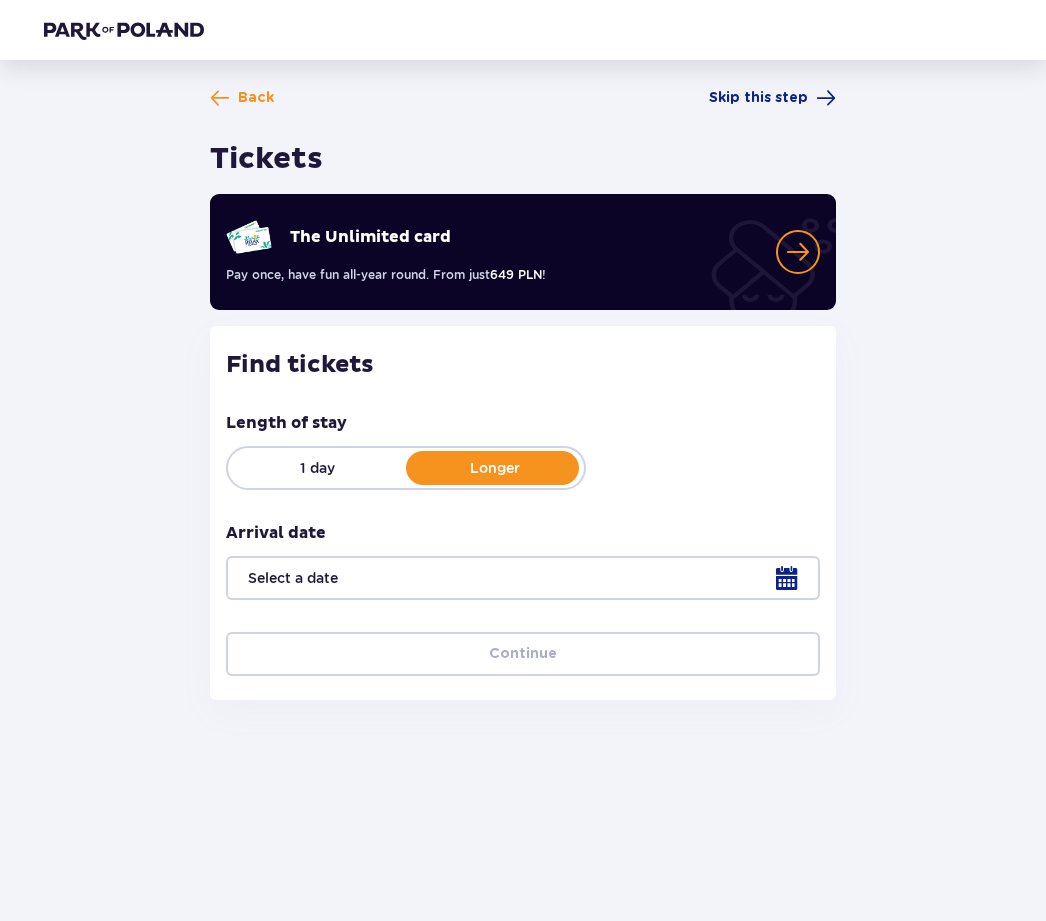click at bounding box center [523, 578] 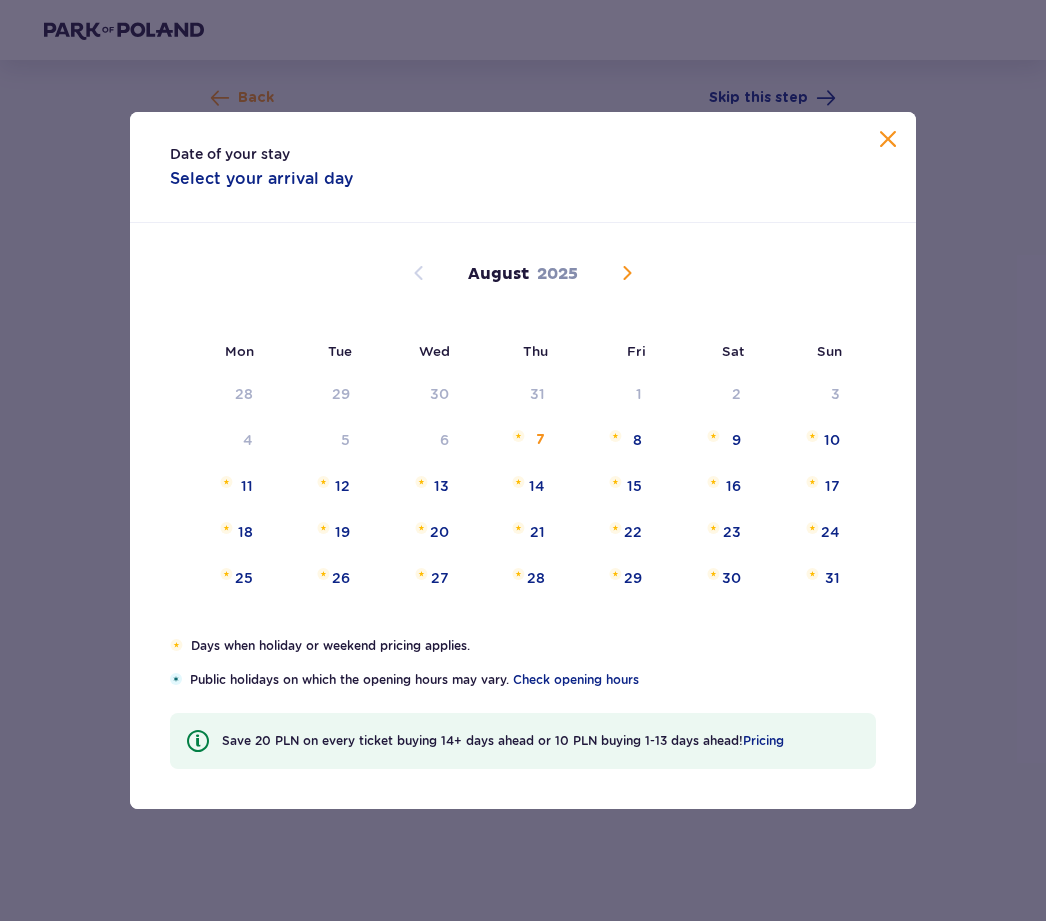 click on "10" at bounding box center (804, 441) 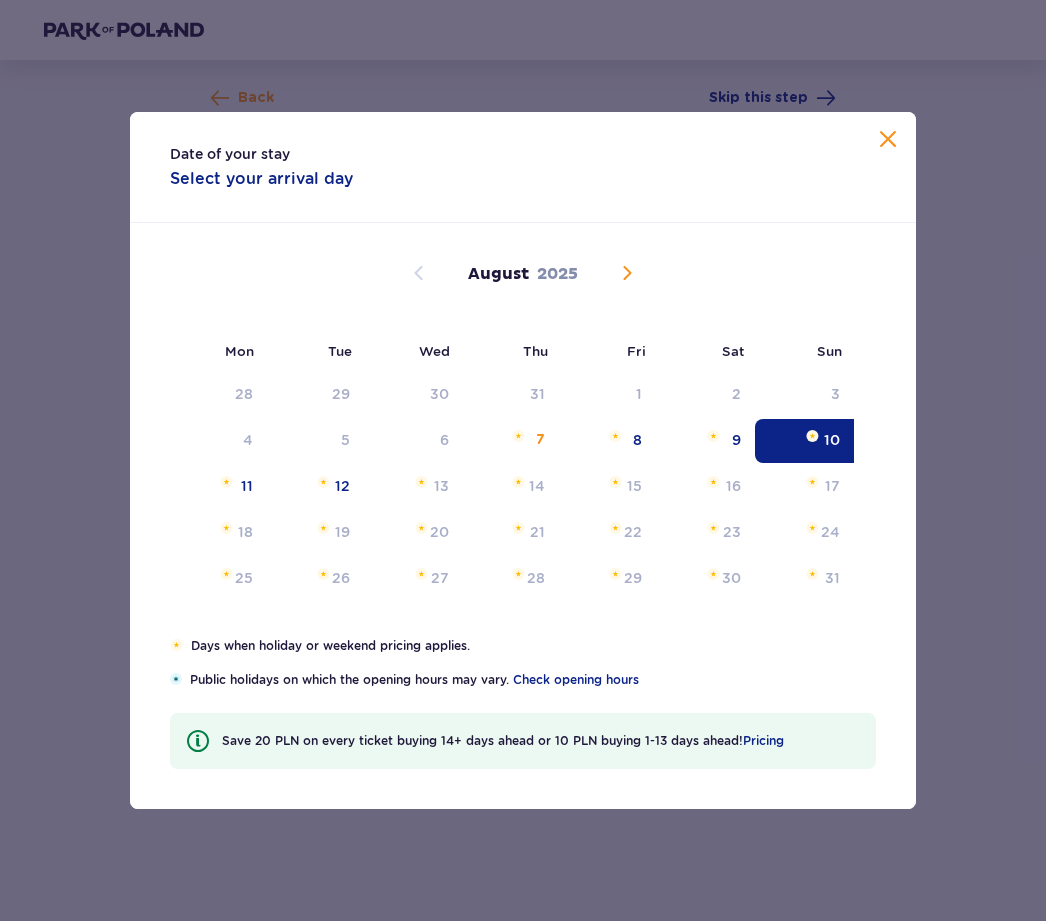 click on "13" at bounding box center (441, 486) 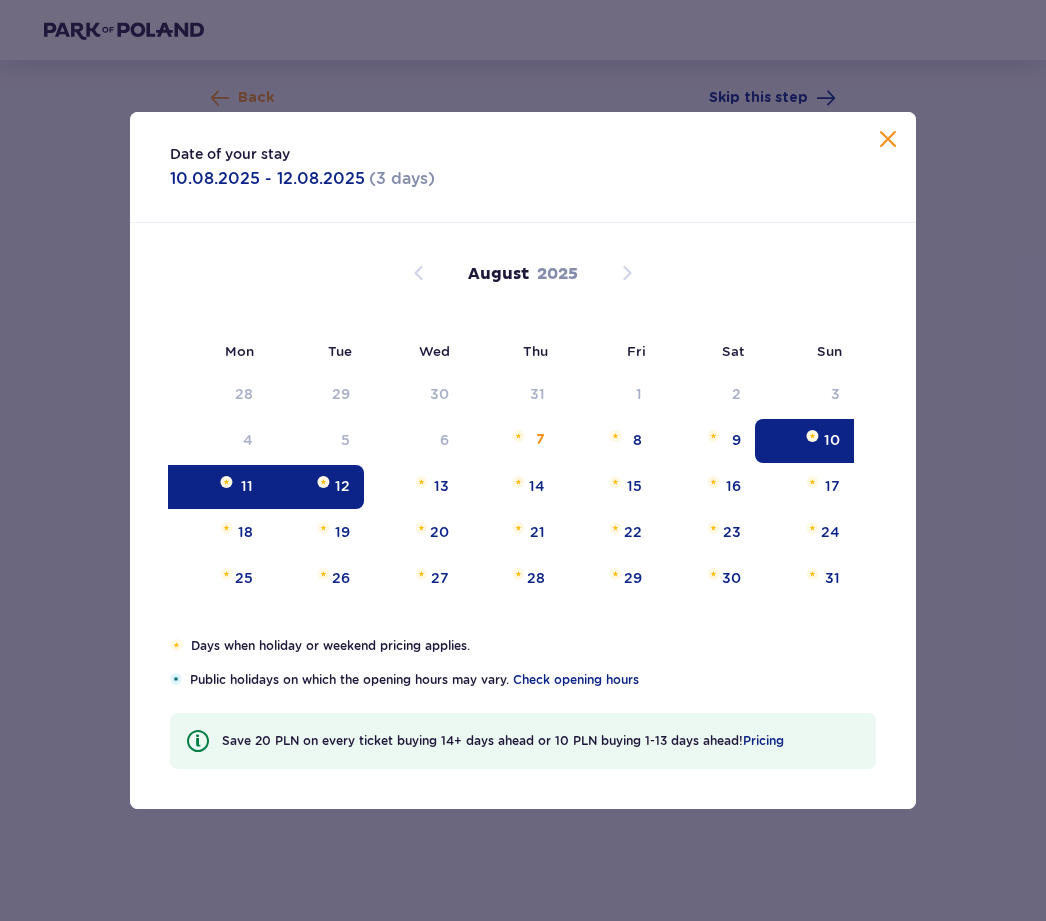 type on "10.08.25 - 12.08.25" 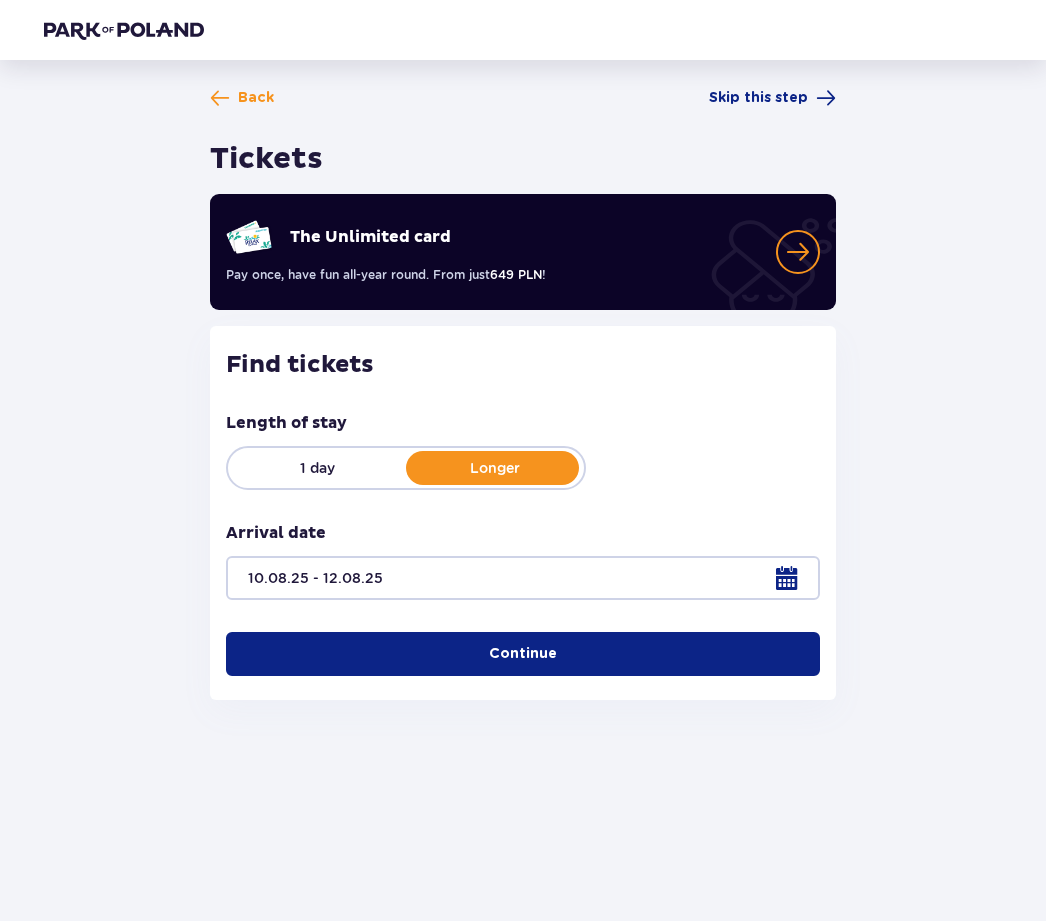 scroll, scrollTop: 64, scrollLeft: 0, axis: vertical 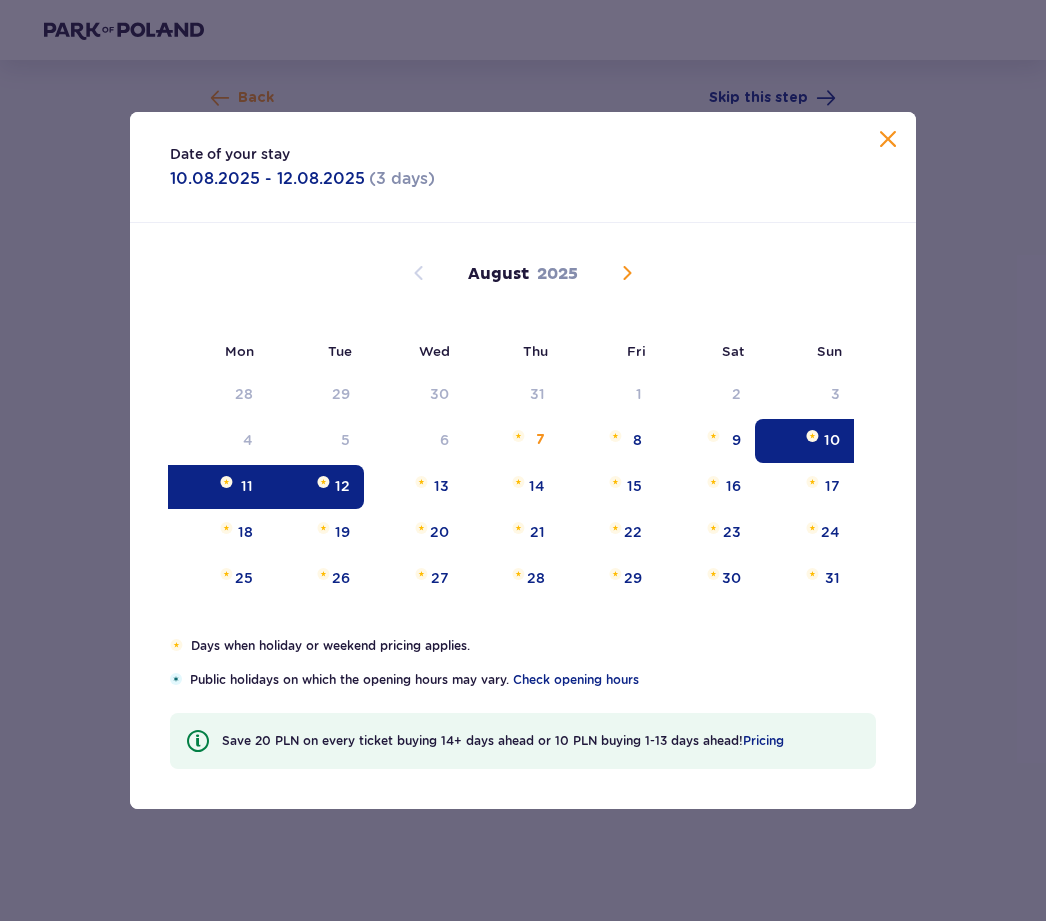 click at bounding box center (421, 482) 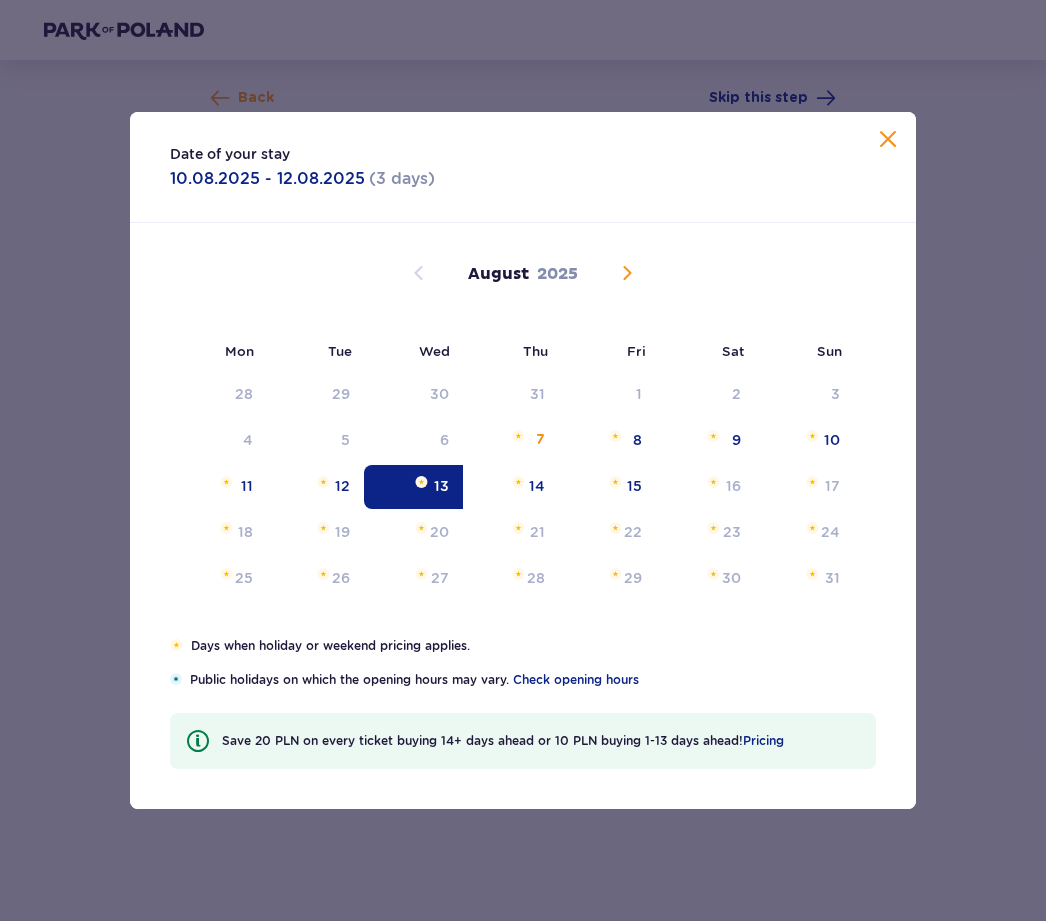 click on "10" at bounding box center (832, 440) 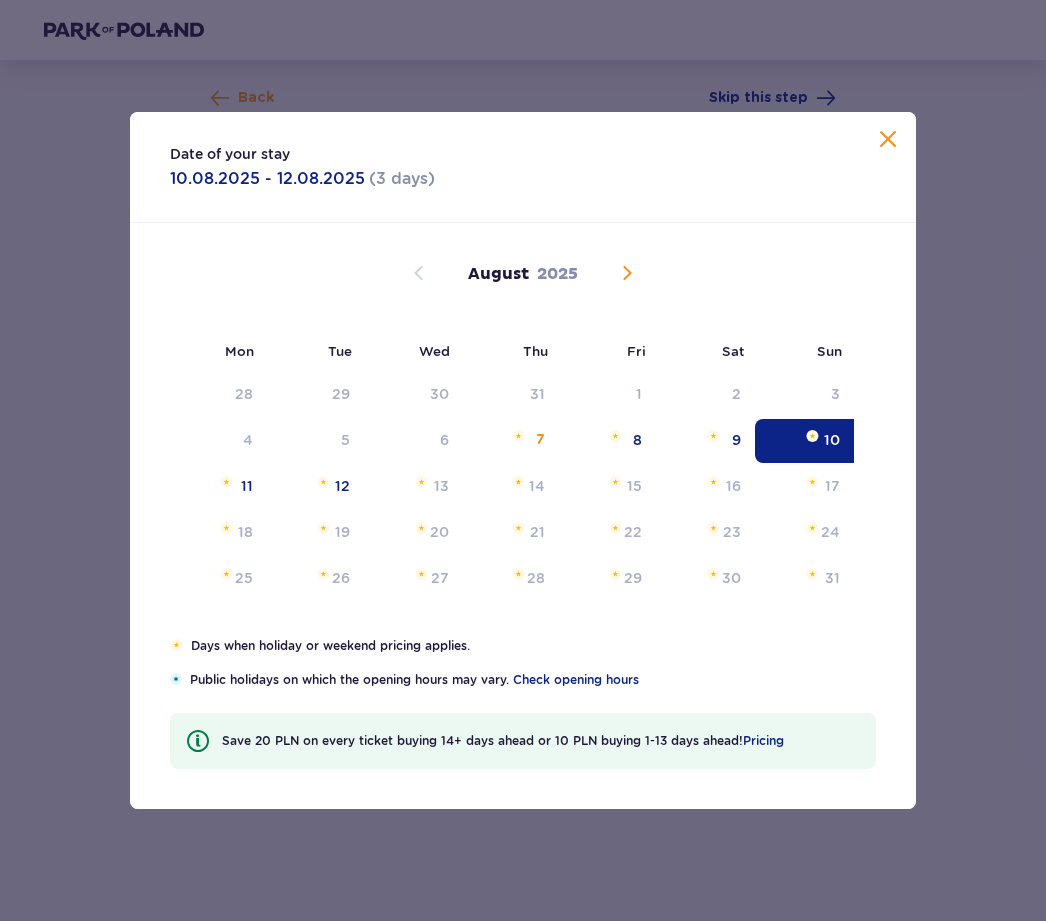 click at bounding box center [421, 482] 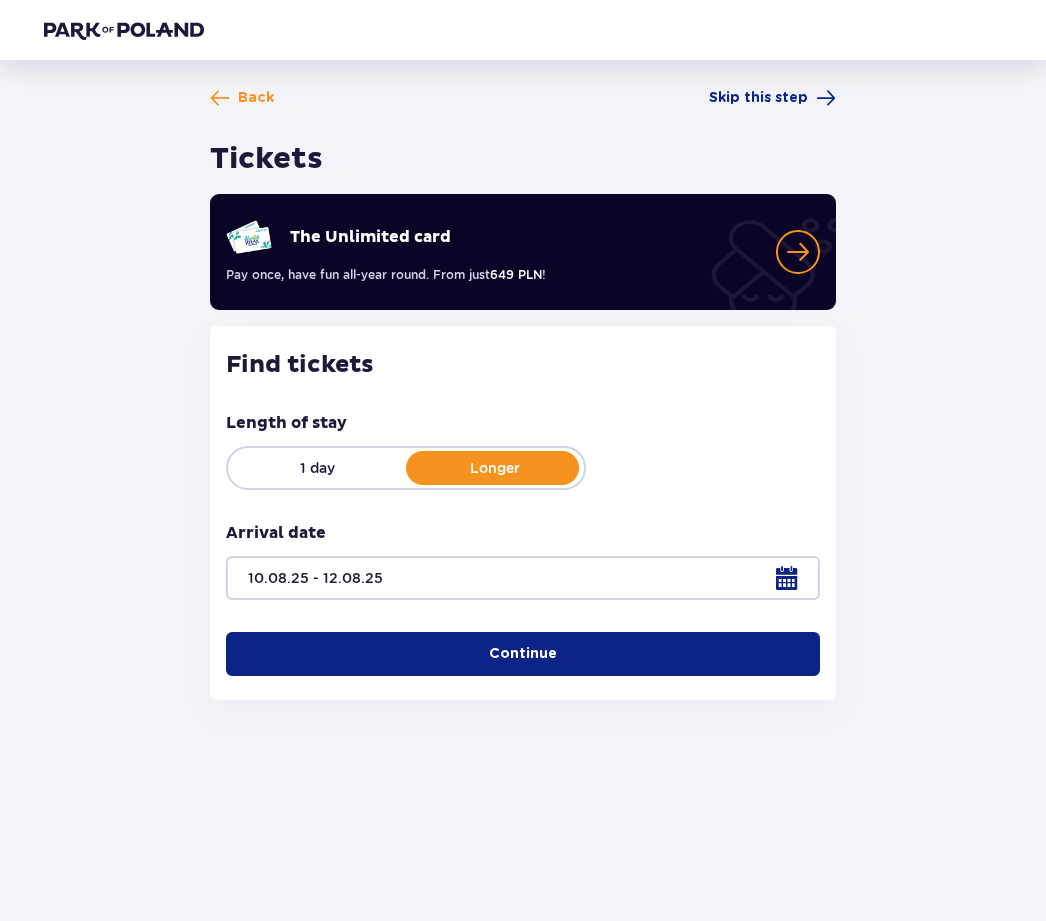 click at bounding box center [523, 578] 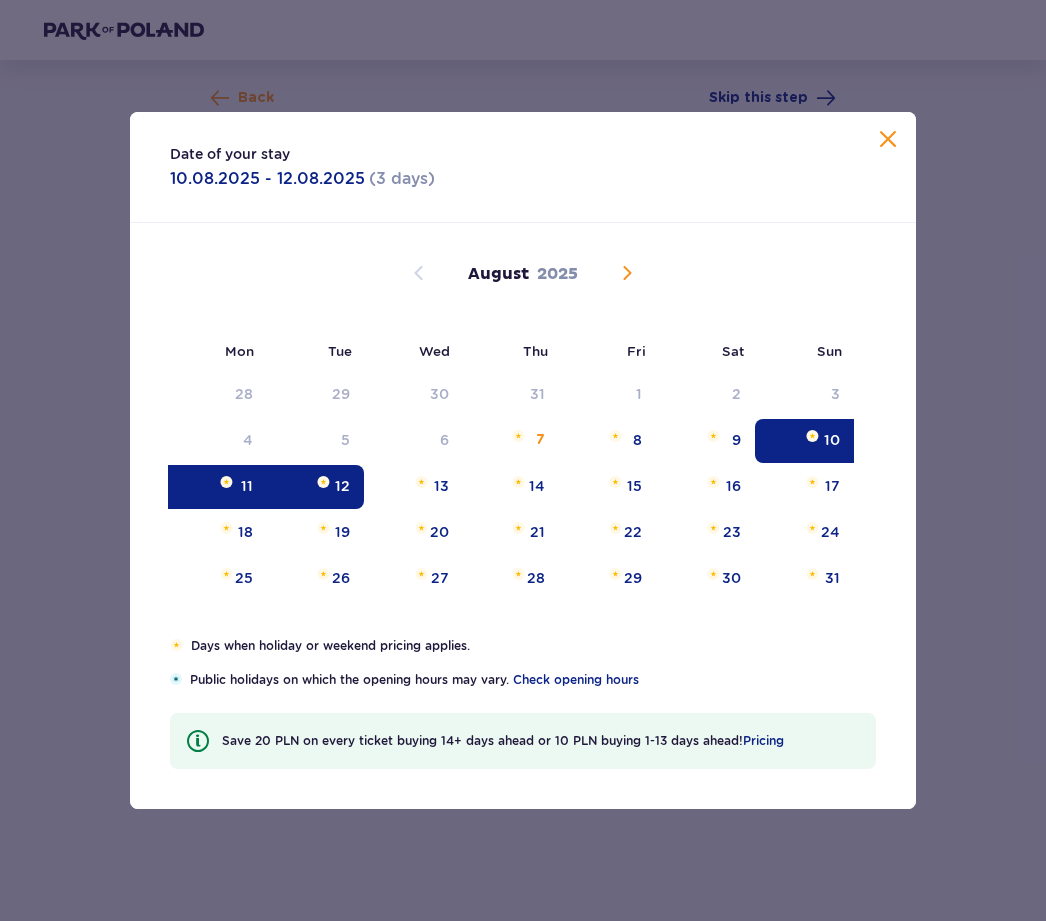 click on "10" at bounding box center [832, 440] 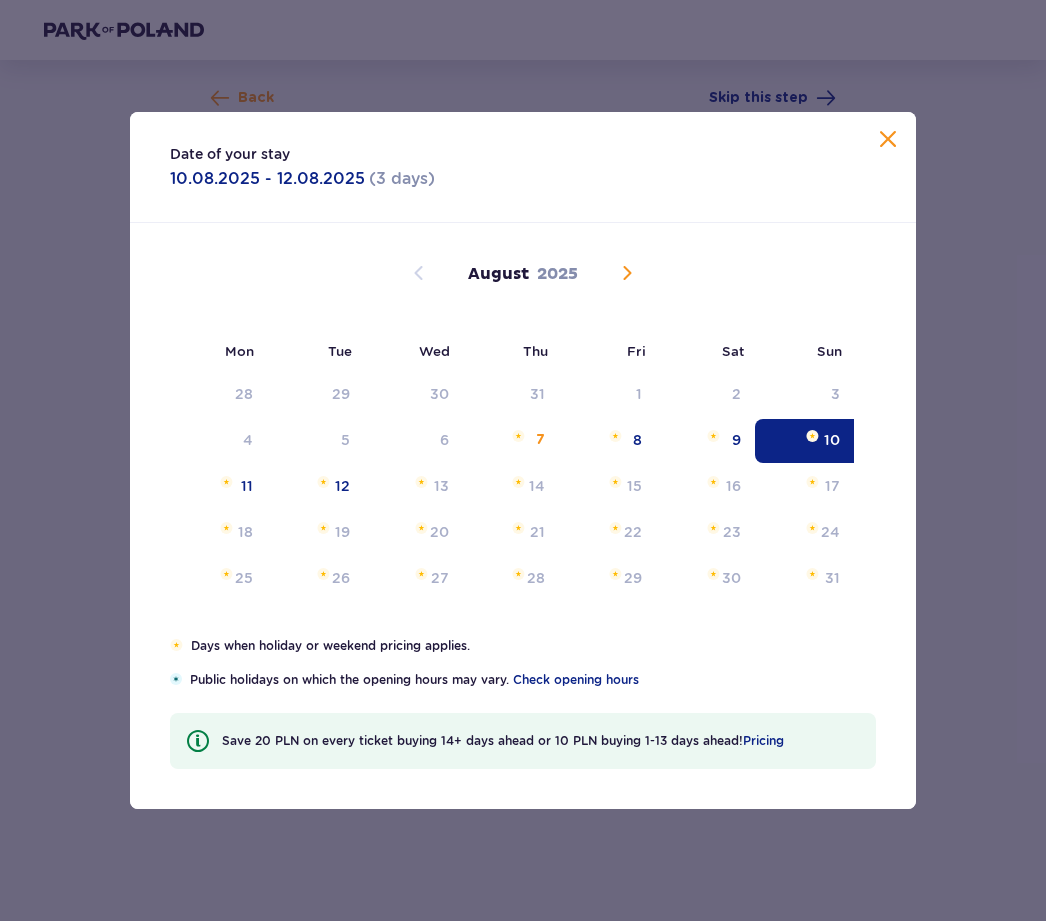 click at bounding box center (323, 482) 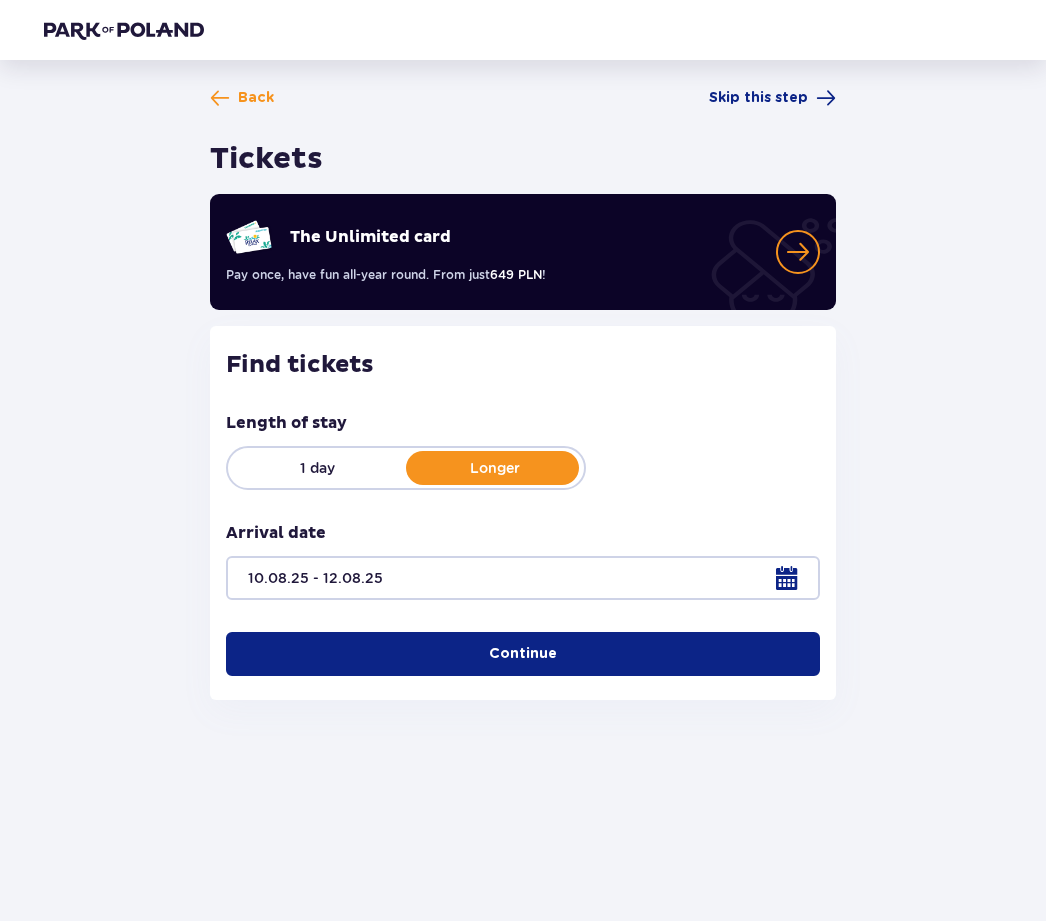 click on "Continue" at bounding box center (523, 654) 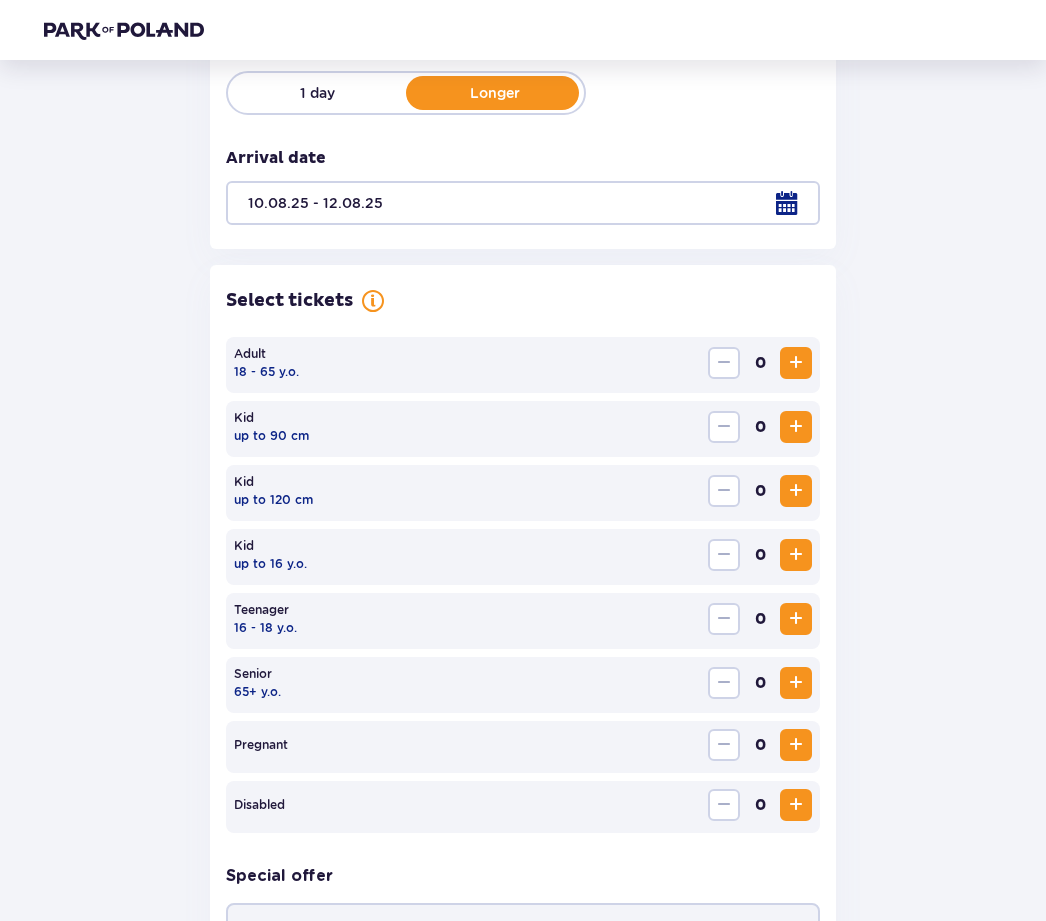 scroll, scrollTop: 374, scrollLeft: 0, axis: vertical 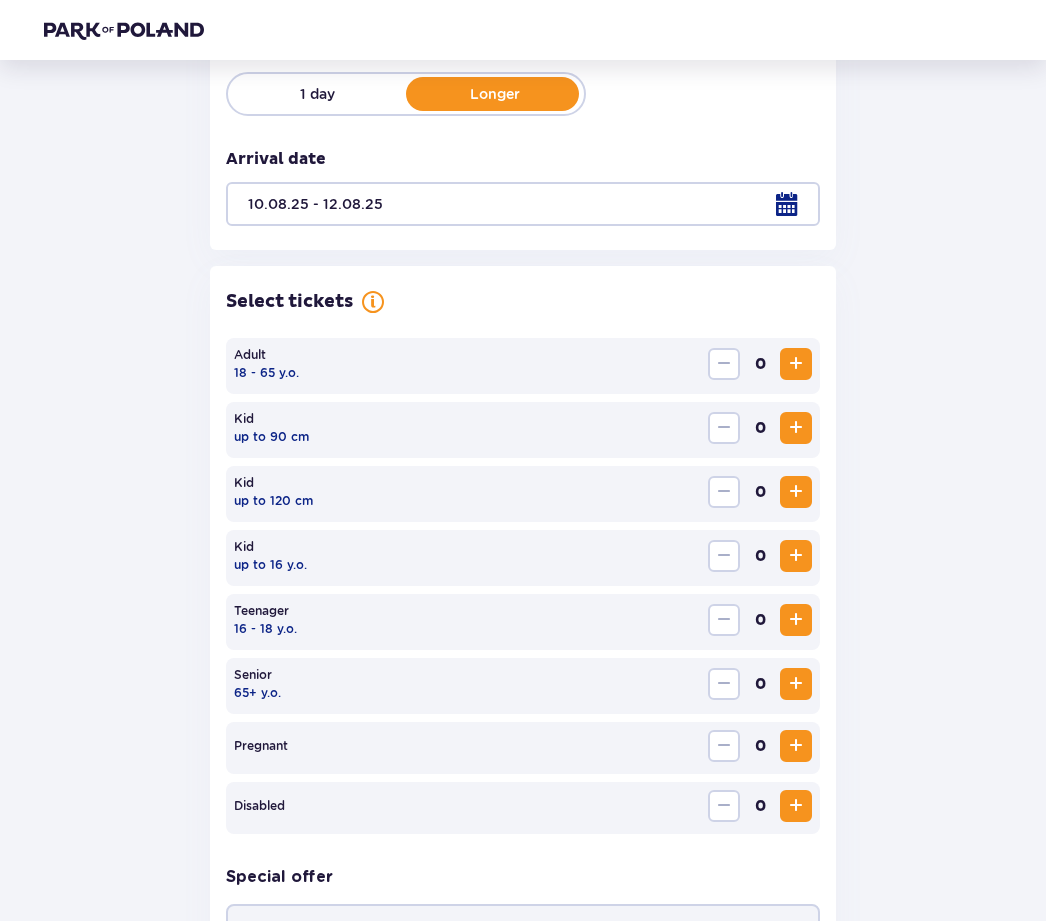 click at bounding box center (796, 364) 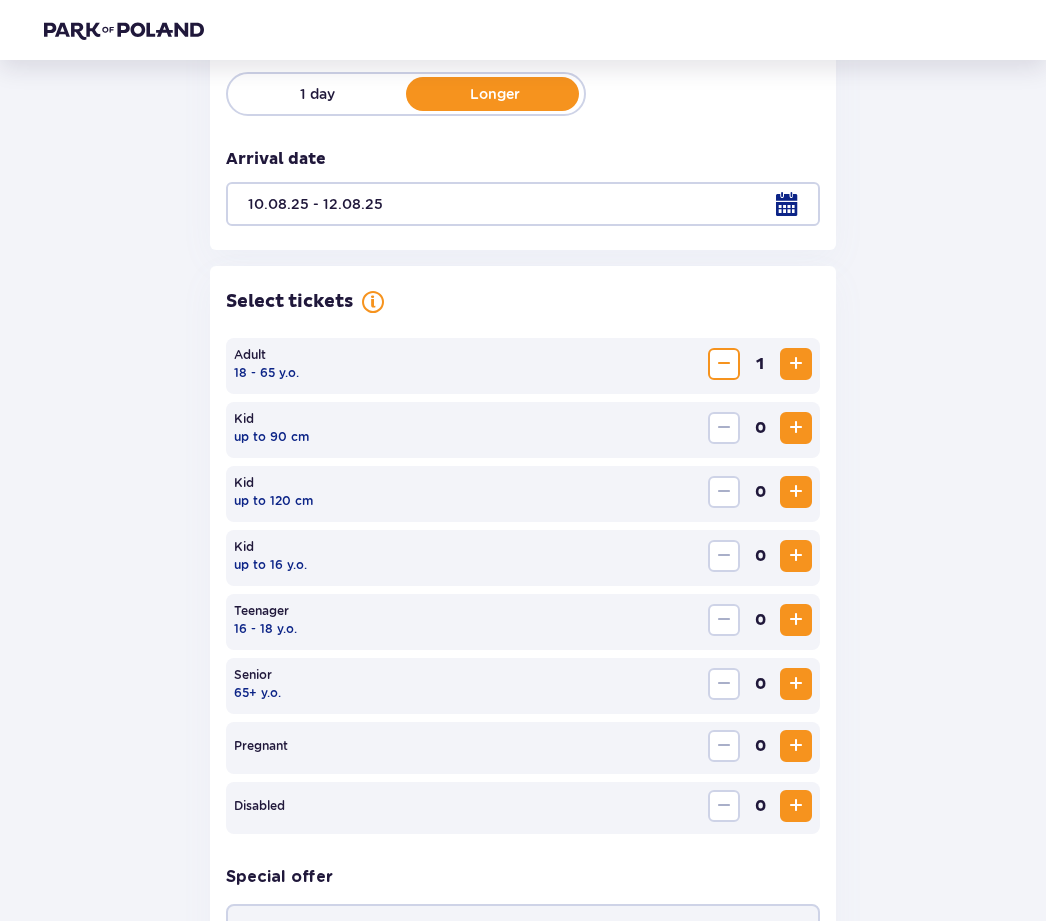 click at bounding box center [796, 364] 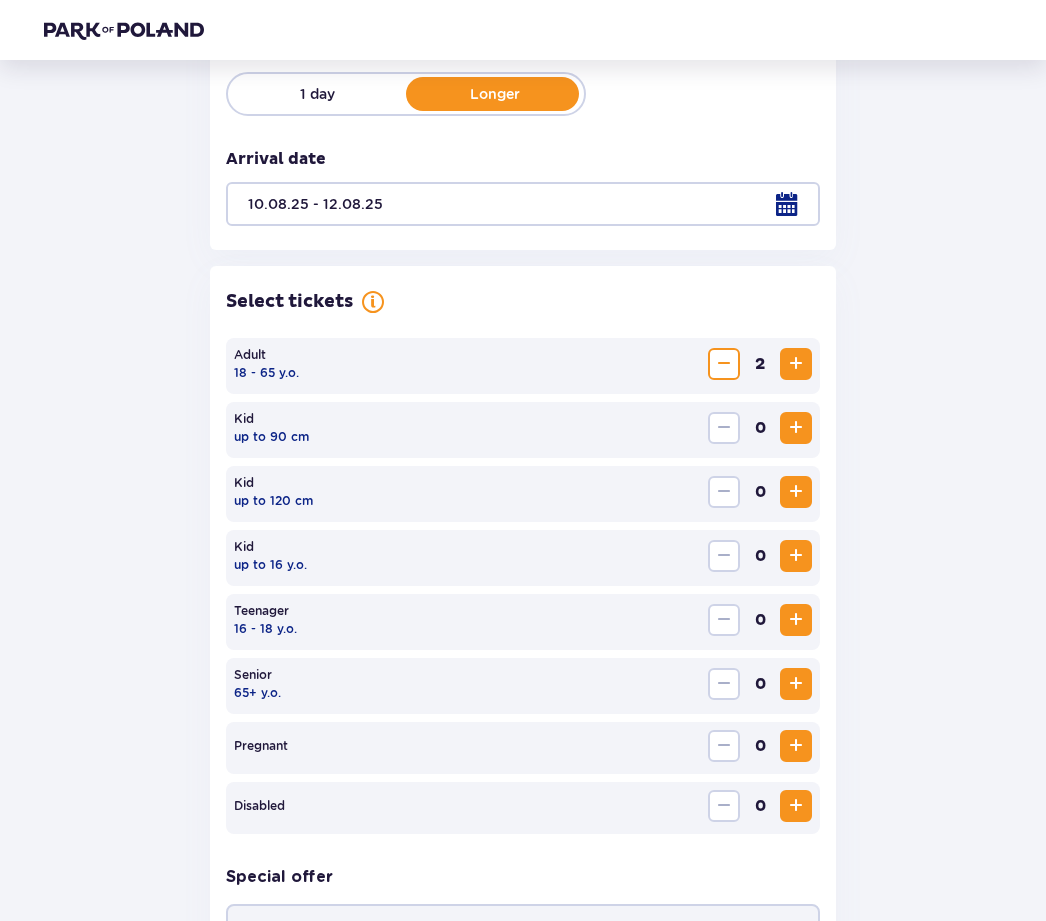 click at bounding box center [796, 556] 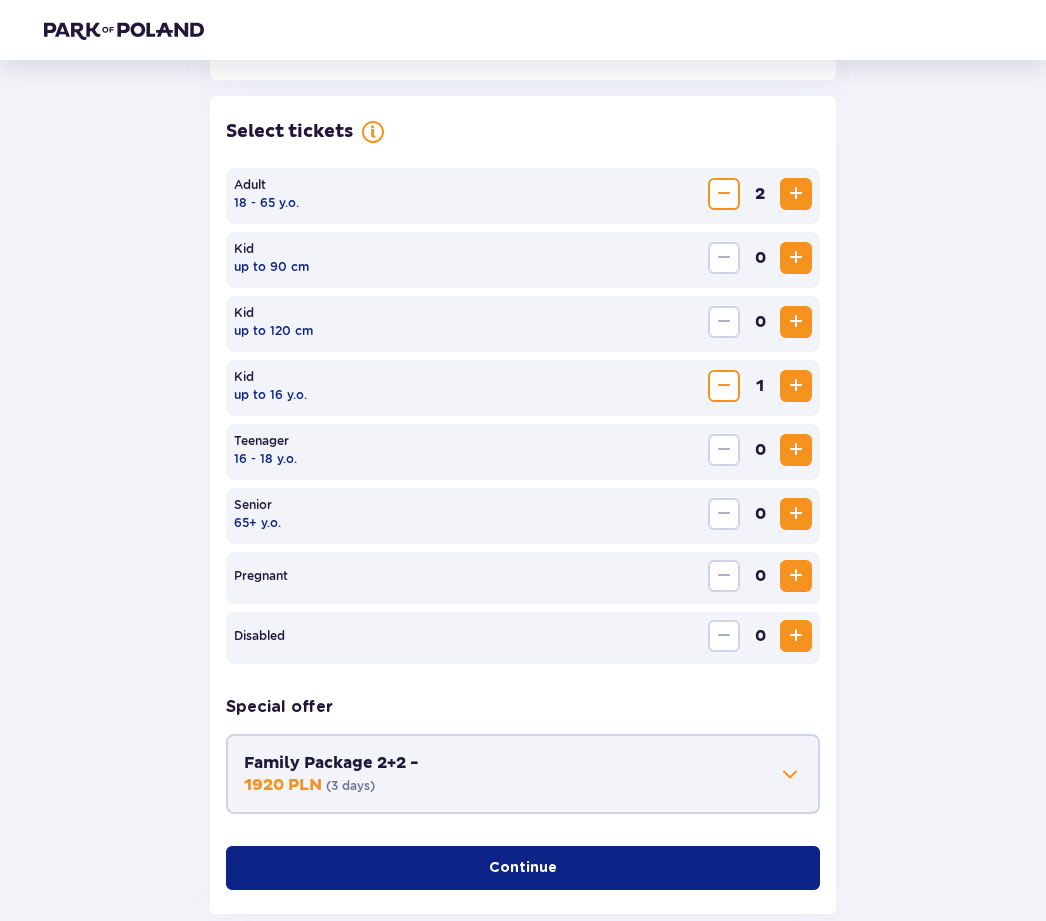 scroll, scrollTop: 542, scrollLeft: 0, axis: vertical 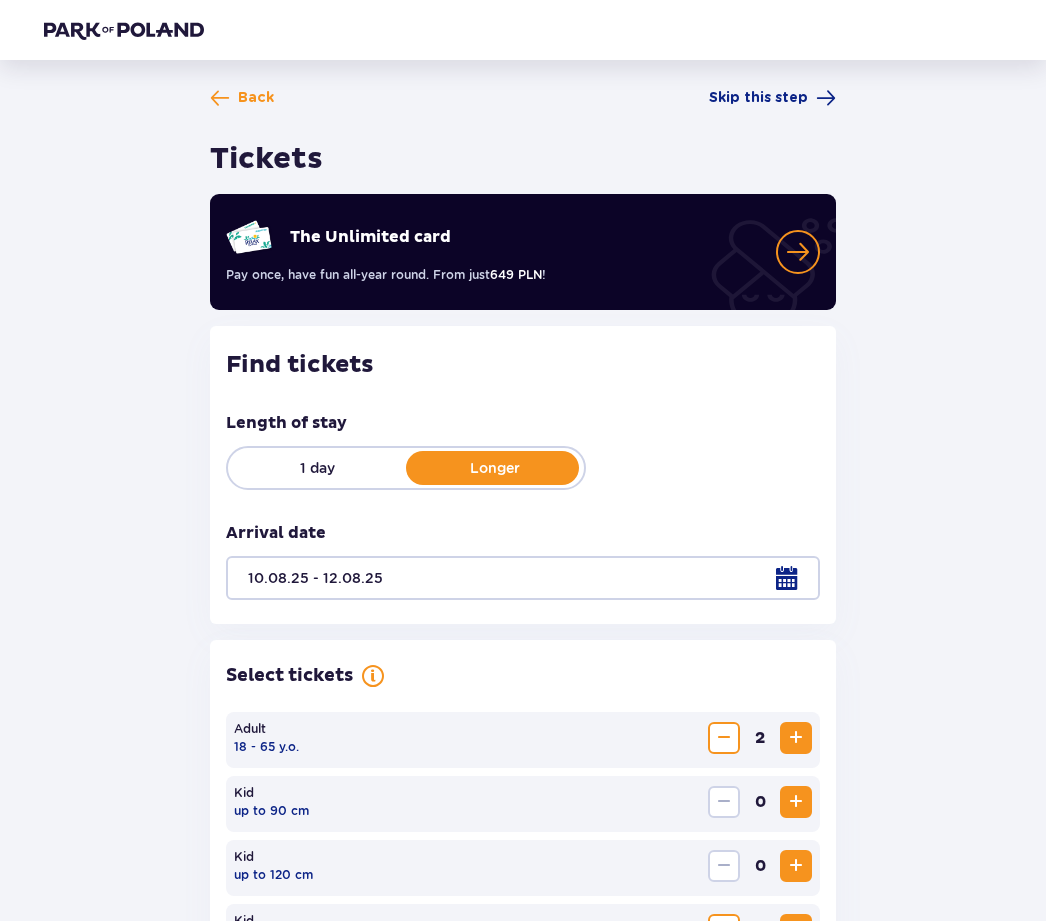 click on "Skip this step" at bounding box center (758, 98) 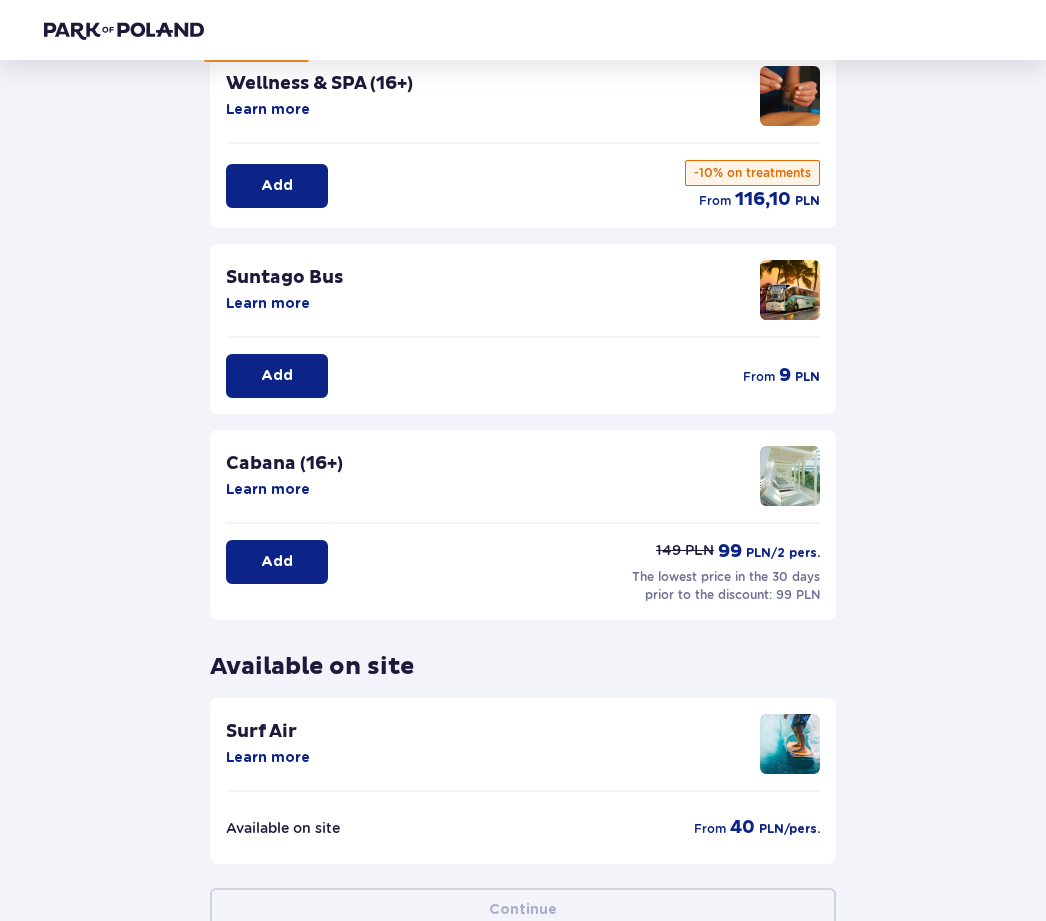 scroll, scrollTop: 345, scrollLeft: 0, axis: vertical 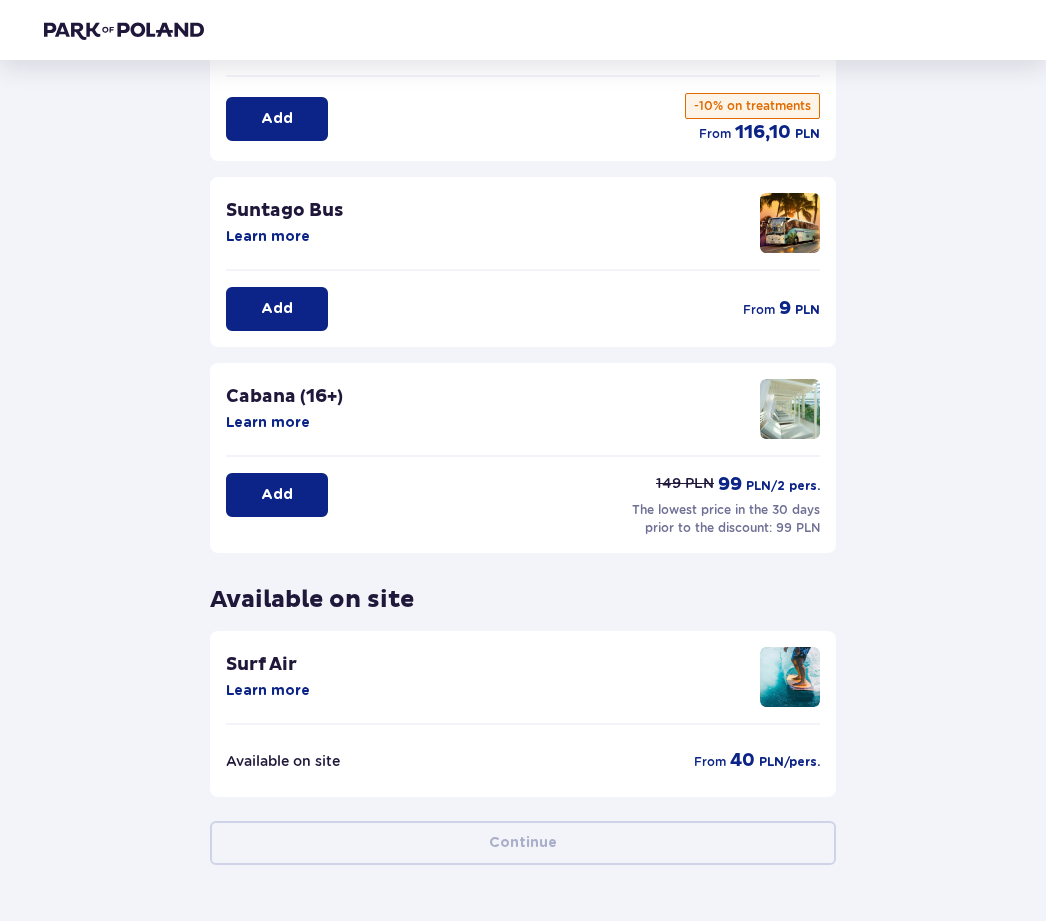 click on "Surf Air Learn more" at bounding box center (523, 686) 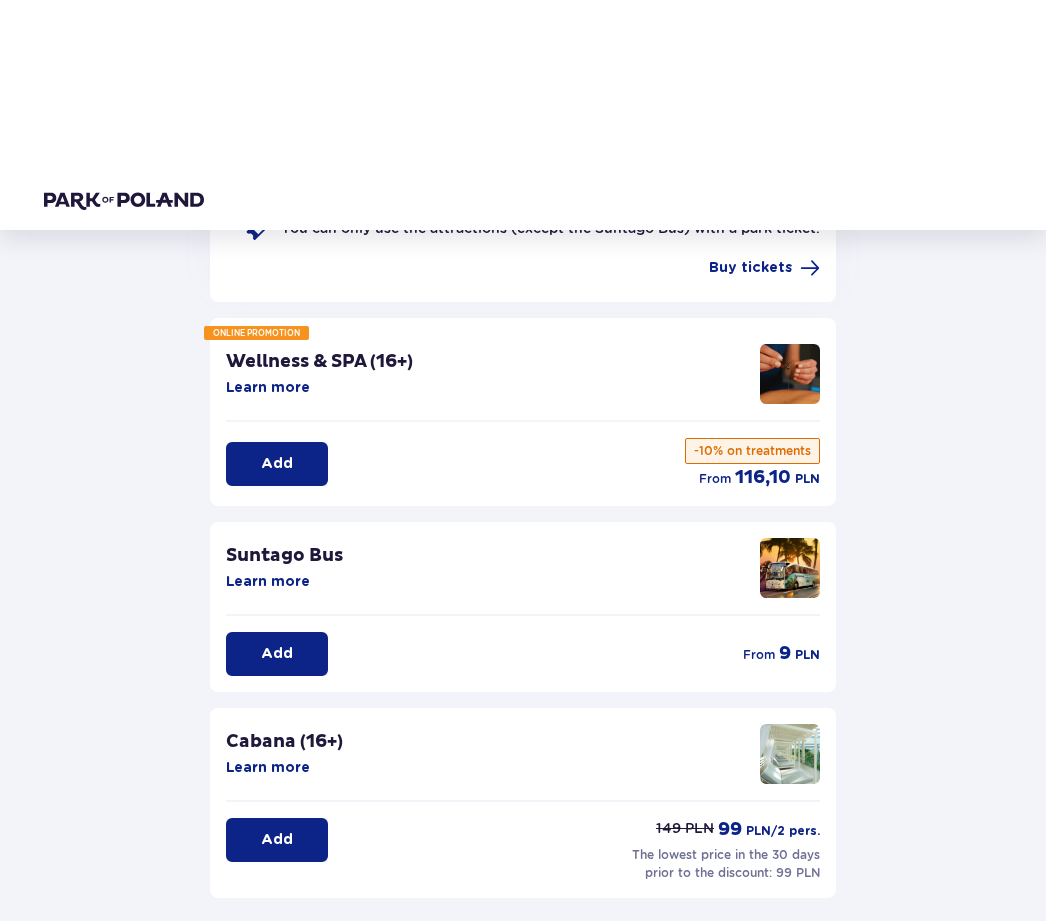 scroll, scrollTop: 0, scrollLeft: 0, axis: both 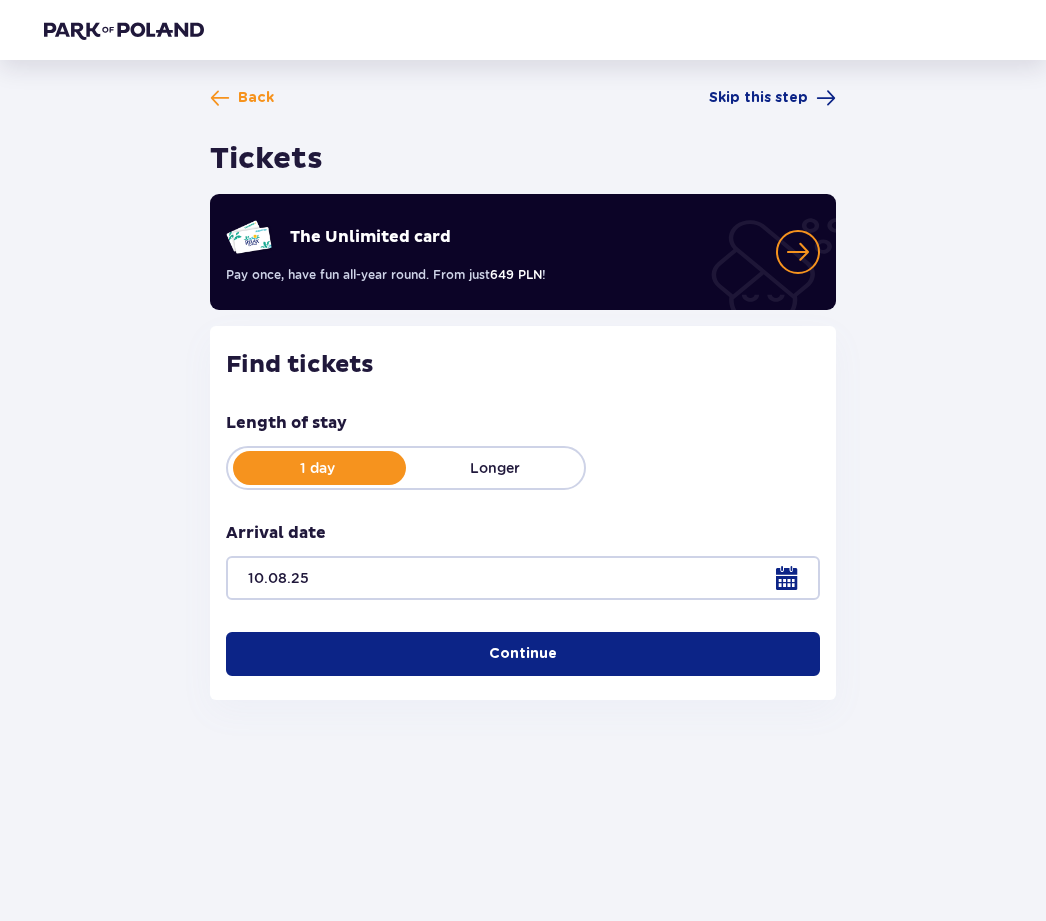 click on "Back" at bounding box center [256, 98] 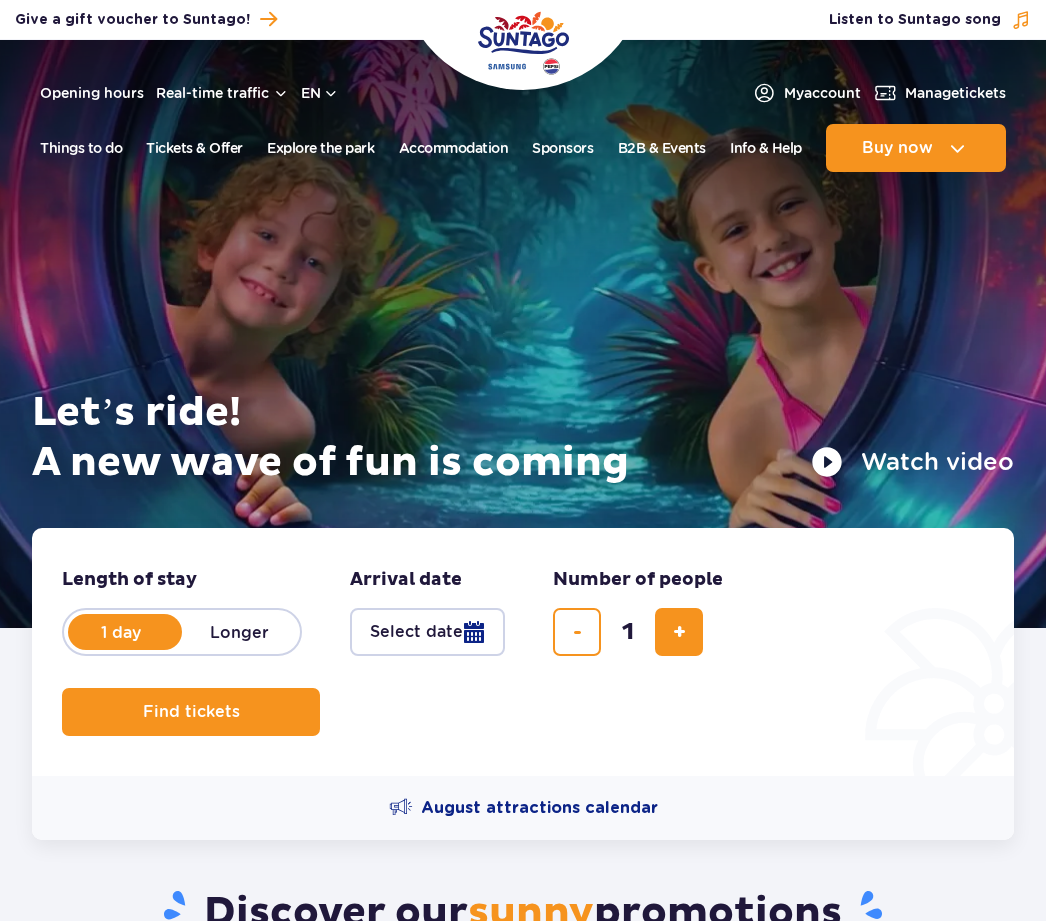 scroll, scrollTop: 0, scrollLeft: 0, axis: both 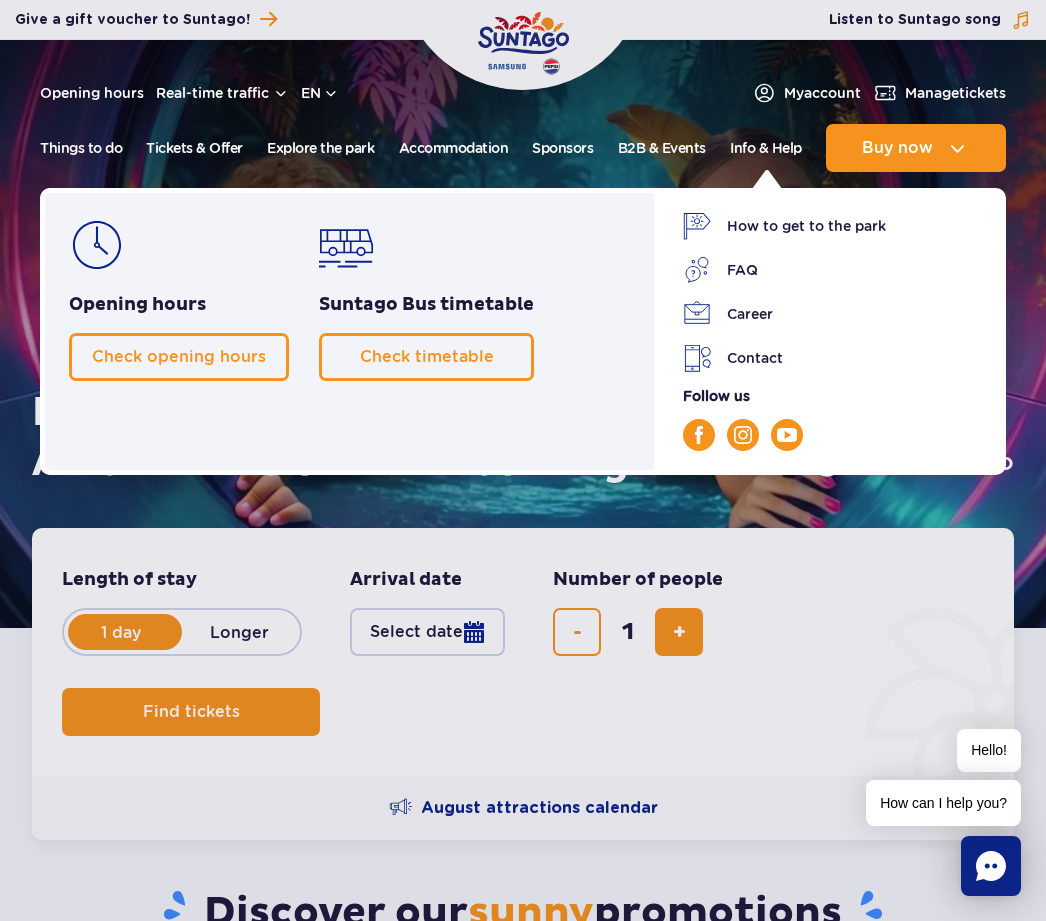 click on "How to get to the park" at bounding box center (832, 226) 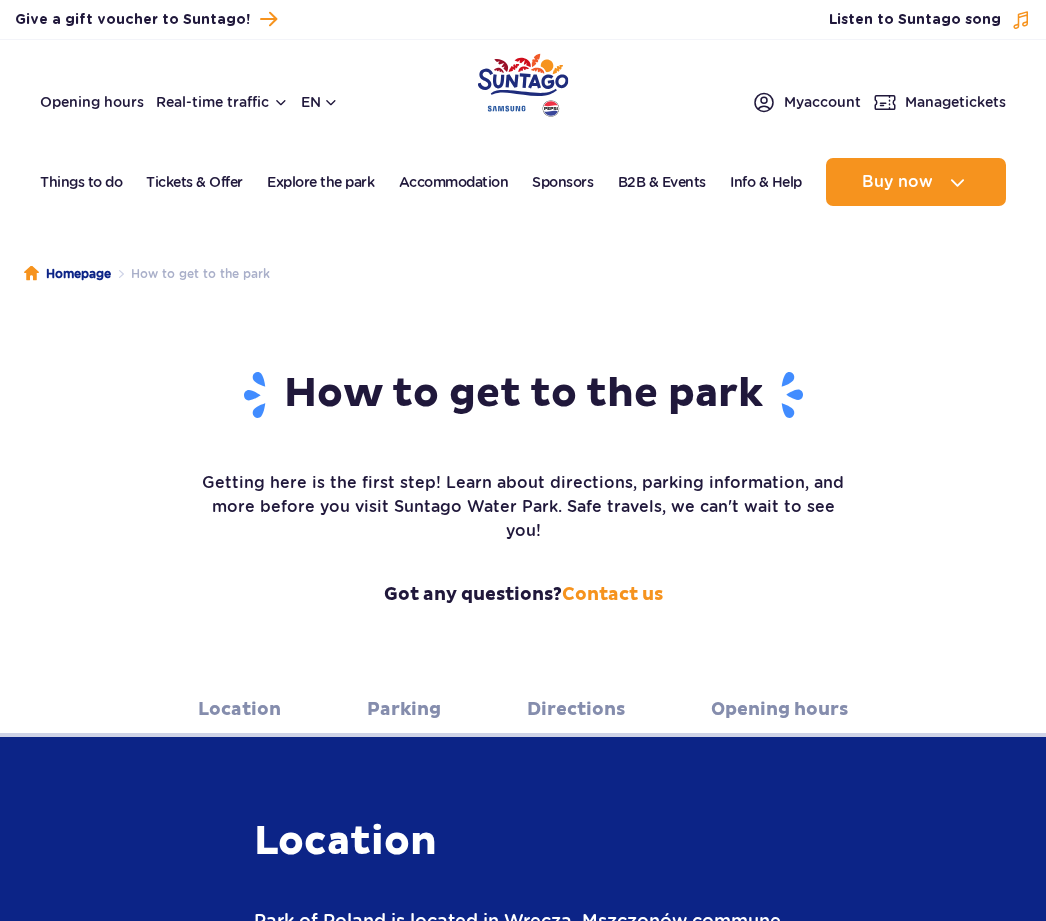 scroll, scrollTop: 0, scrollLeft: 0, axis: both 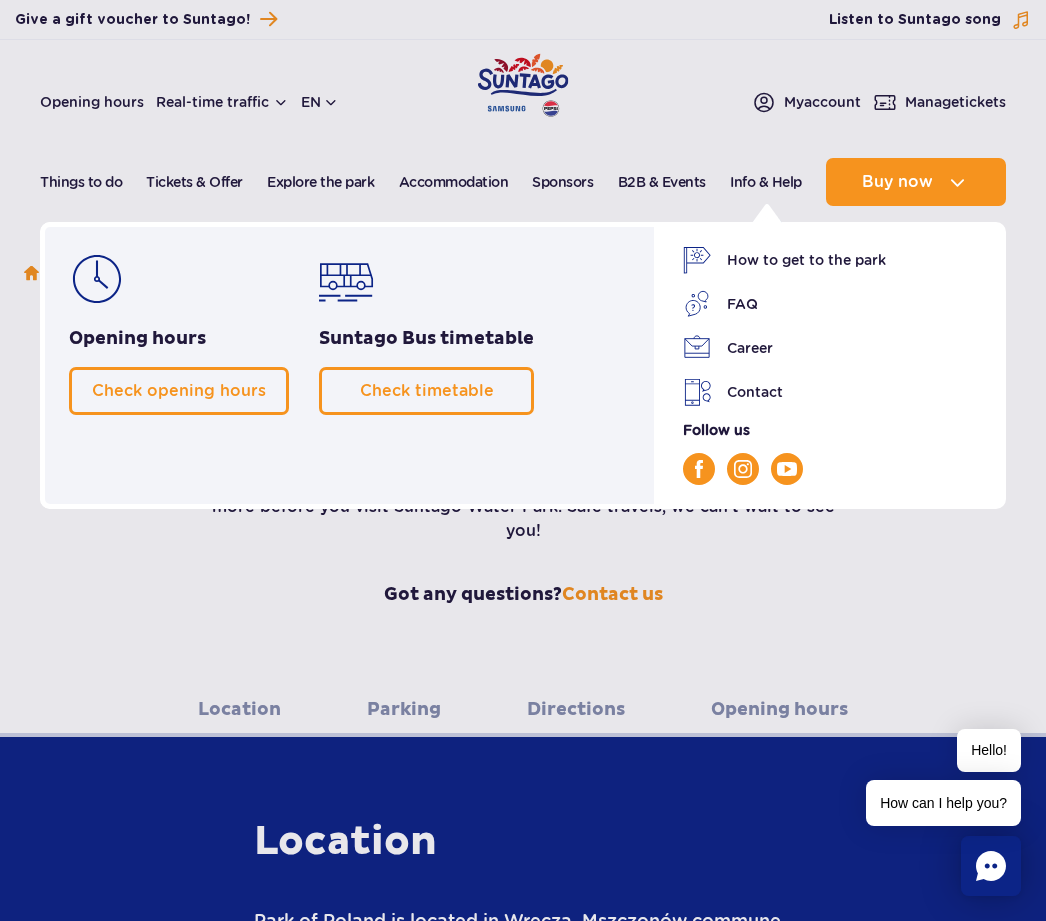 click on "Check opening hours" at bounding box center [179, 390] 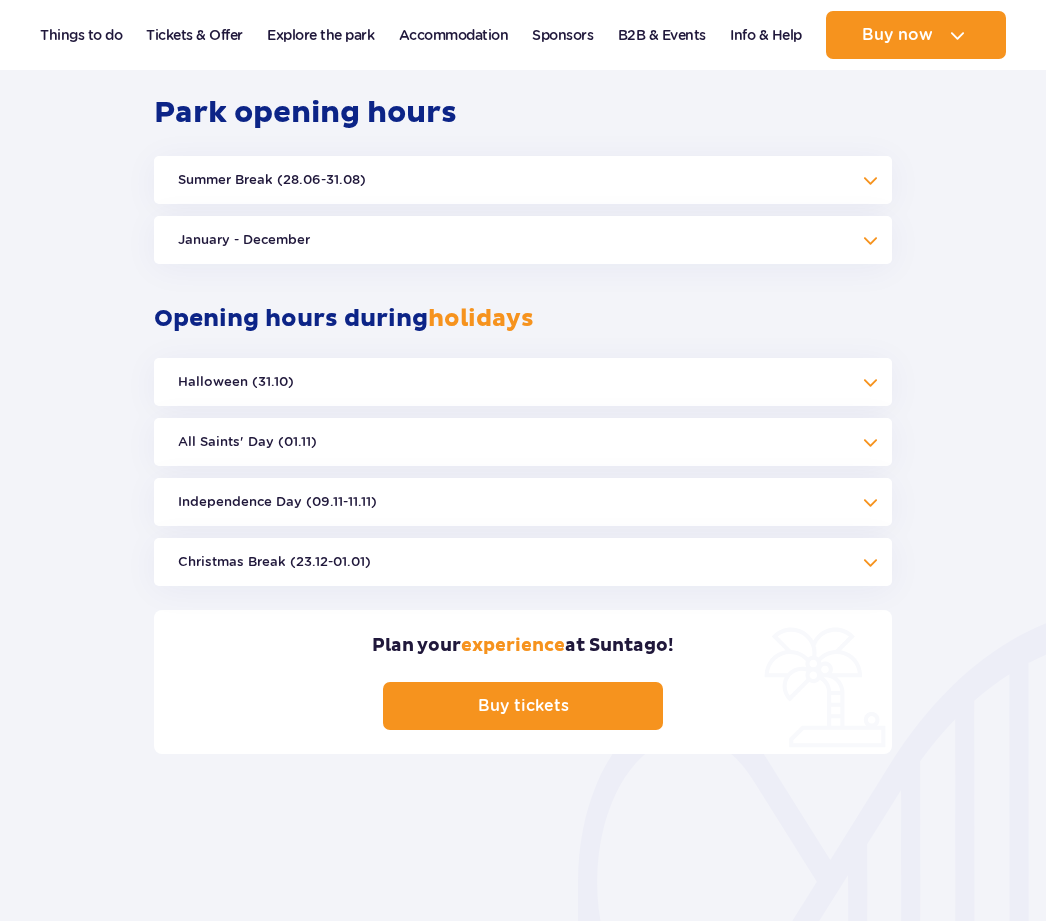 scroll, scrollTop: 0, scrollLeft: 0, axis: both 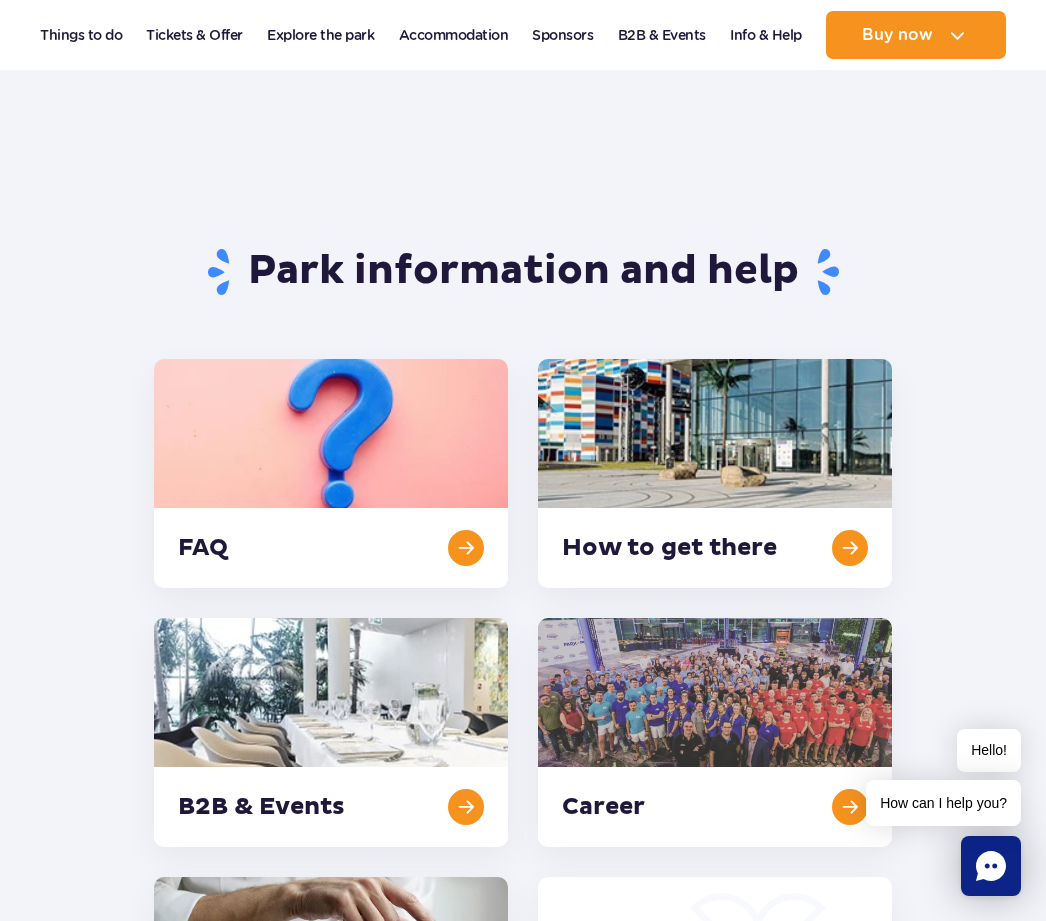 click at bounding box center [715, 473] 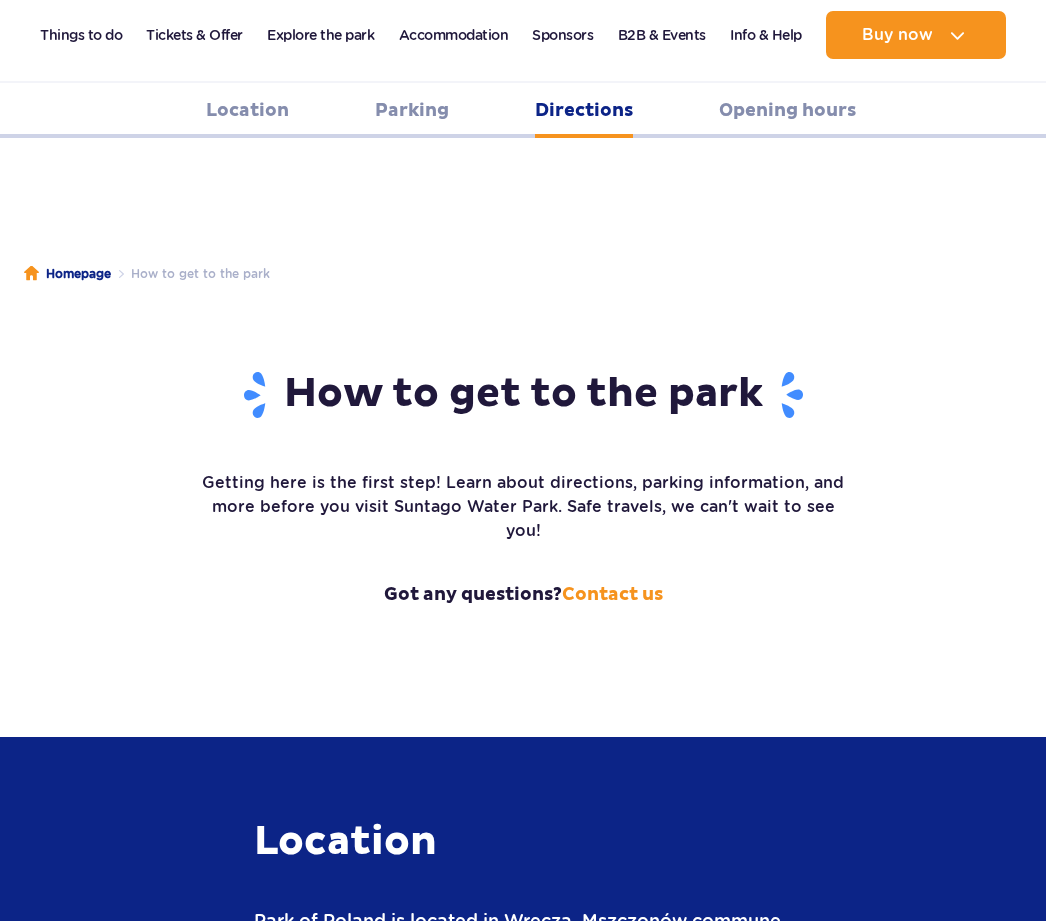 scroll, scrollTop: 2813, scrollLeft: 0, axis: vertical 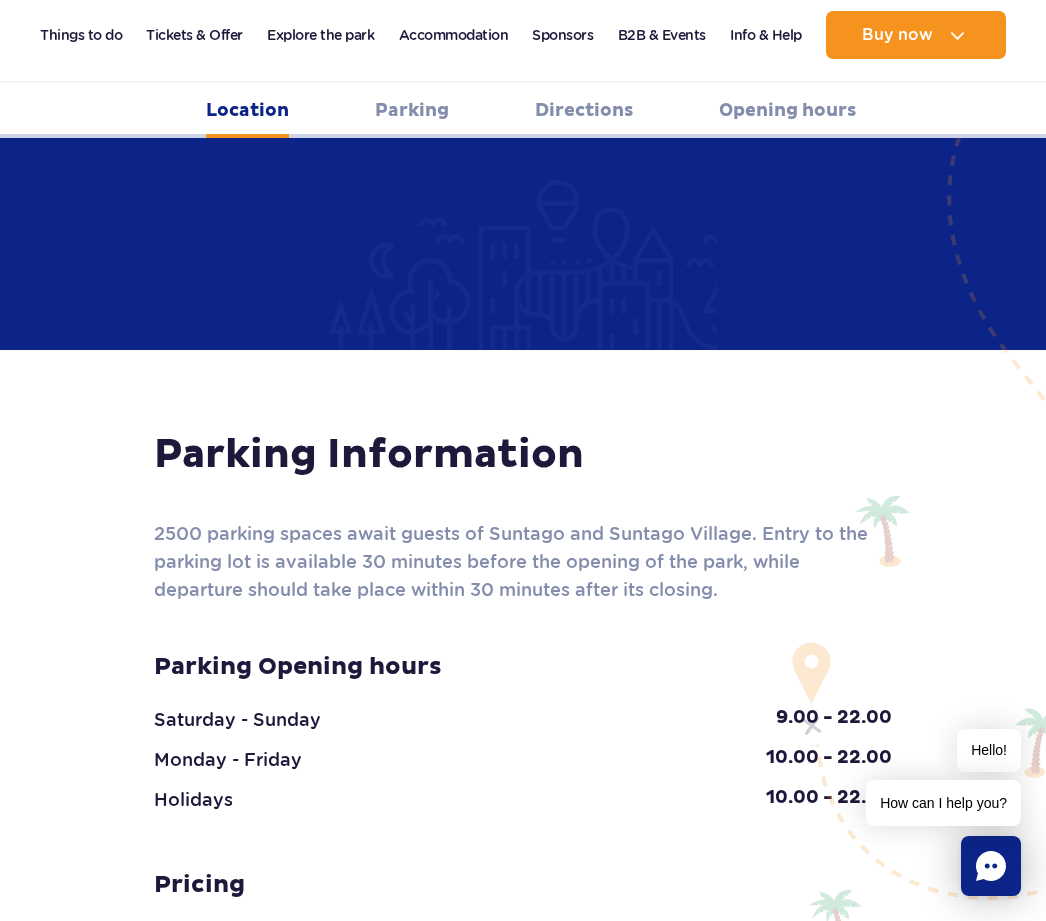 click on "Directions" at bounding box center (584, 110) 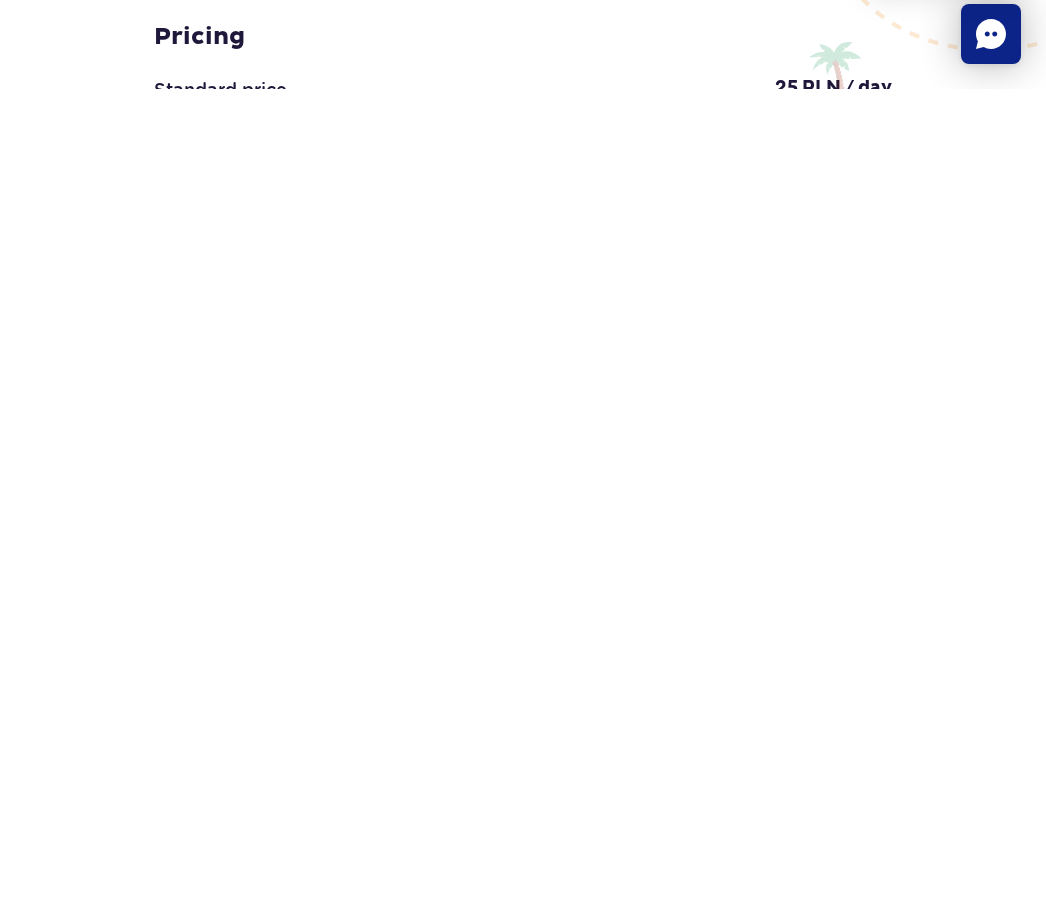 scroll, scrollTop: 2877, scrollLeft: 0, axis: vertical 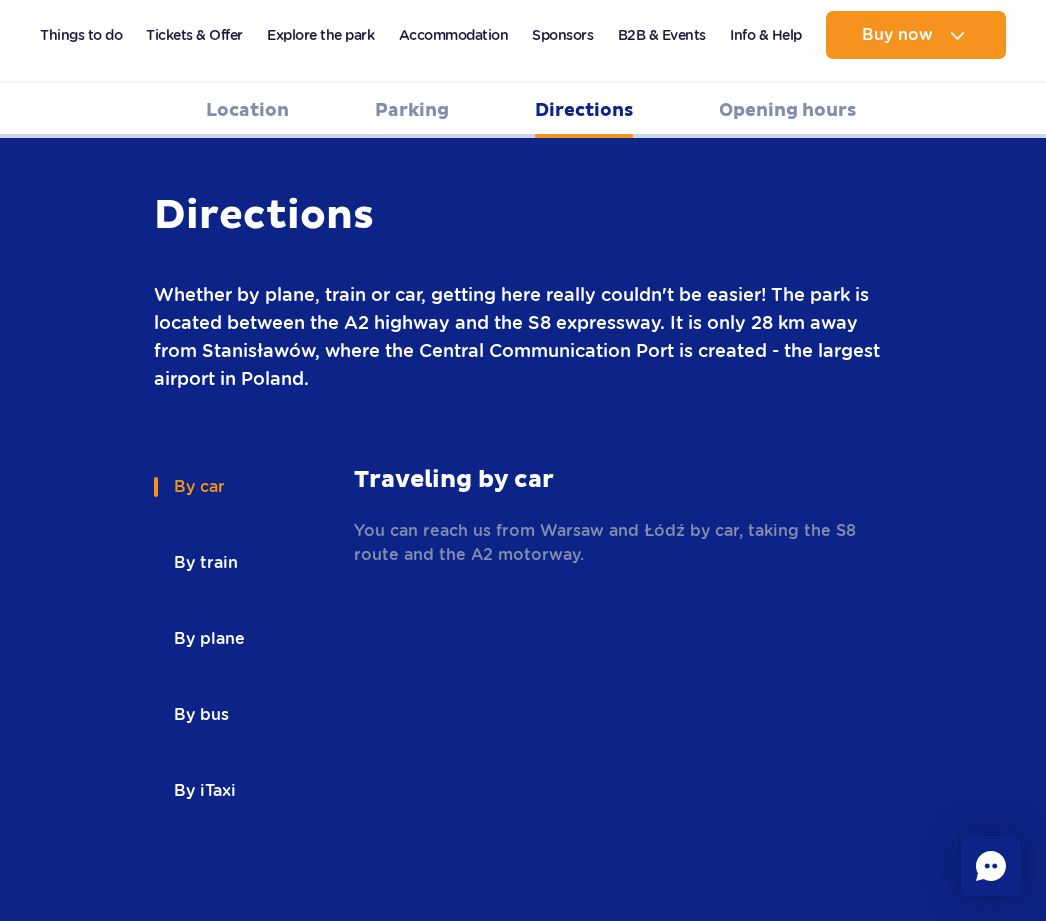 click on "Parking" at bounding box center (412, 110) 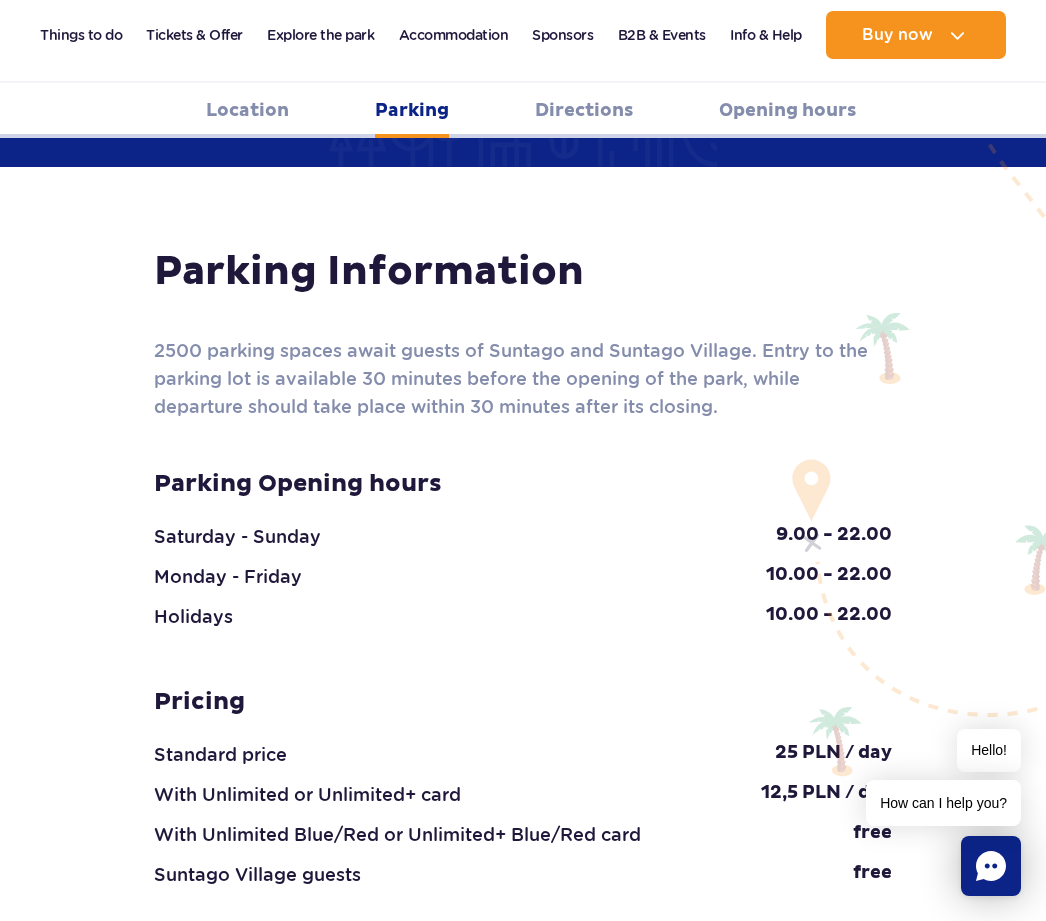 scroll, scrollTop: 1933, scrollLeft: 0, axis: vertical 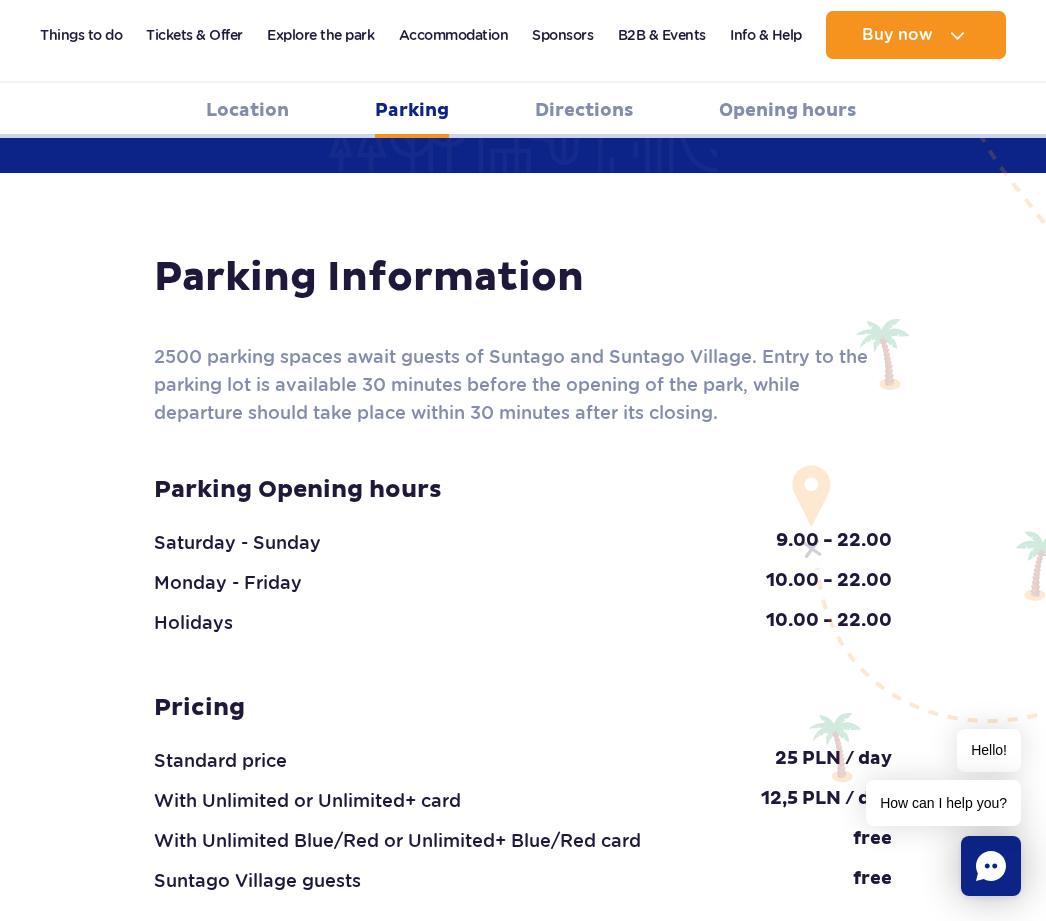 click on "Location" at bounding box center (247, 110) 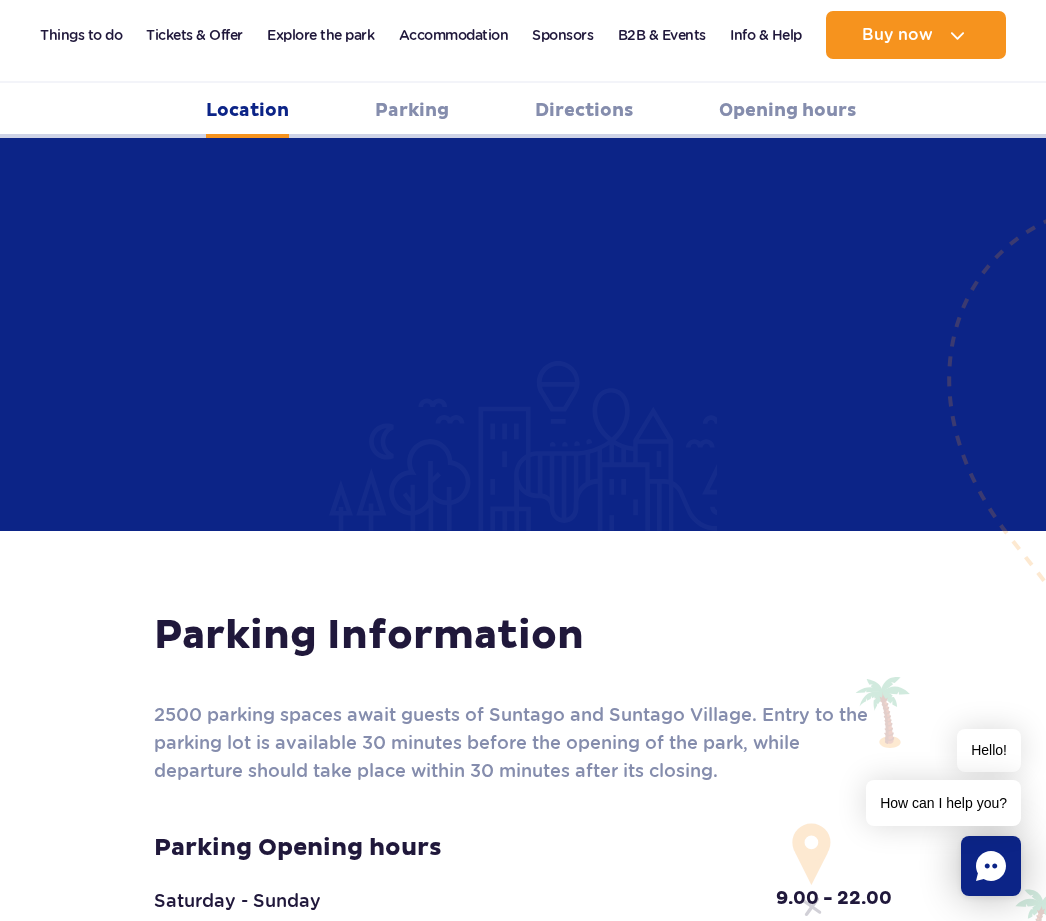 scroll, scrollTop: 660, scrollLeft: 0, axis: vertical 